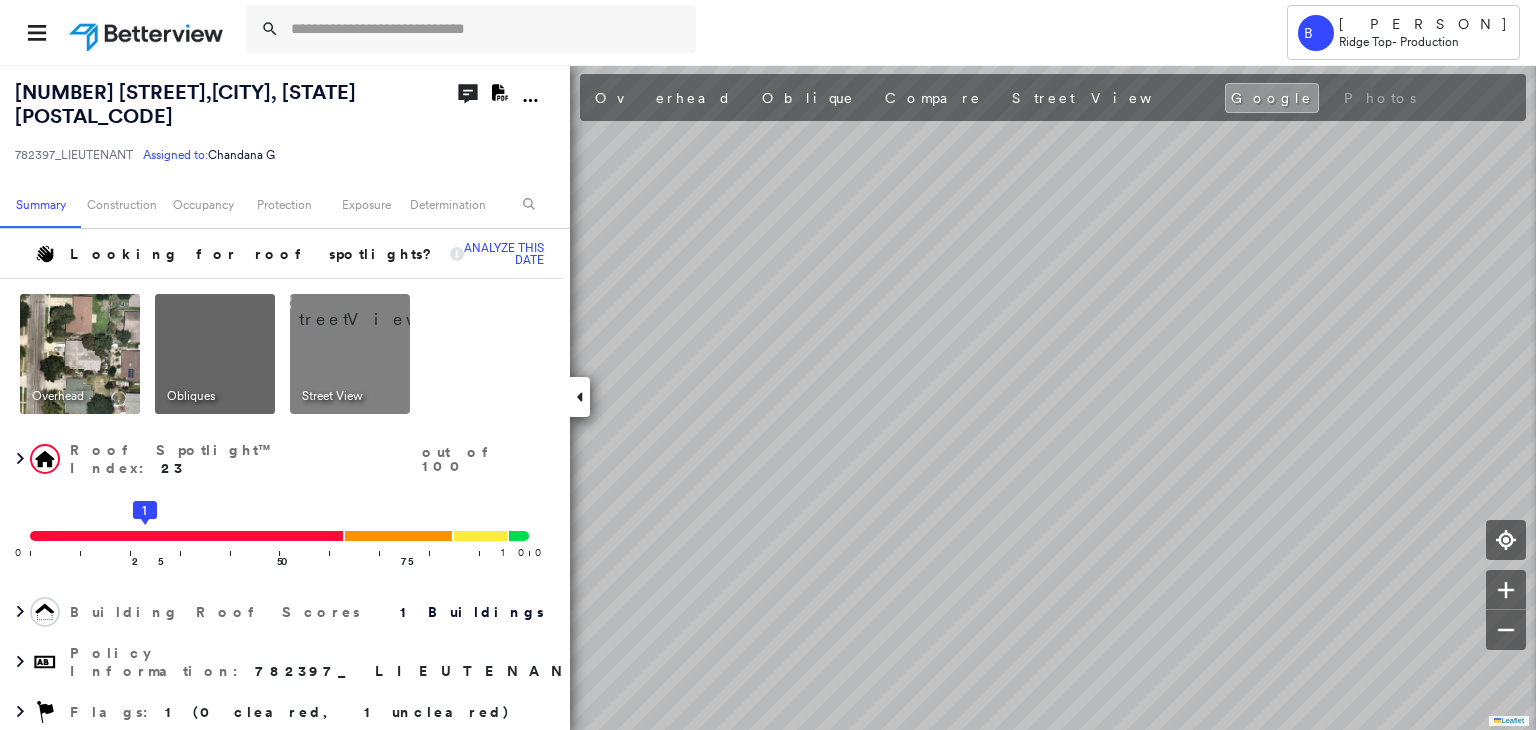 scroll, scrollTop: 0, scrollLeft: 0, axis: both 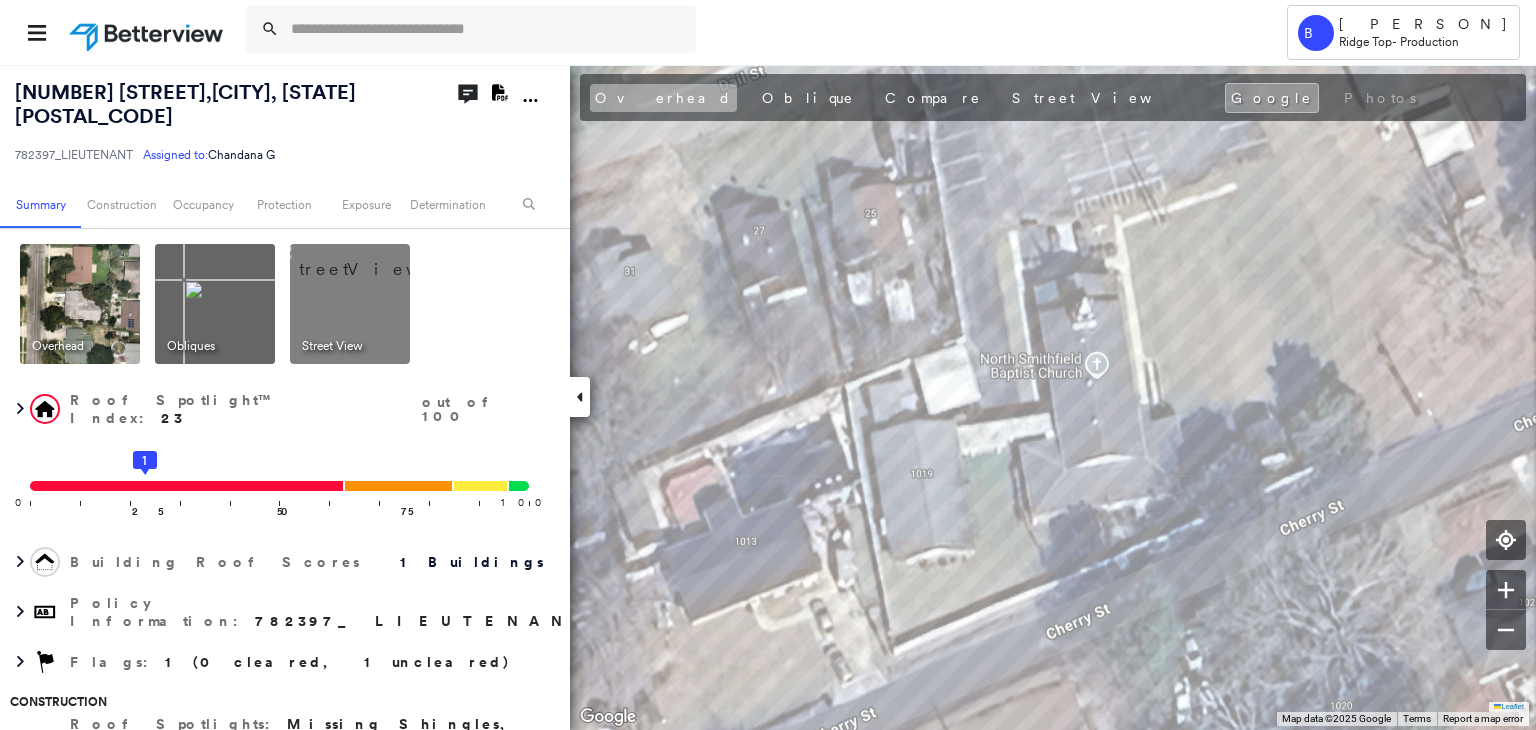 click on "Overhead" at bounding box center (663, 98) 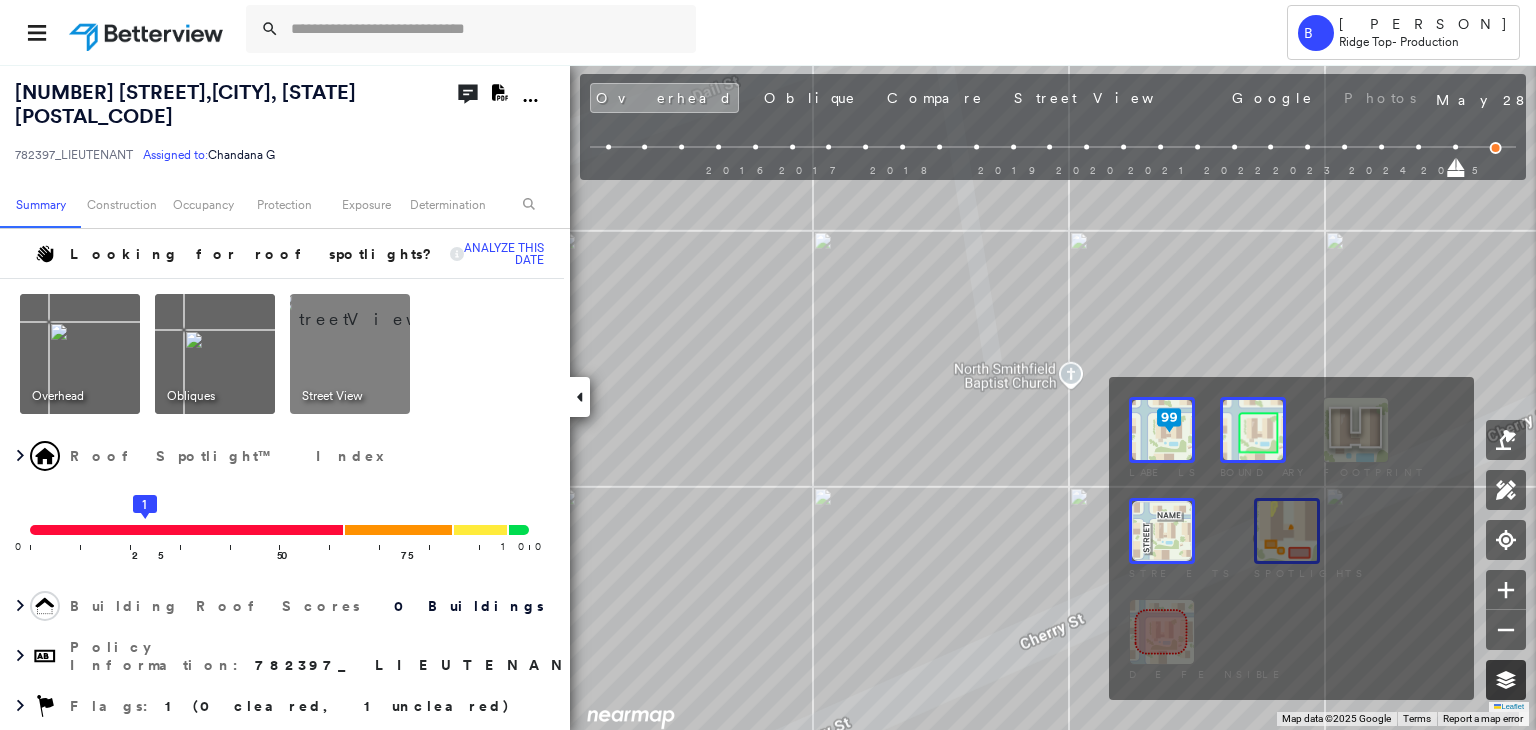 click 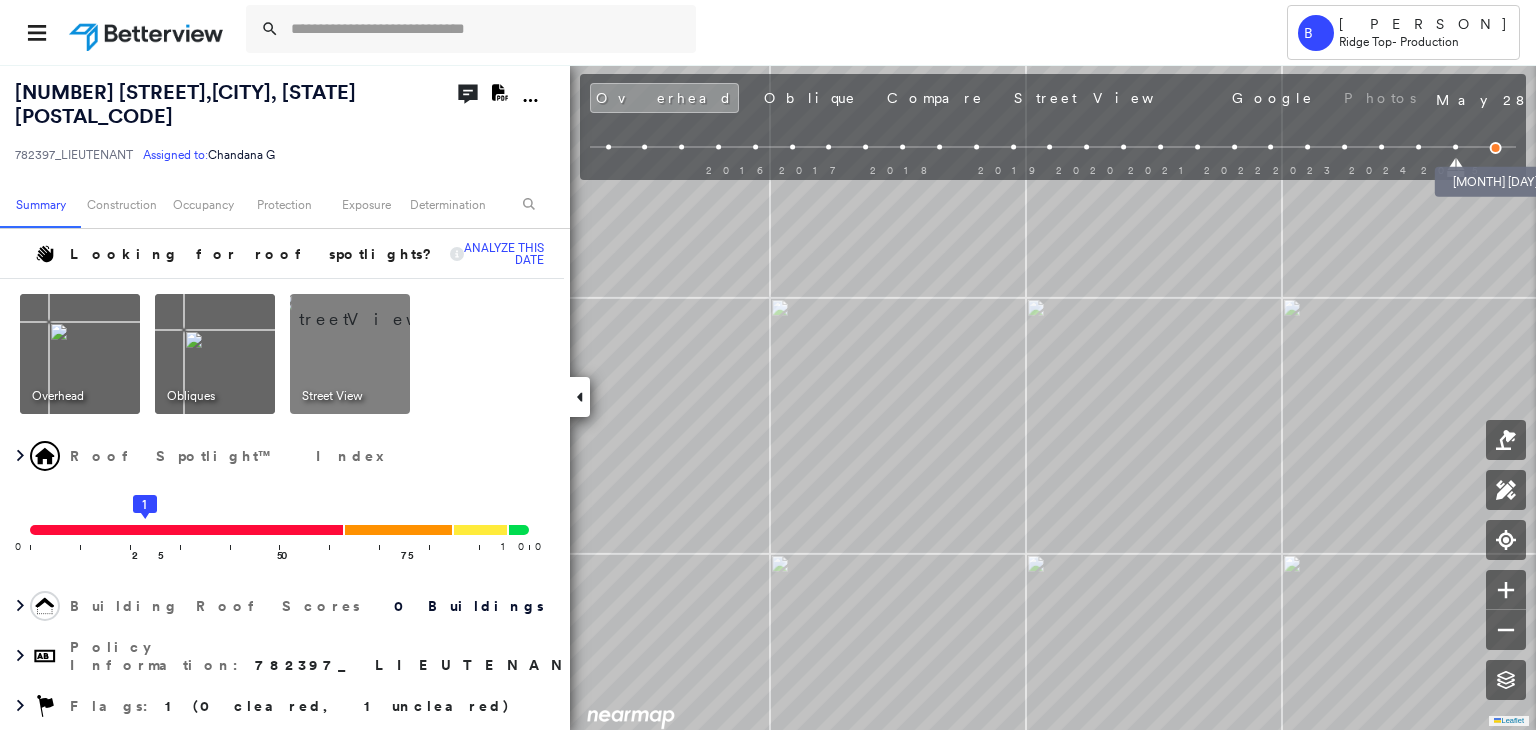click at bounding box center [1496, 148] 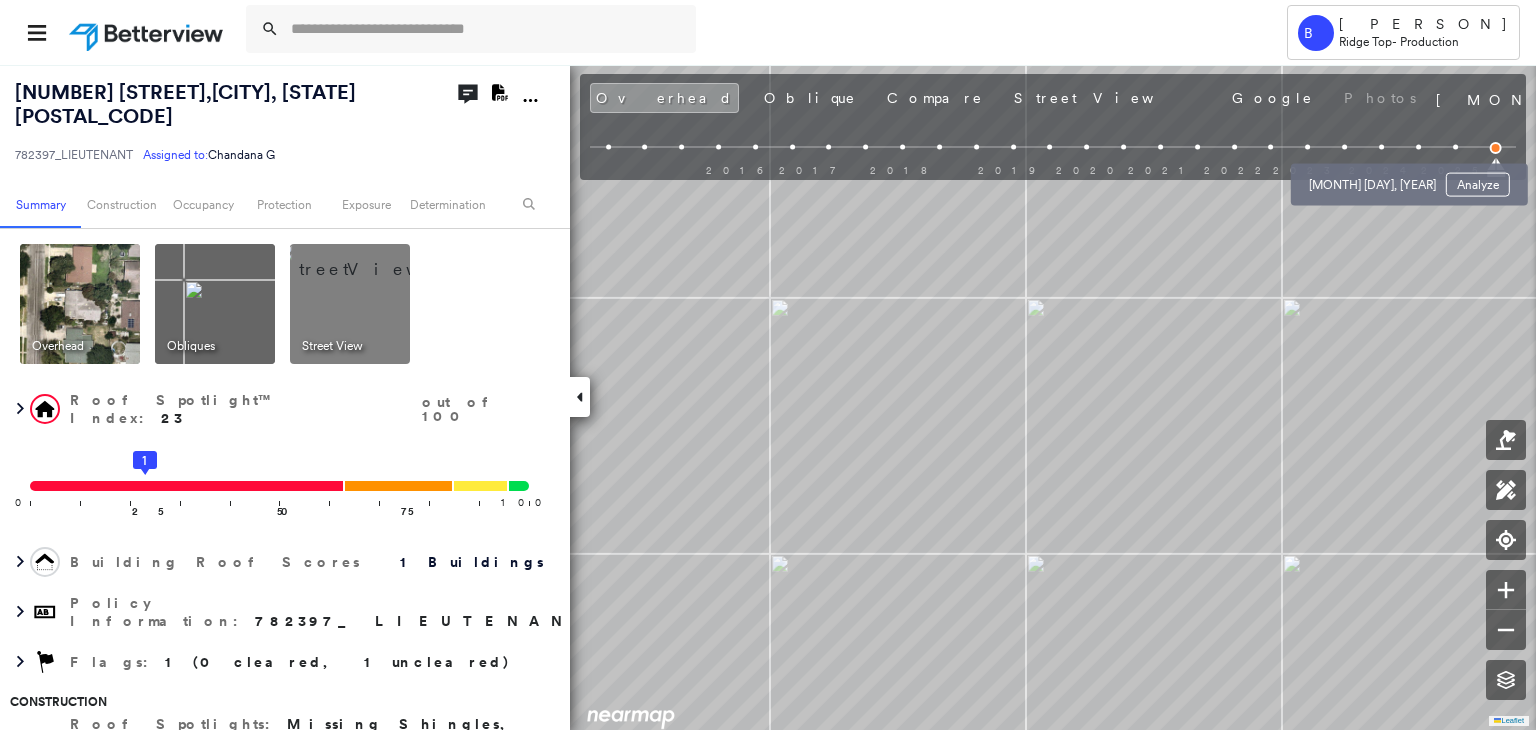 click at bounding box center [1381, 147] 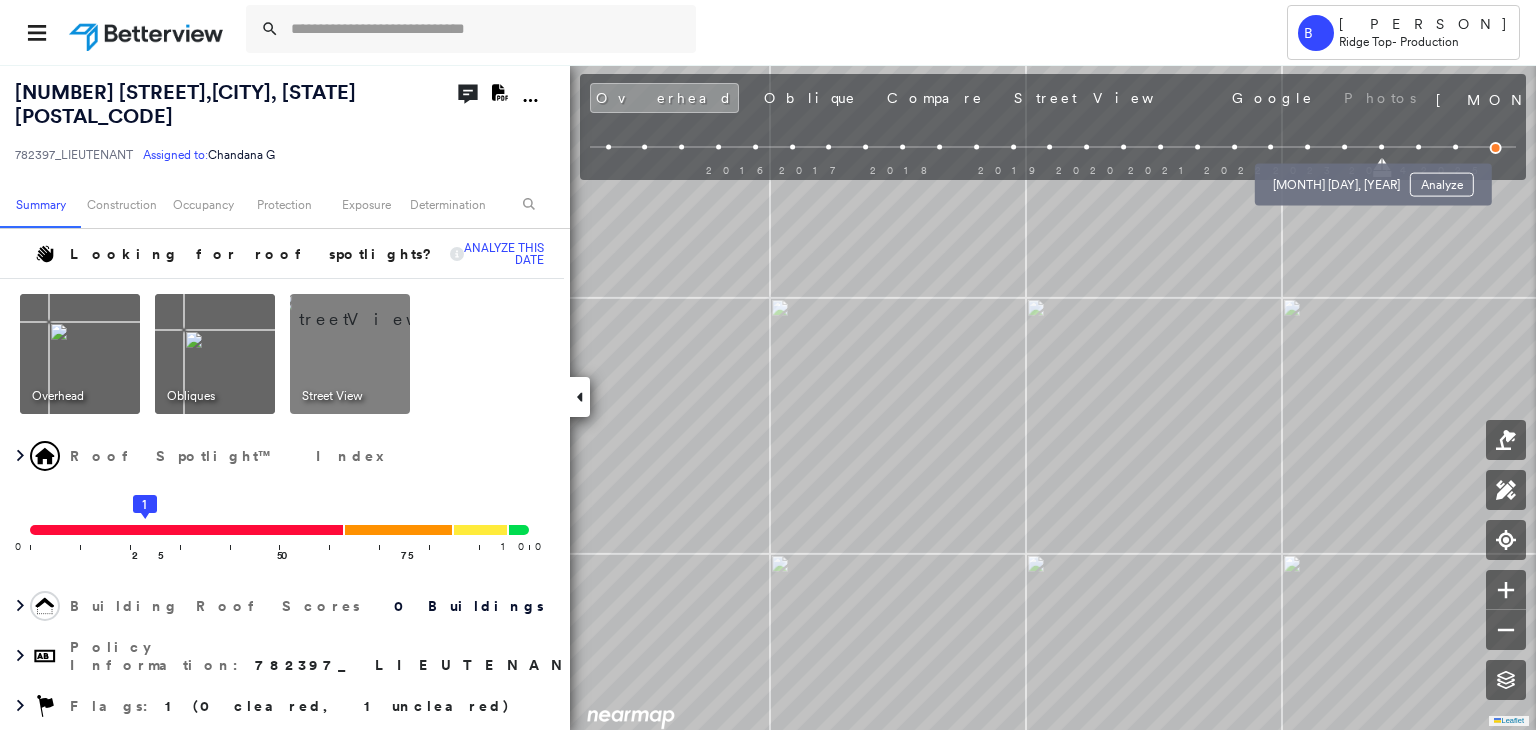 click at bounding box center [1344, 147] 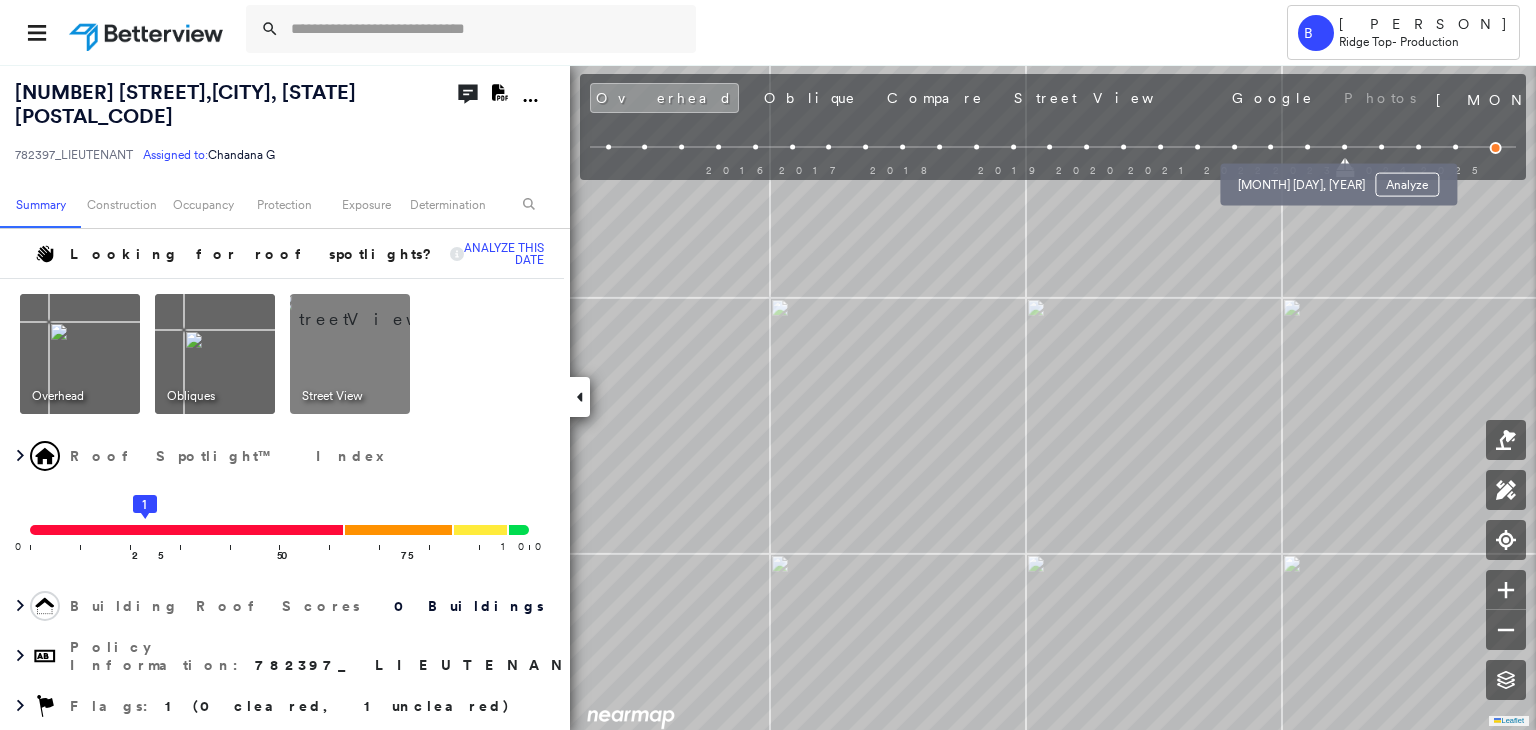 click at bounding box center (1307, 147) 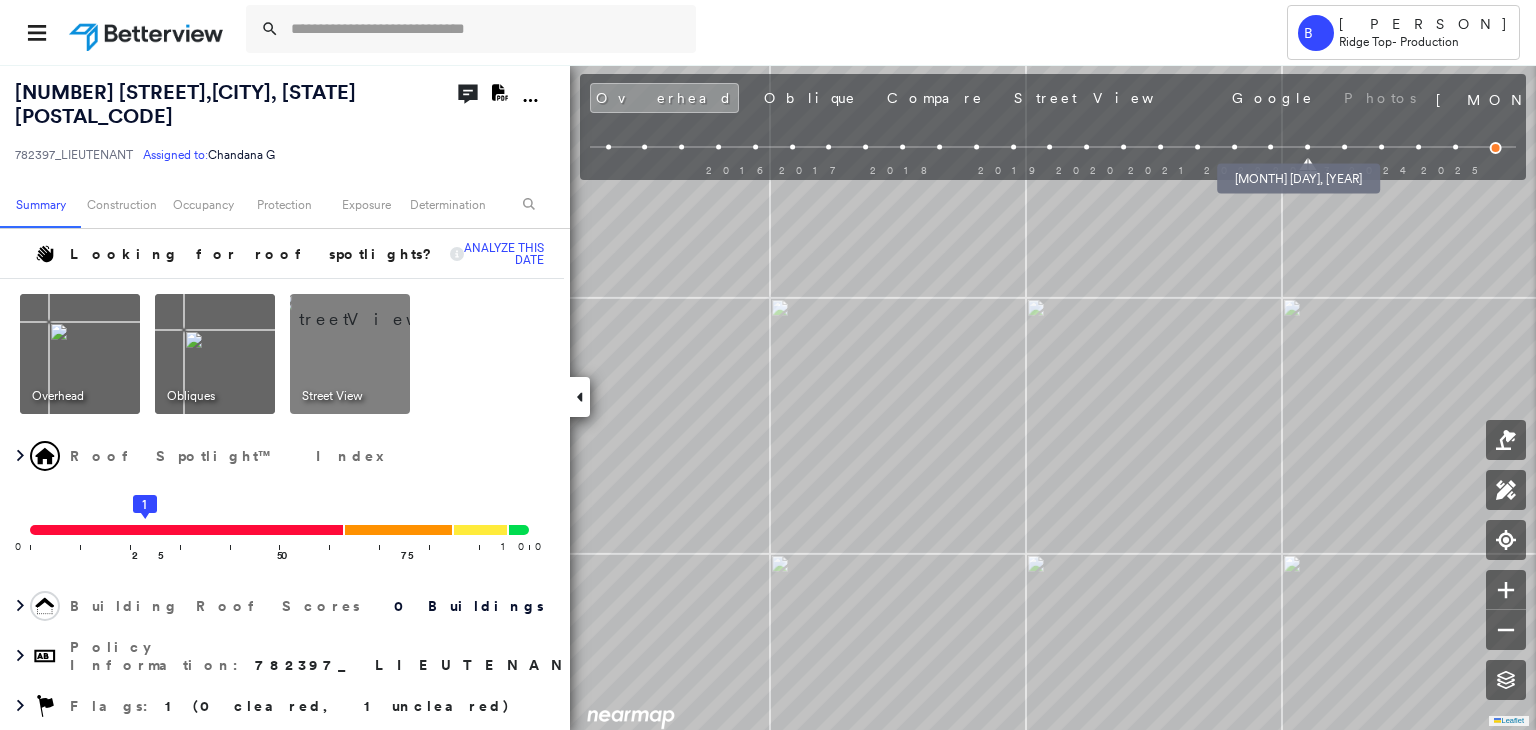 click at bounding box center [1271, 147] 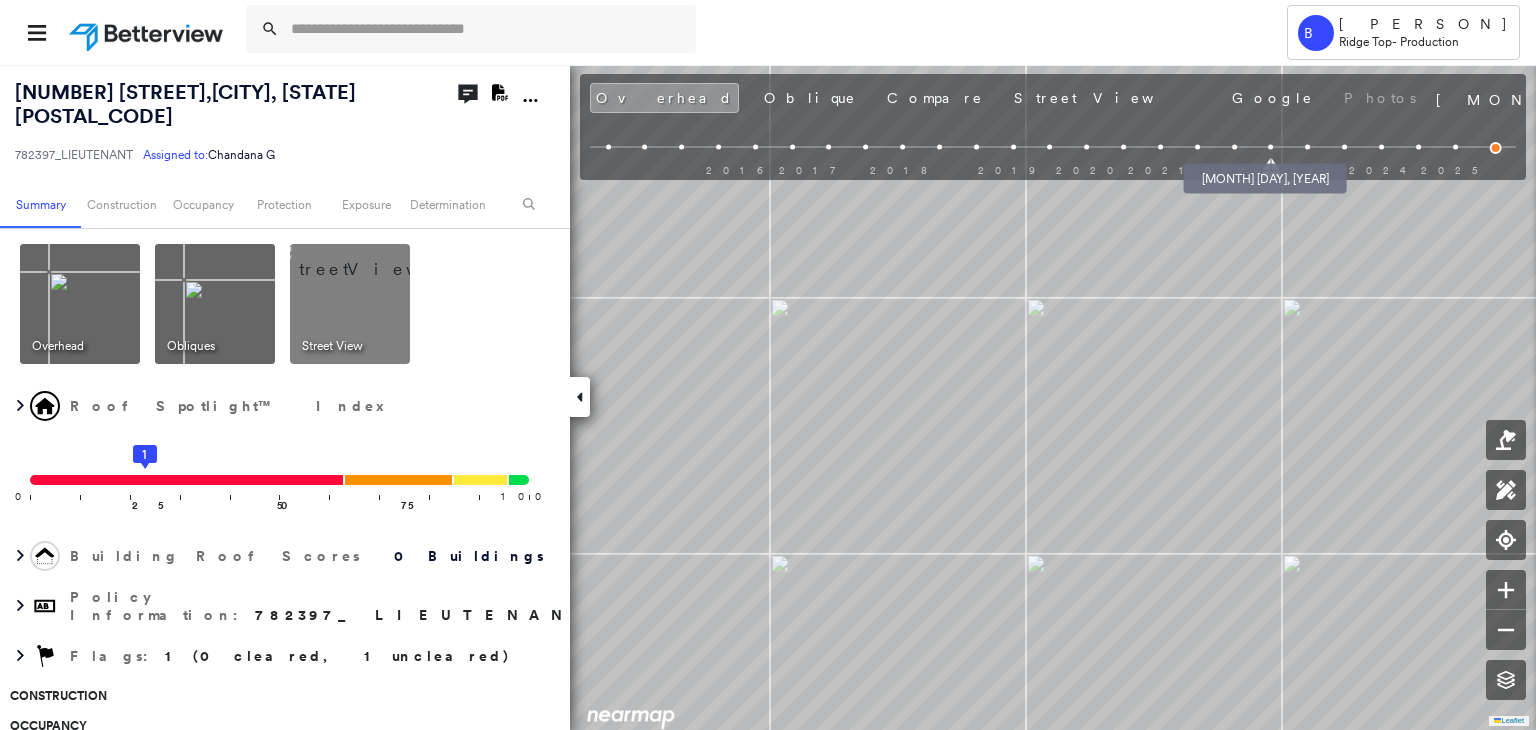 click at bounding box center [1234, 147] 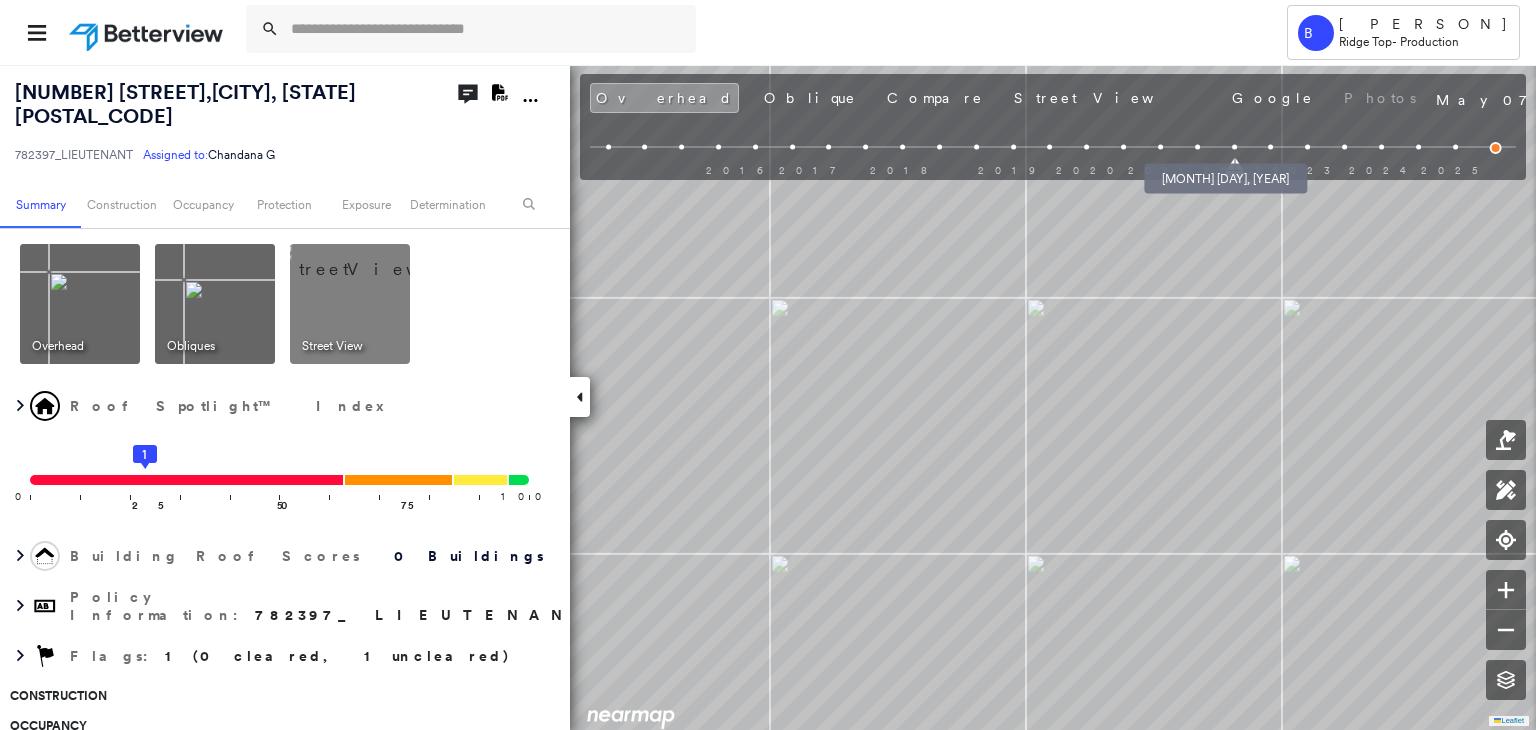 click at bounding box center (1197, 147) 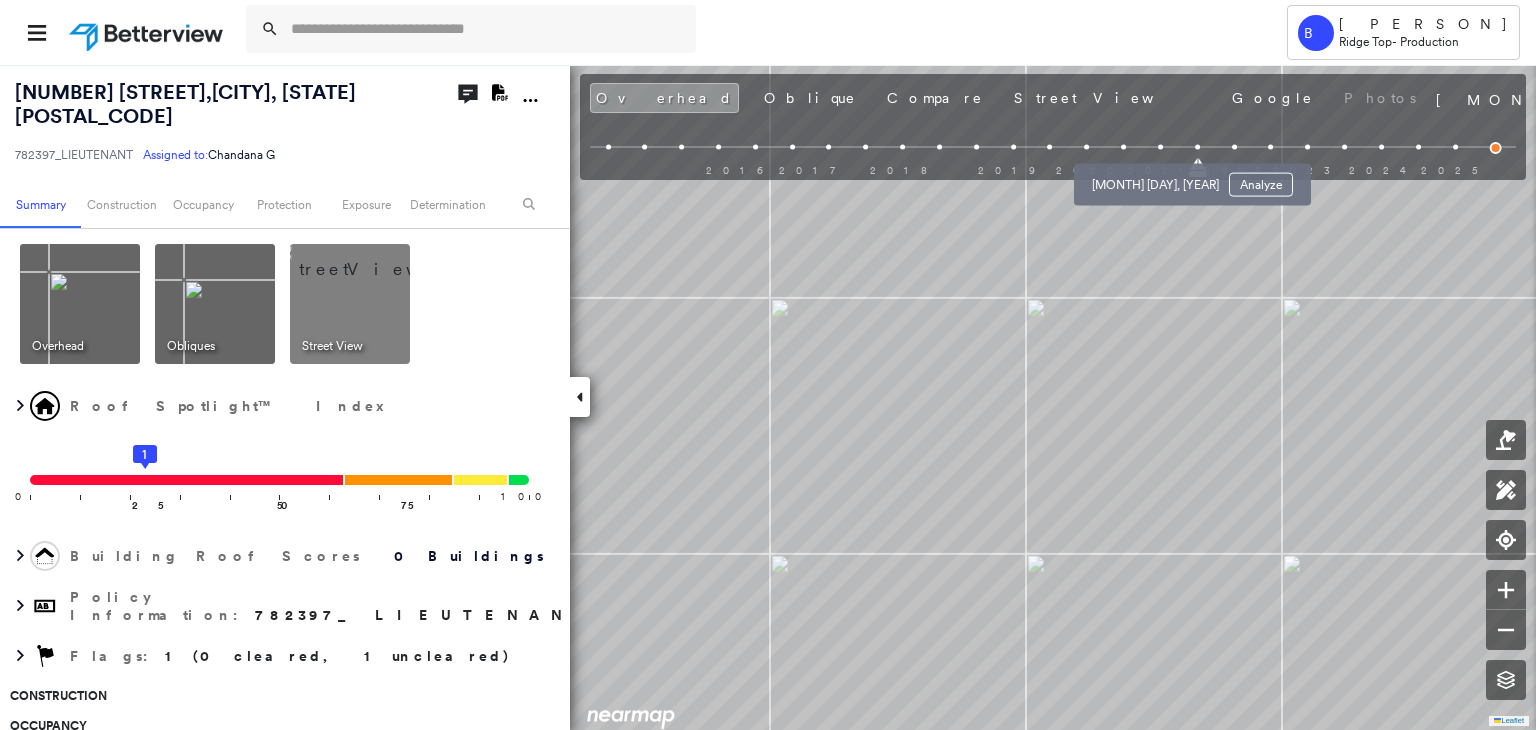 click at bounding box center [1160, 147] 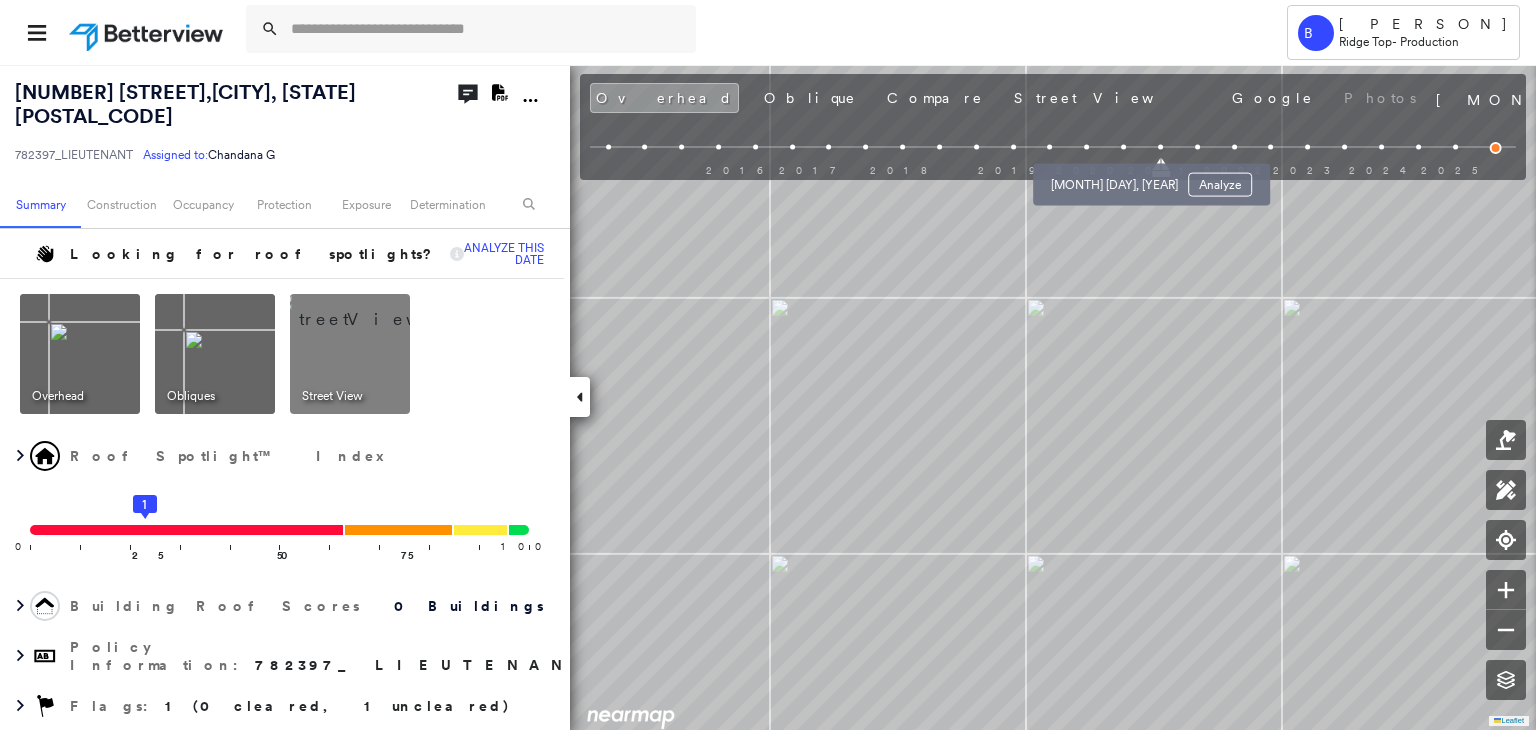 click at bounding box center [1123, 147] 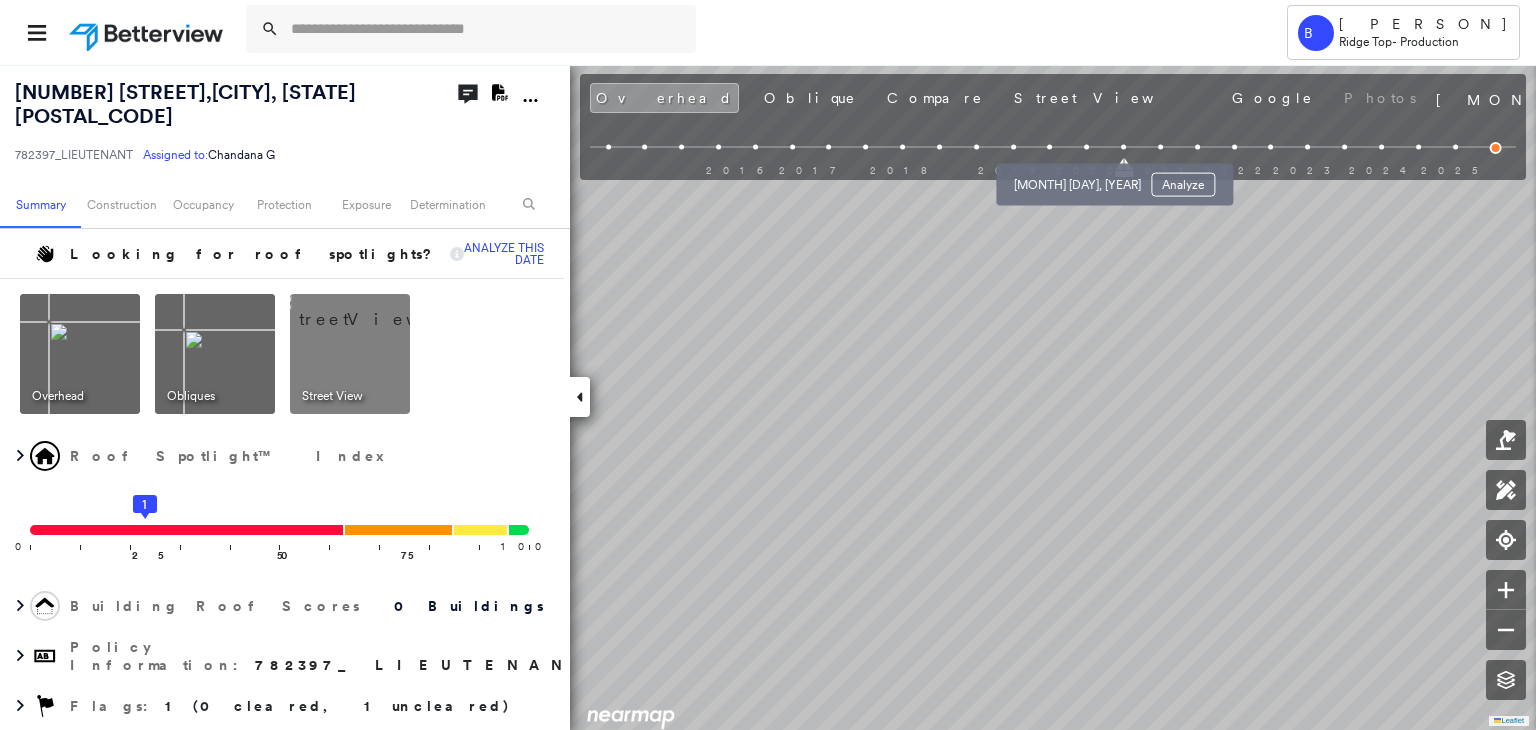 click at bounding box center [1086, 147] 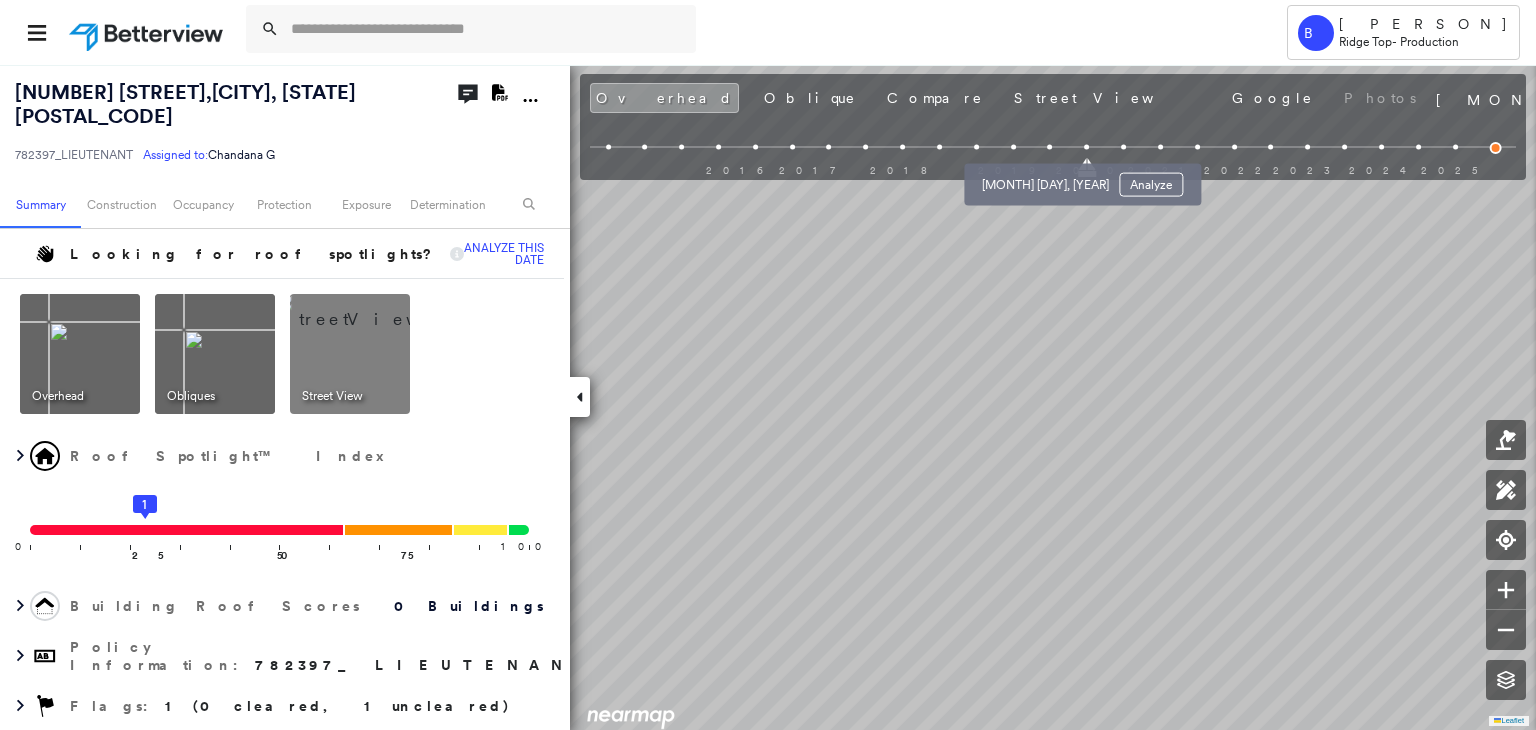 click on "[MONTH] [DAY], [YEAR] Analyze" at bounding box center (1082, 179) 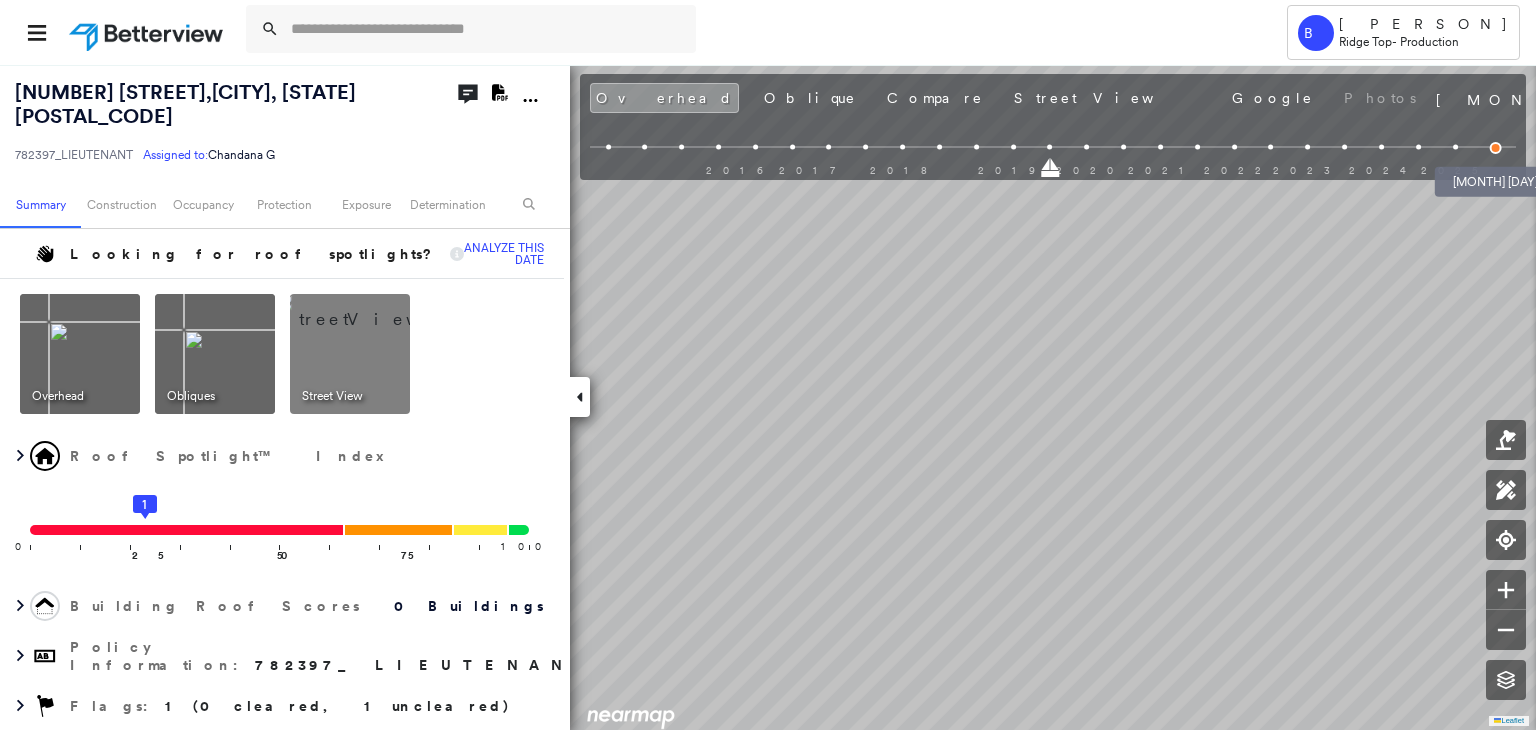 click at bounding box center (1496, 148) 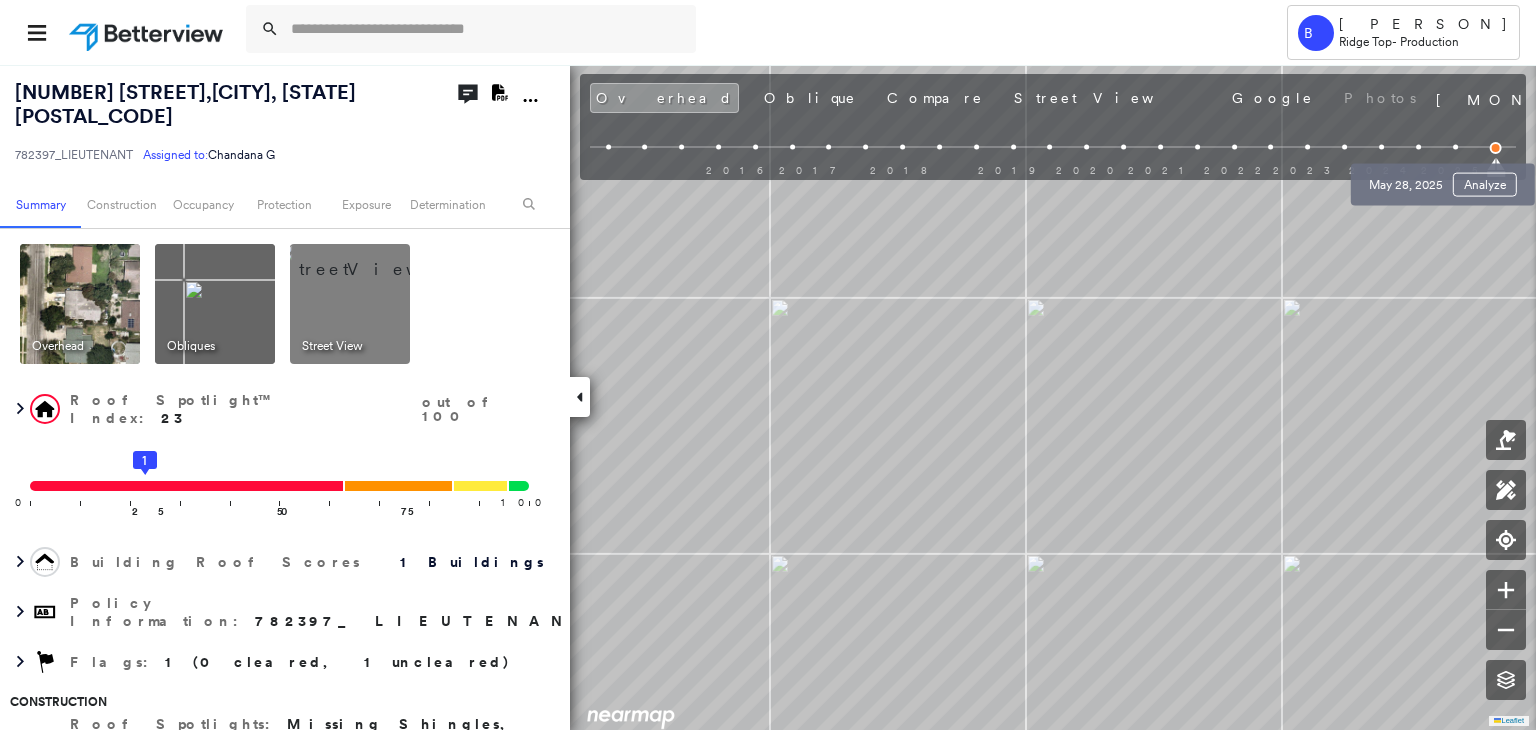 click at bounding box center (1455, 147) 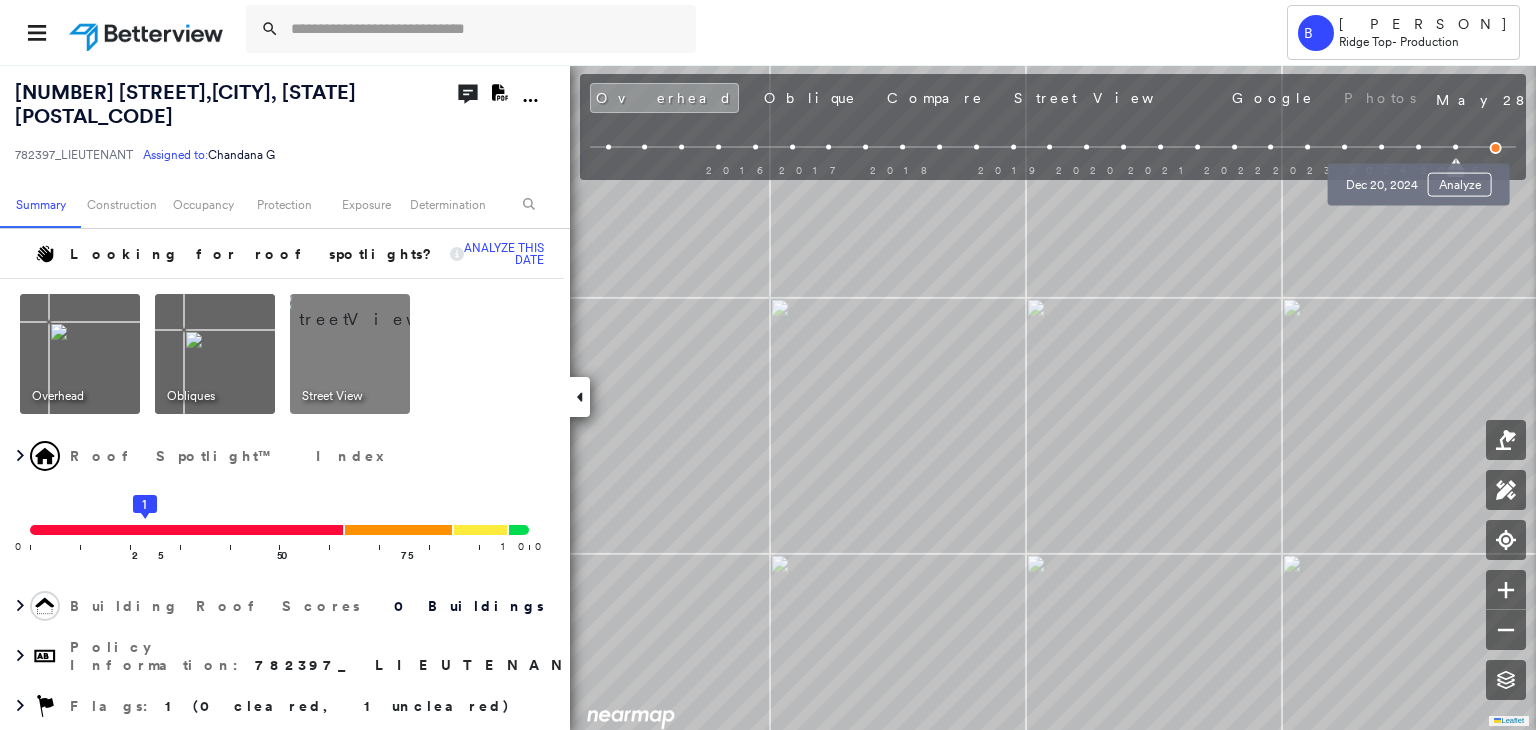 click at bounding box center [1418, 147] 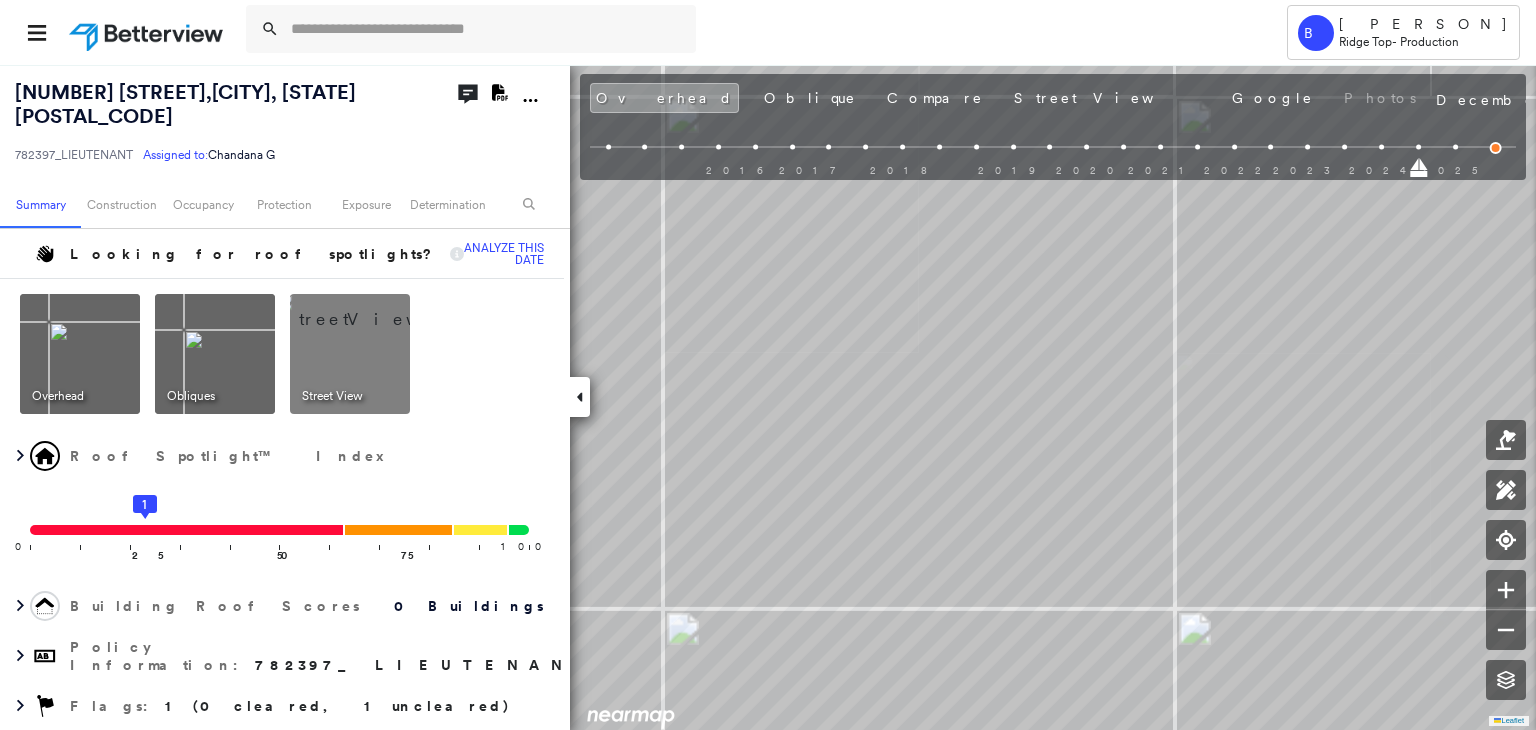 click at bounding box center [1381, 147] 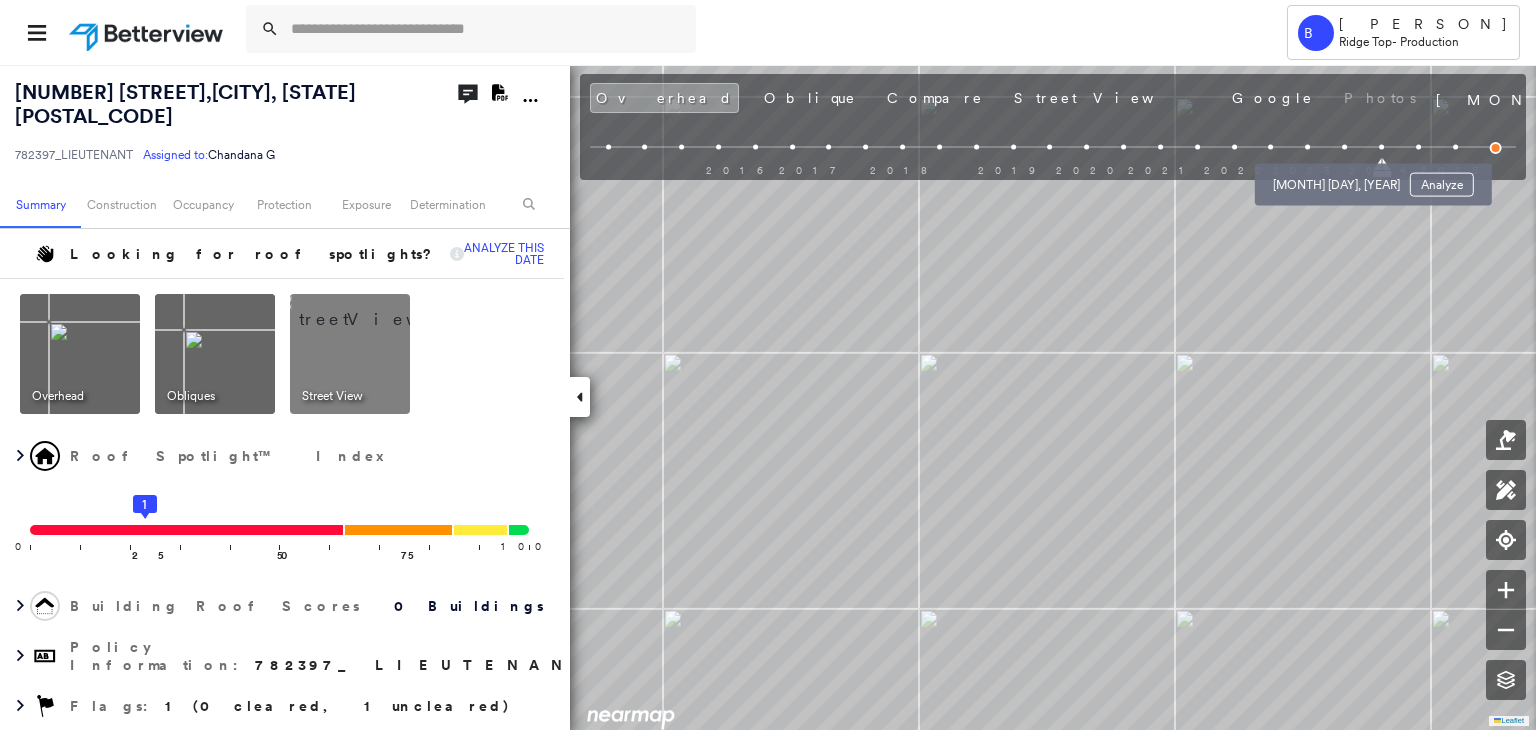 click at bounding box center (1344, 147) 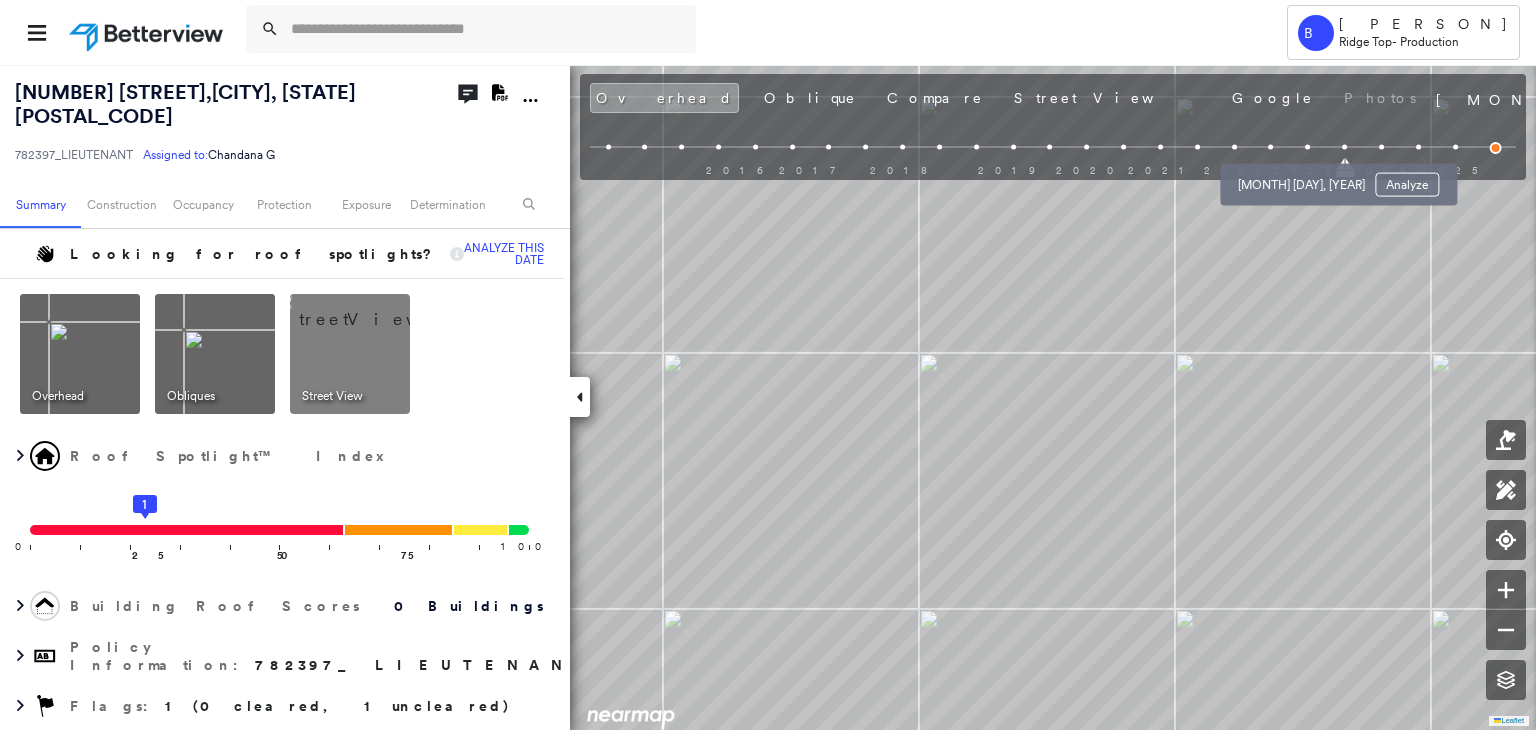 click at bounding box center (1307, 147) 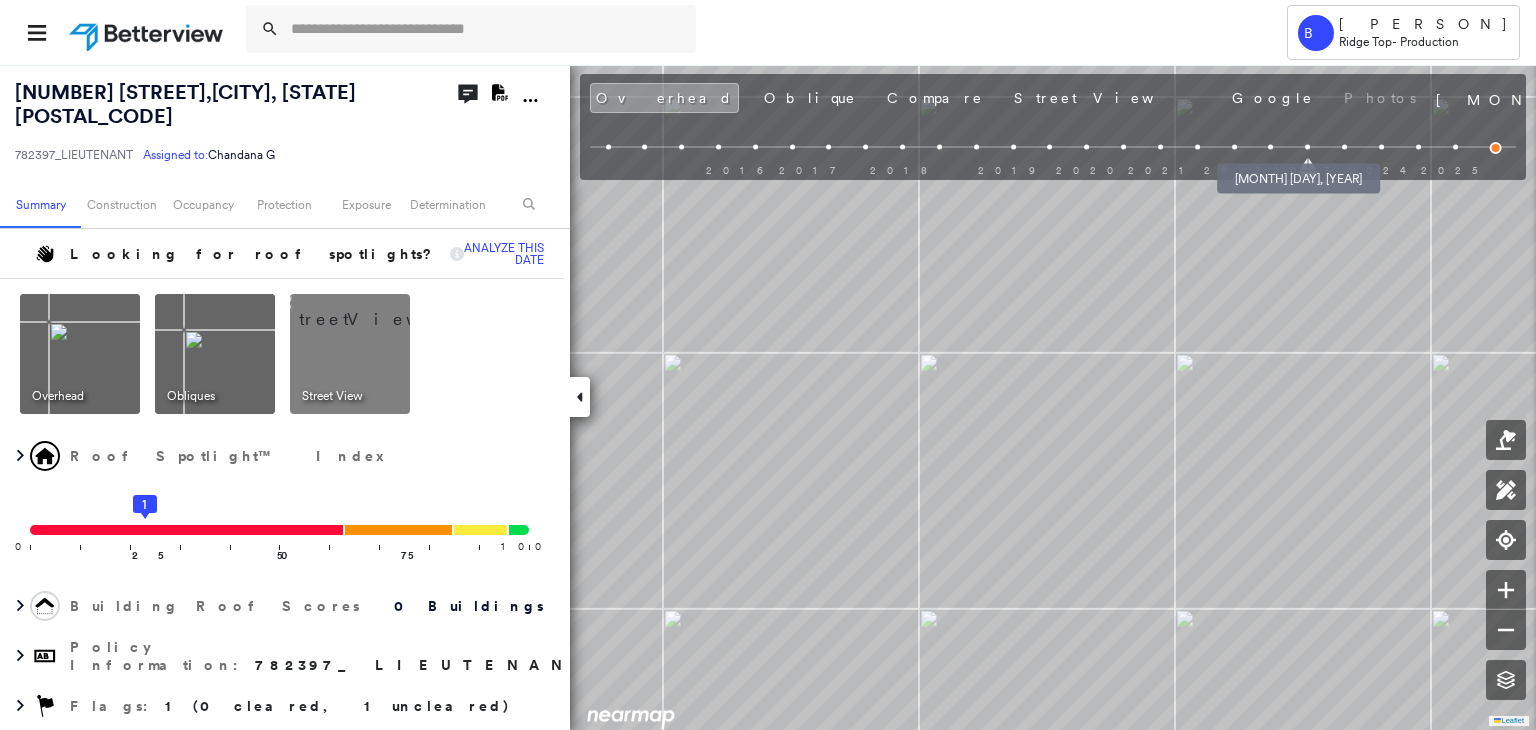click at bounding box center (1271, 147) 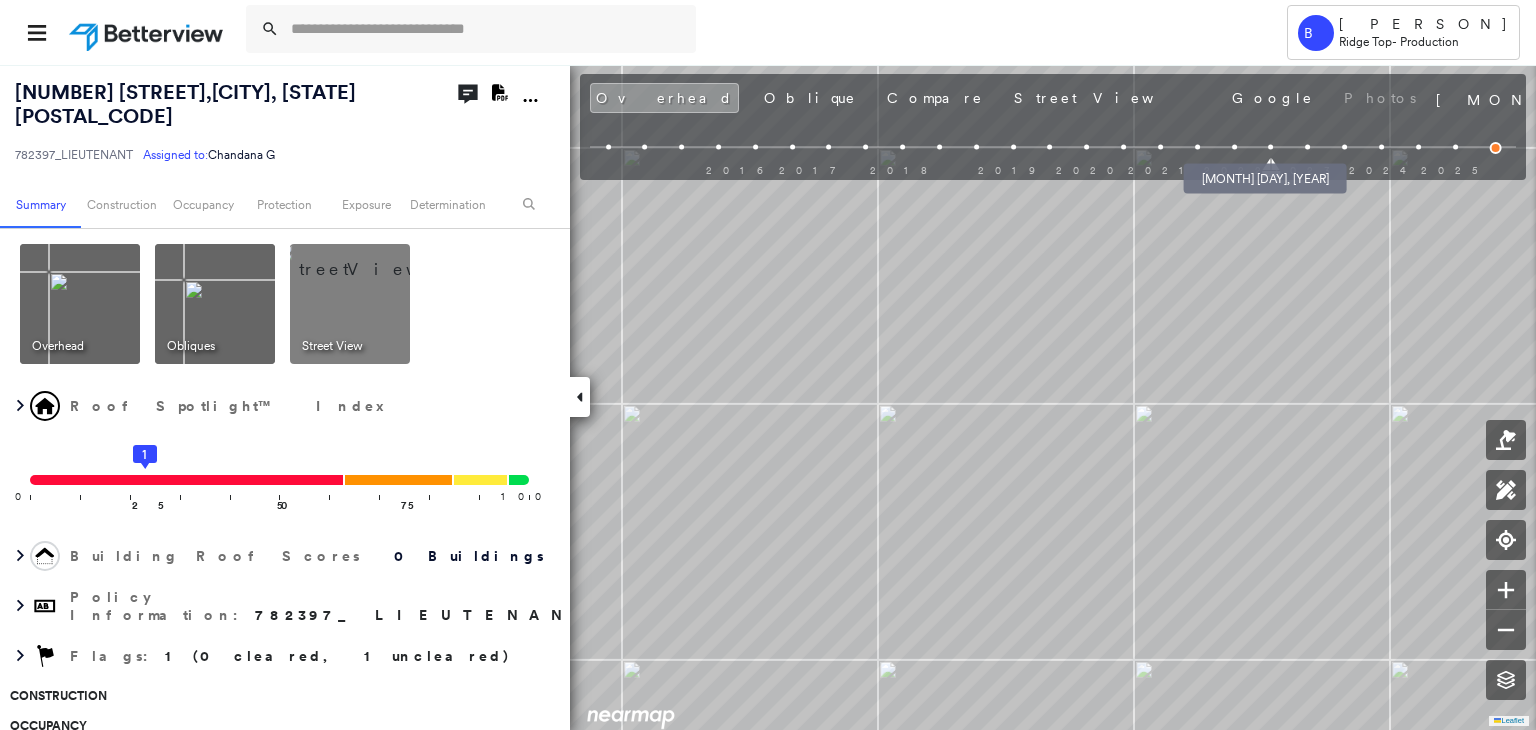 click at bounding box center (1234, 147) 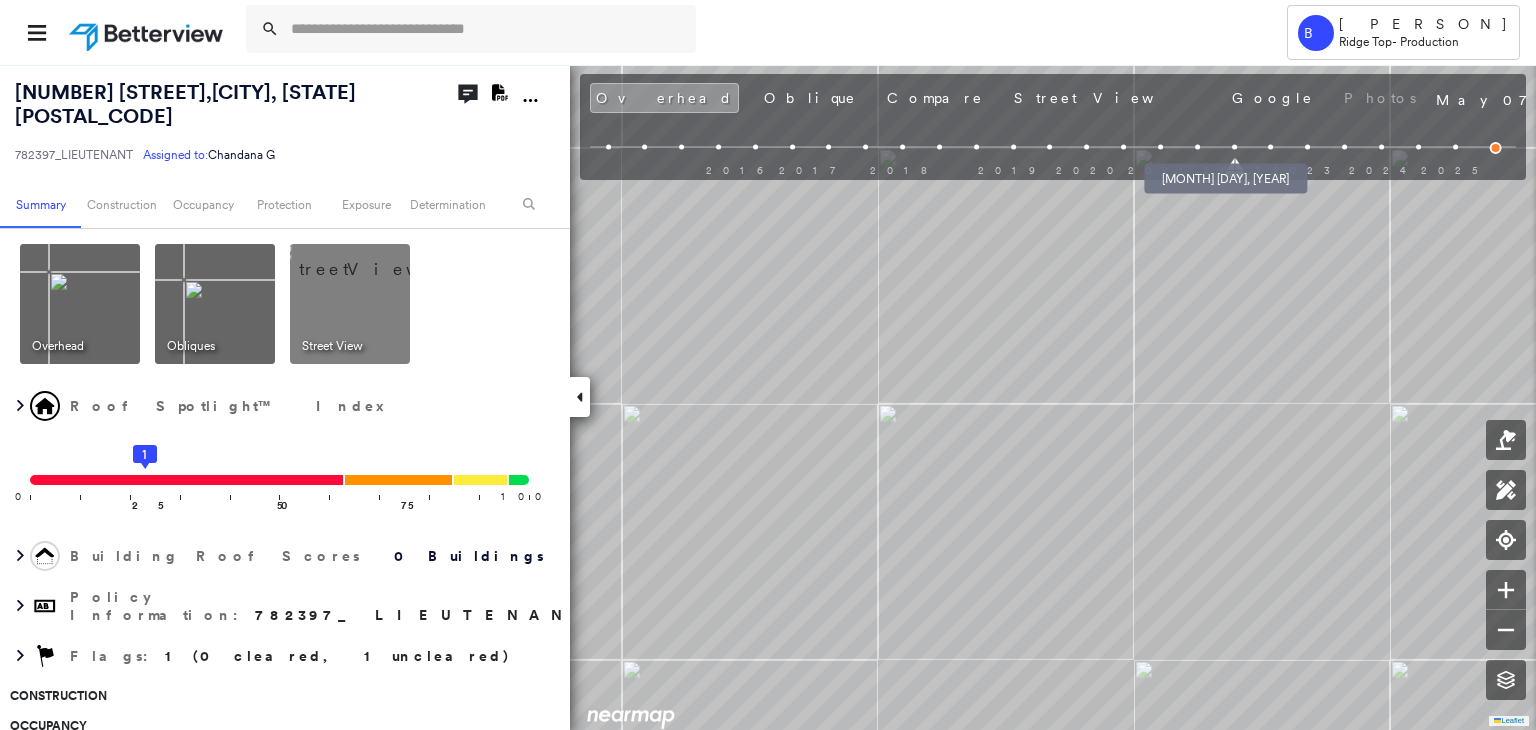 click at bounding box center (1197, 147) 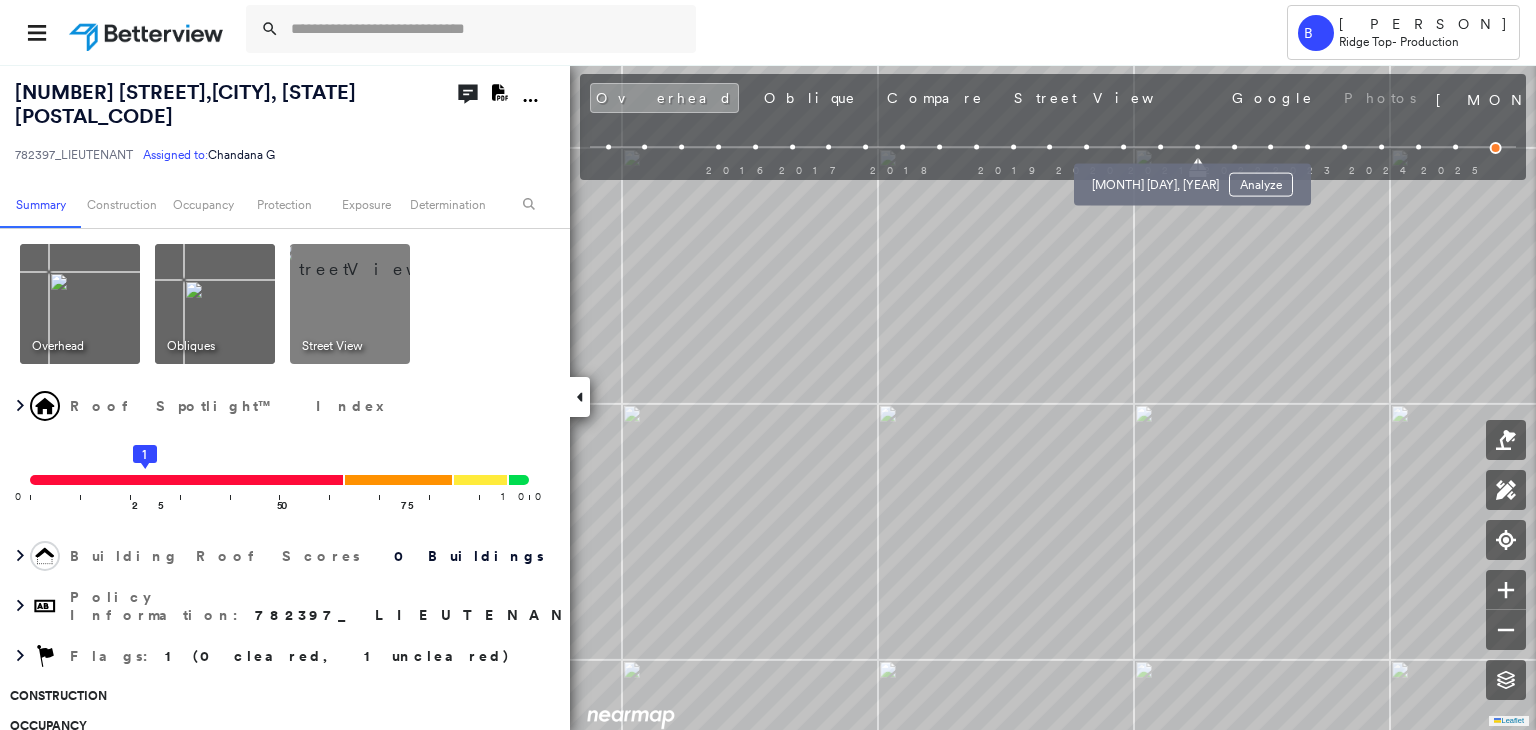 click at bounding box center [1160, 147] 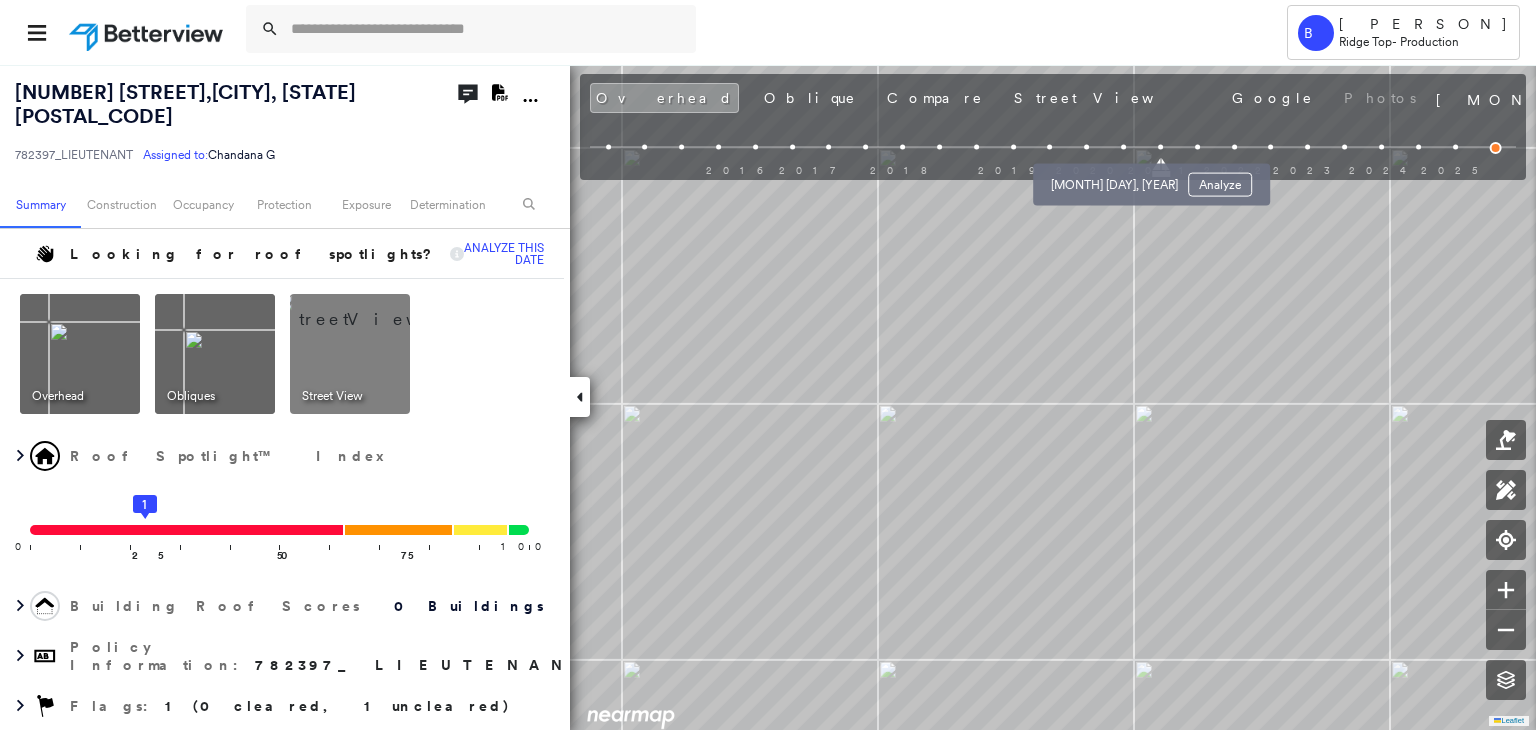 click at bounding box center [1123, 147] 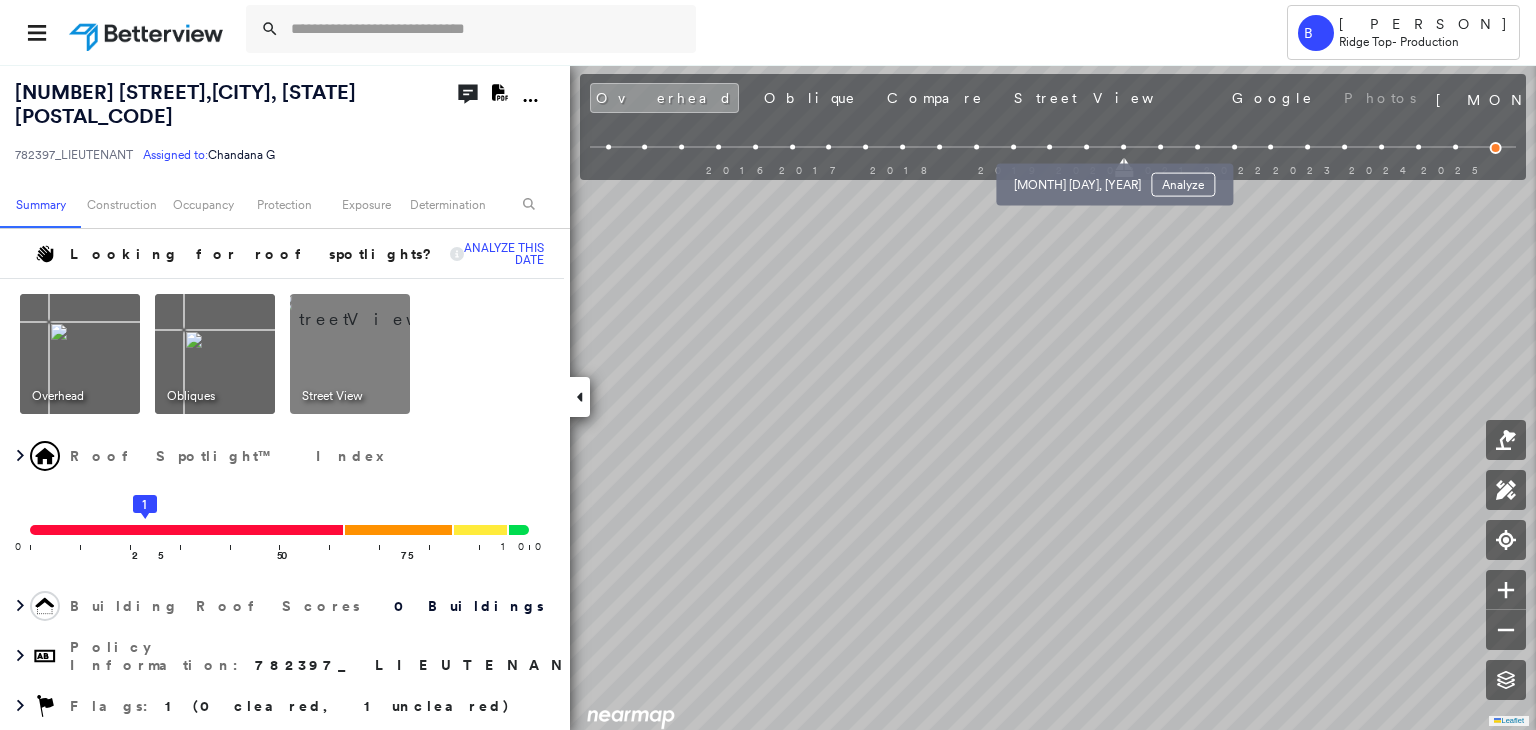 click at bounding box center (1086, 147) 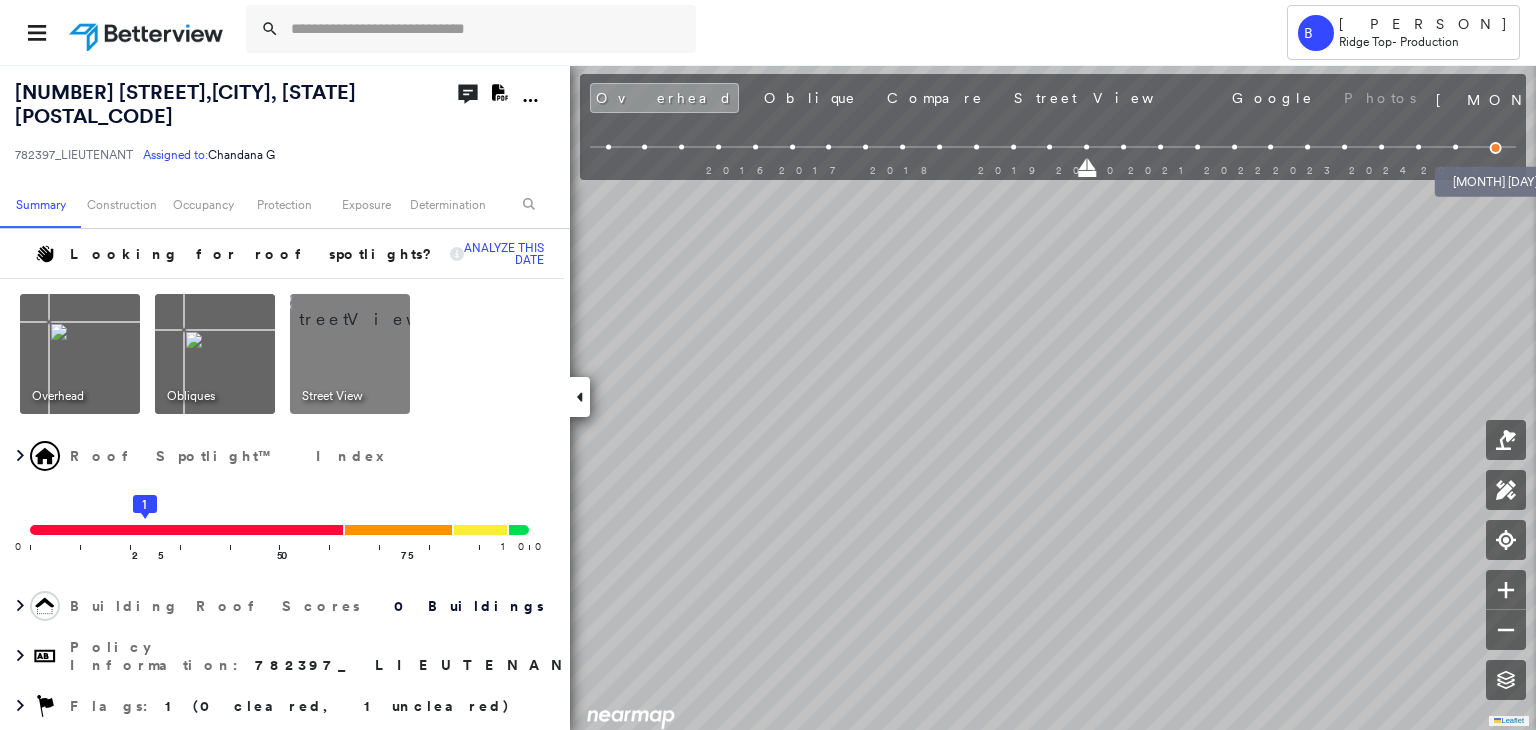 click at bounding box center [1496, 148] 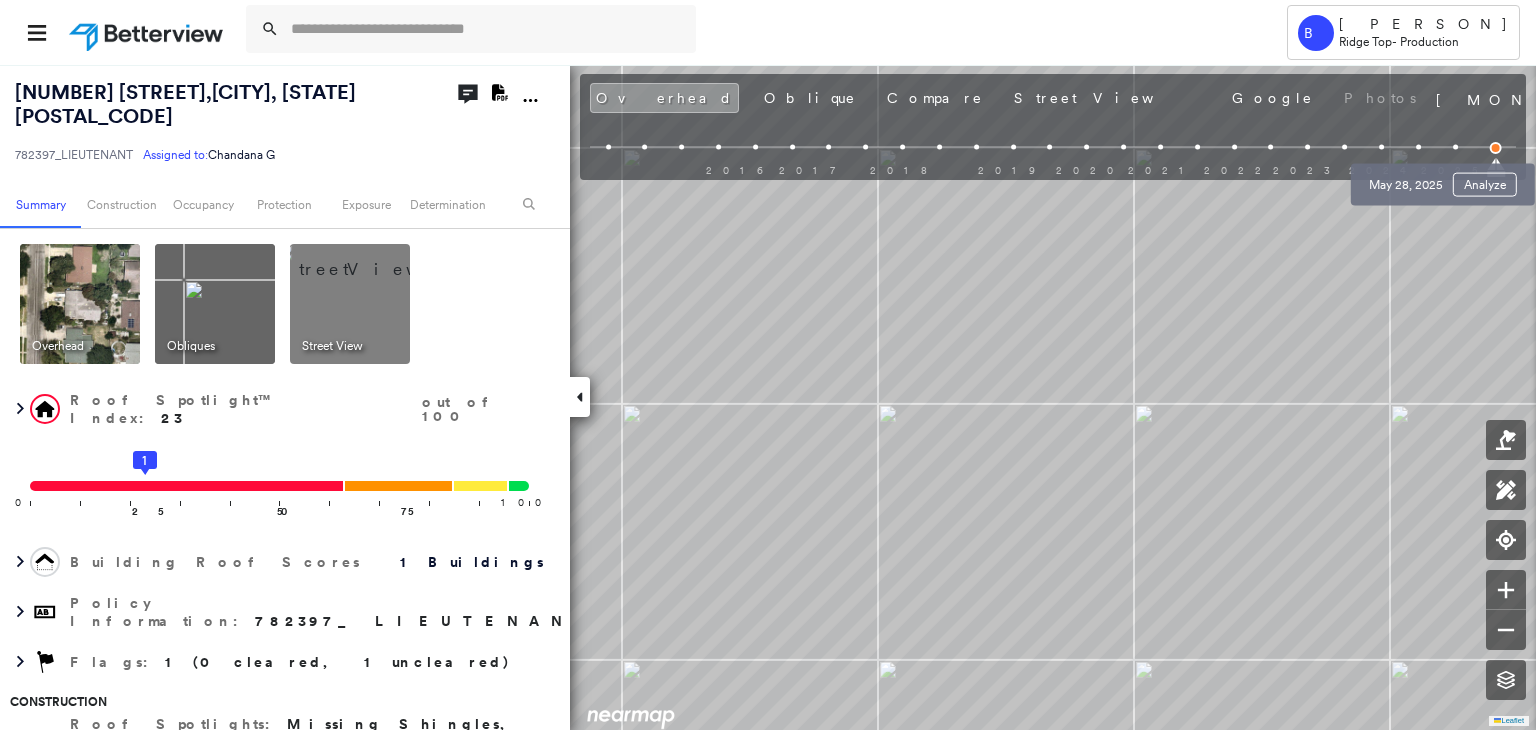 click at bounding box center (1455, 147) 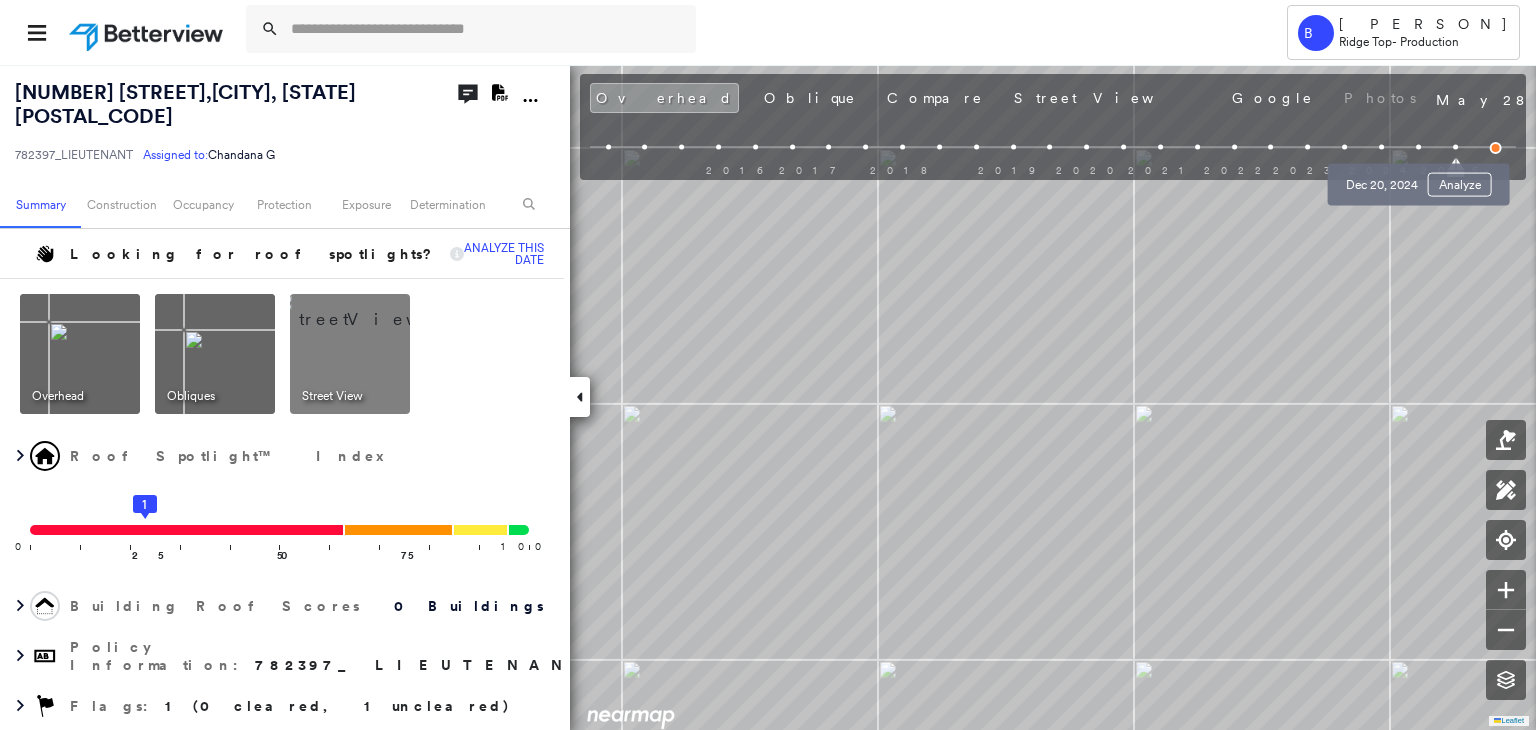 click at bounding box center [1418, 147] 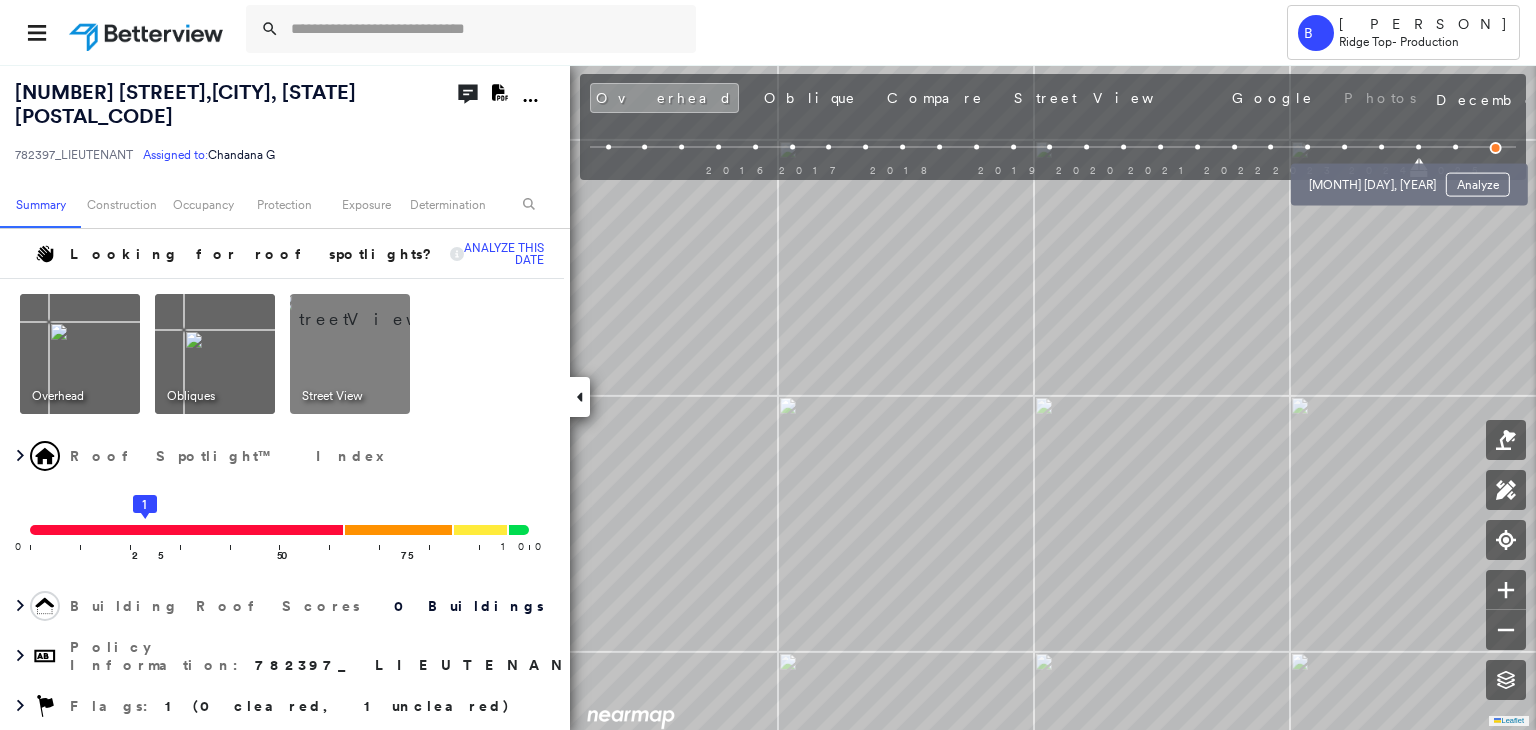 click at bounding box center (1381, 147) 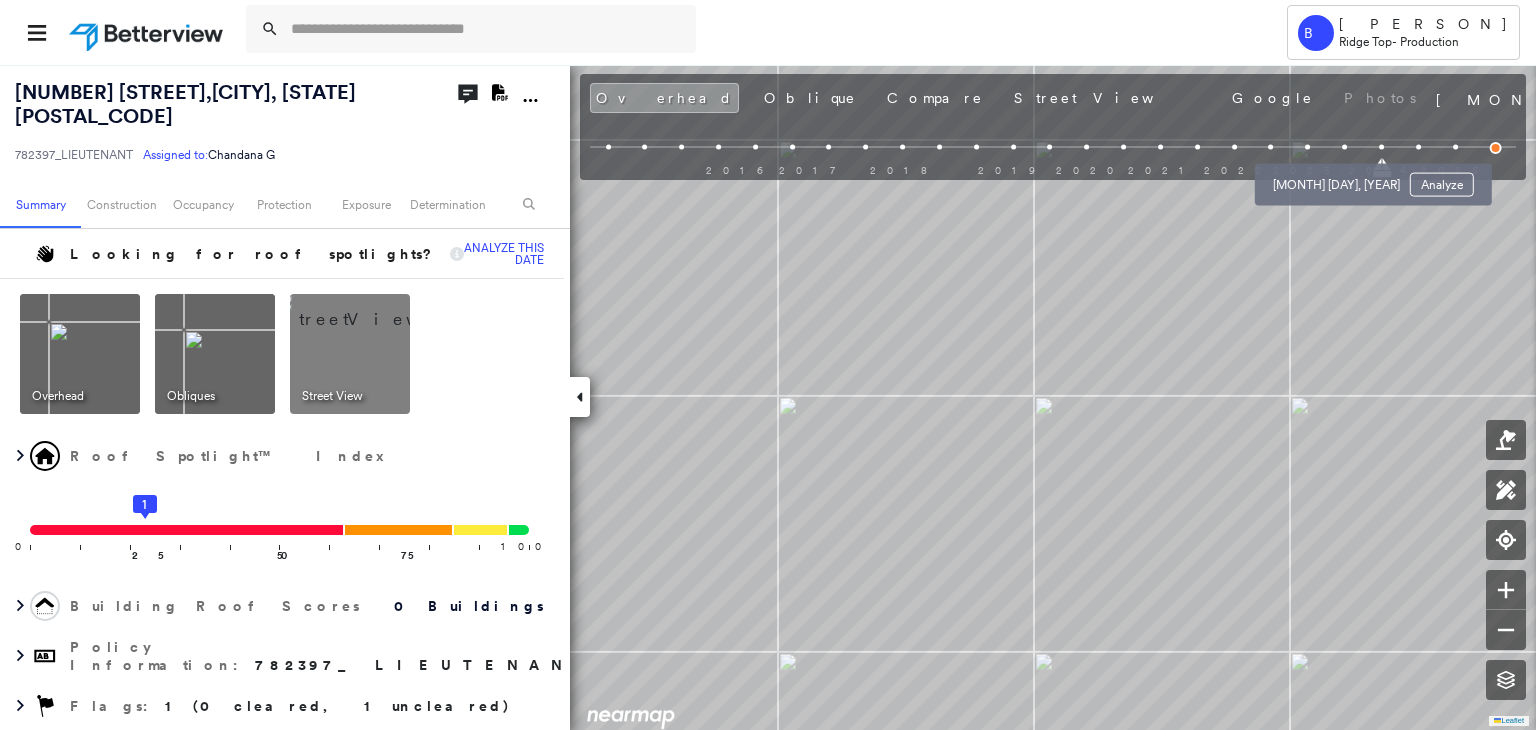 click at bounding box center (1344, 147) 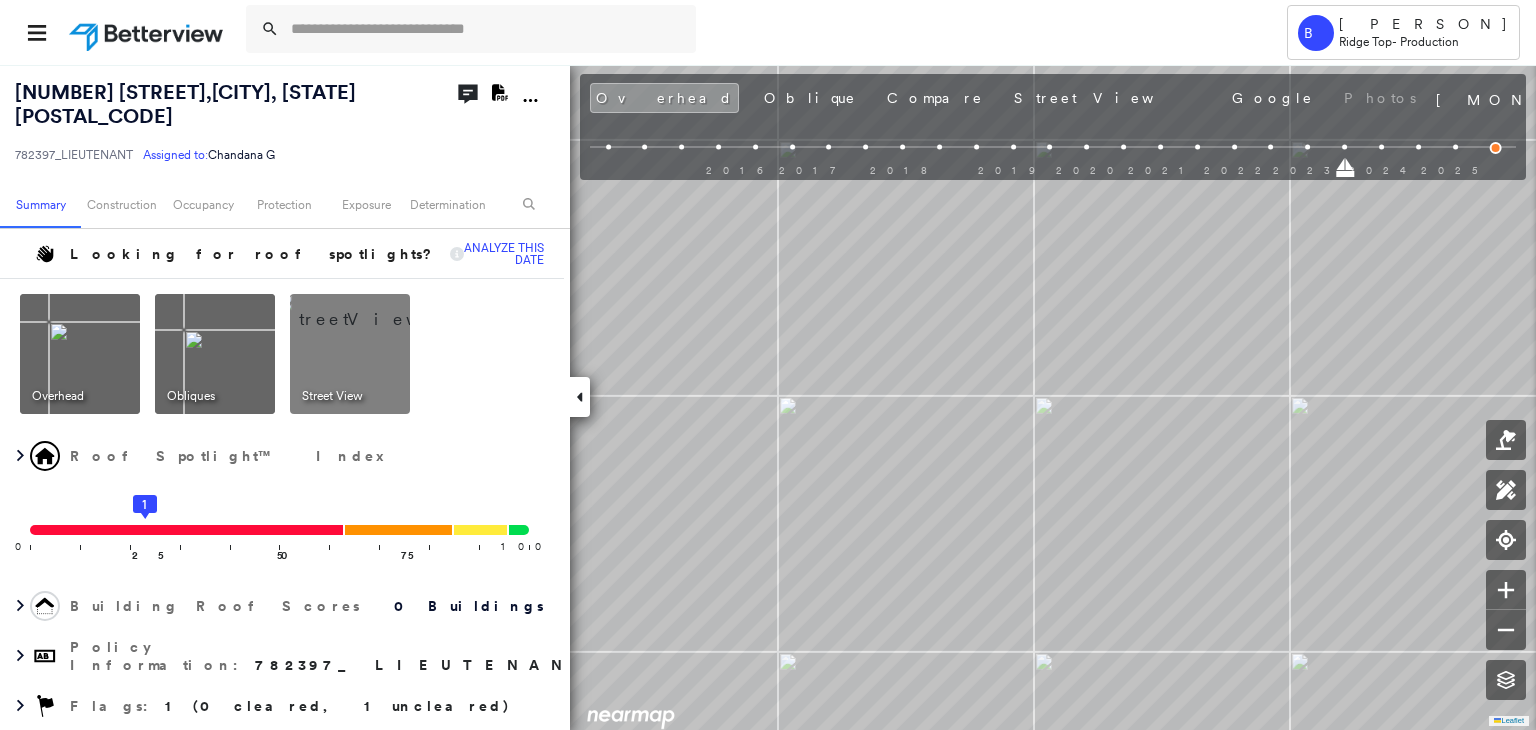 click at bounding box center (1307, 147) 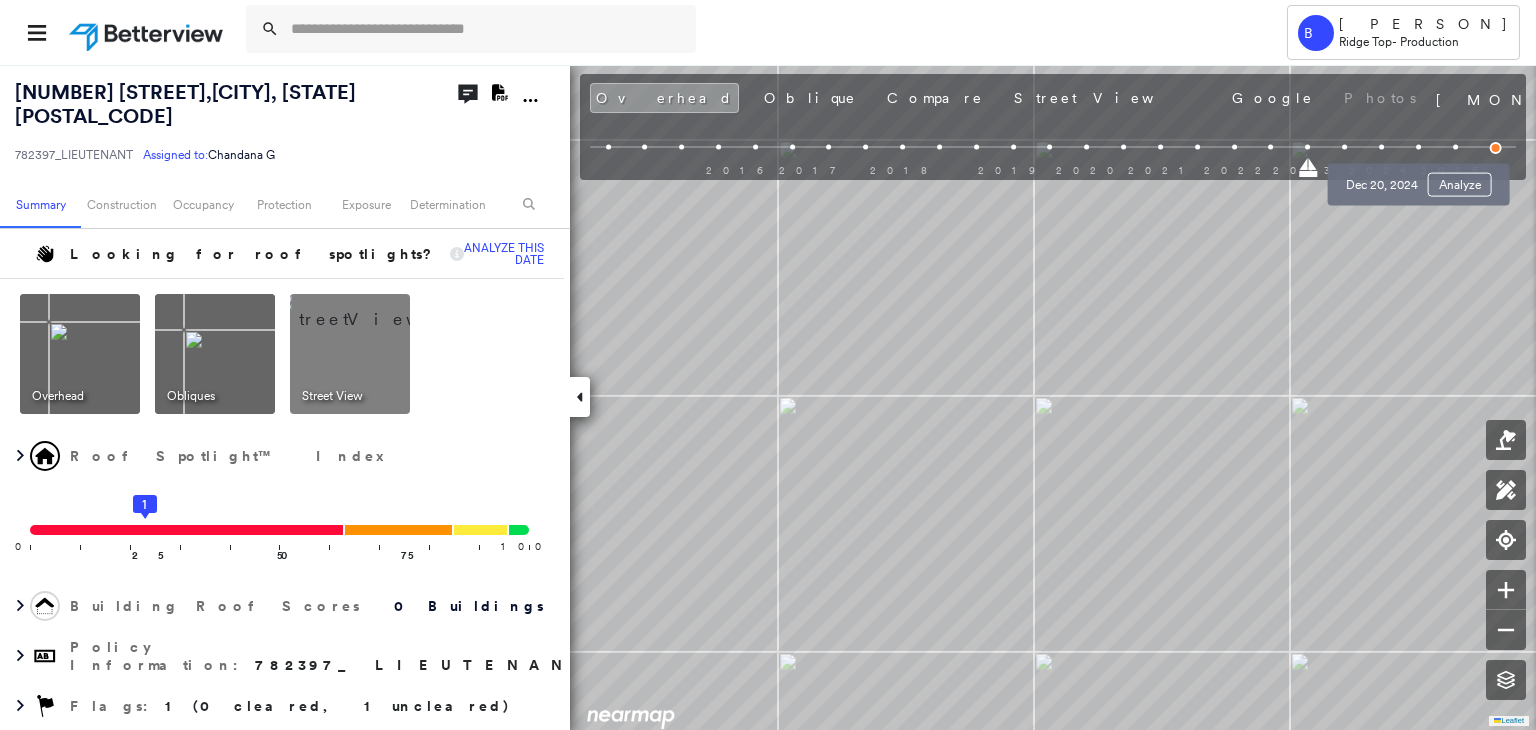 click at bounding box center (1418, 147) 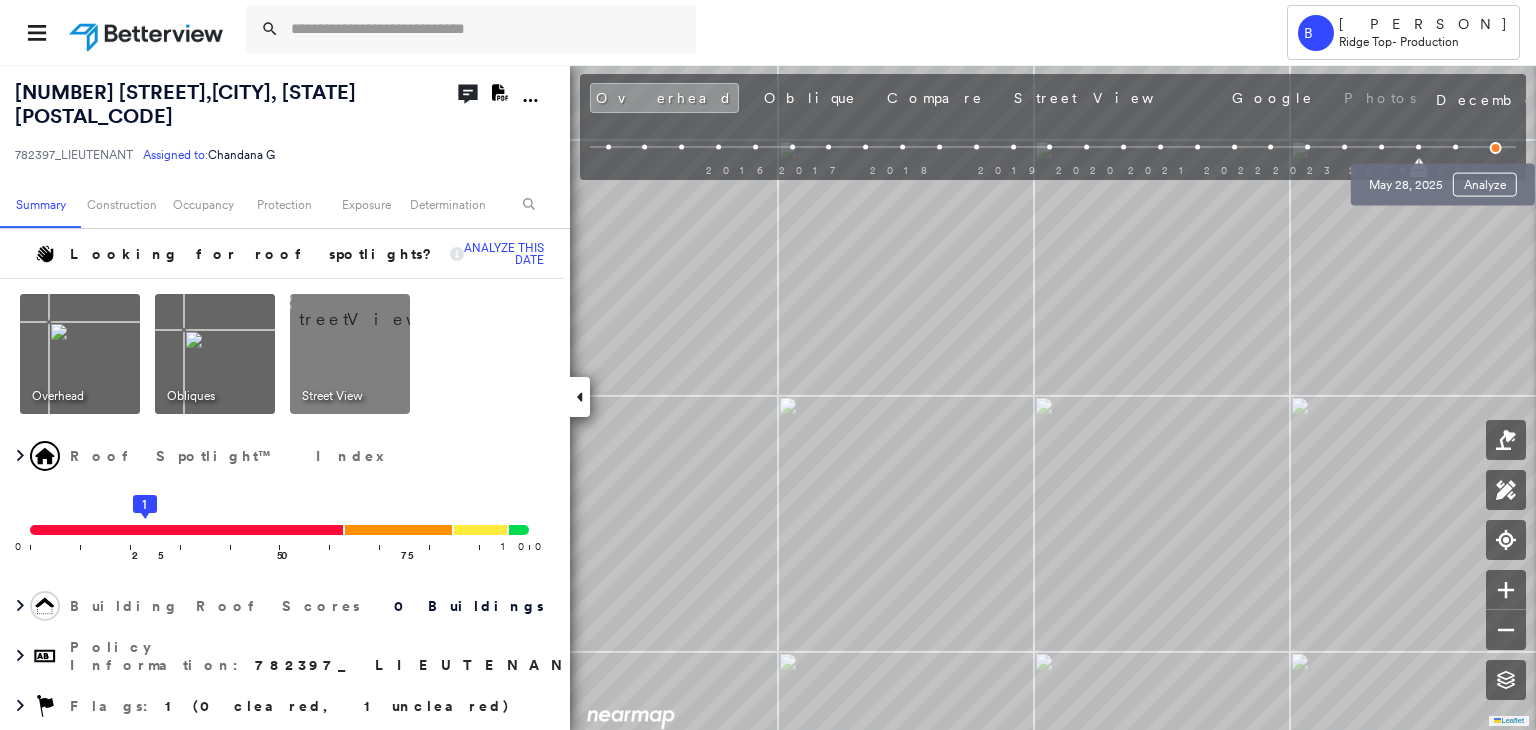 click at bounding box center [1455, 147] 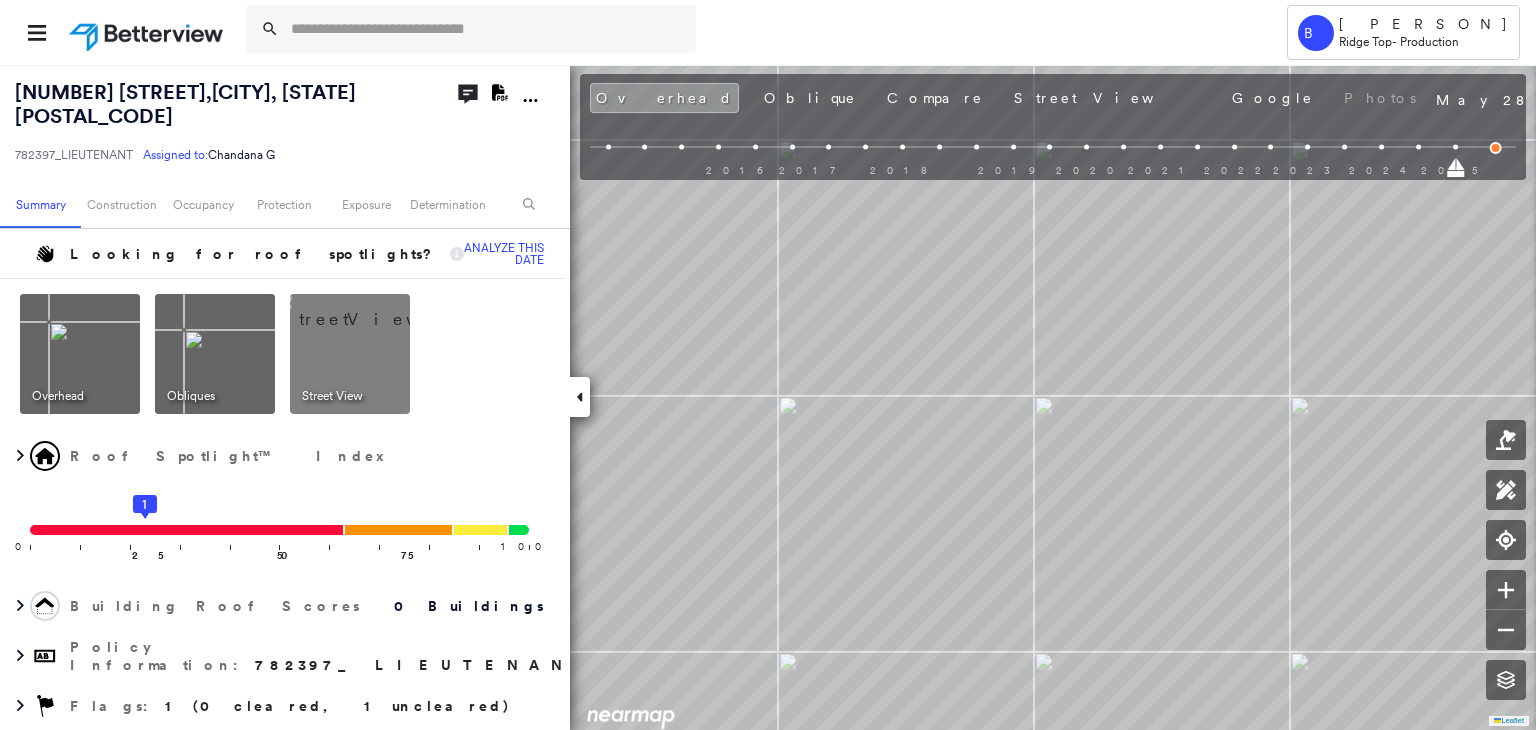 click at bounding box center [1496, 148] 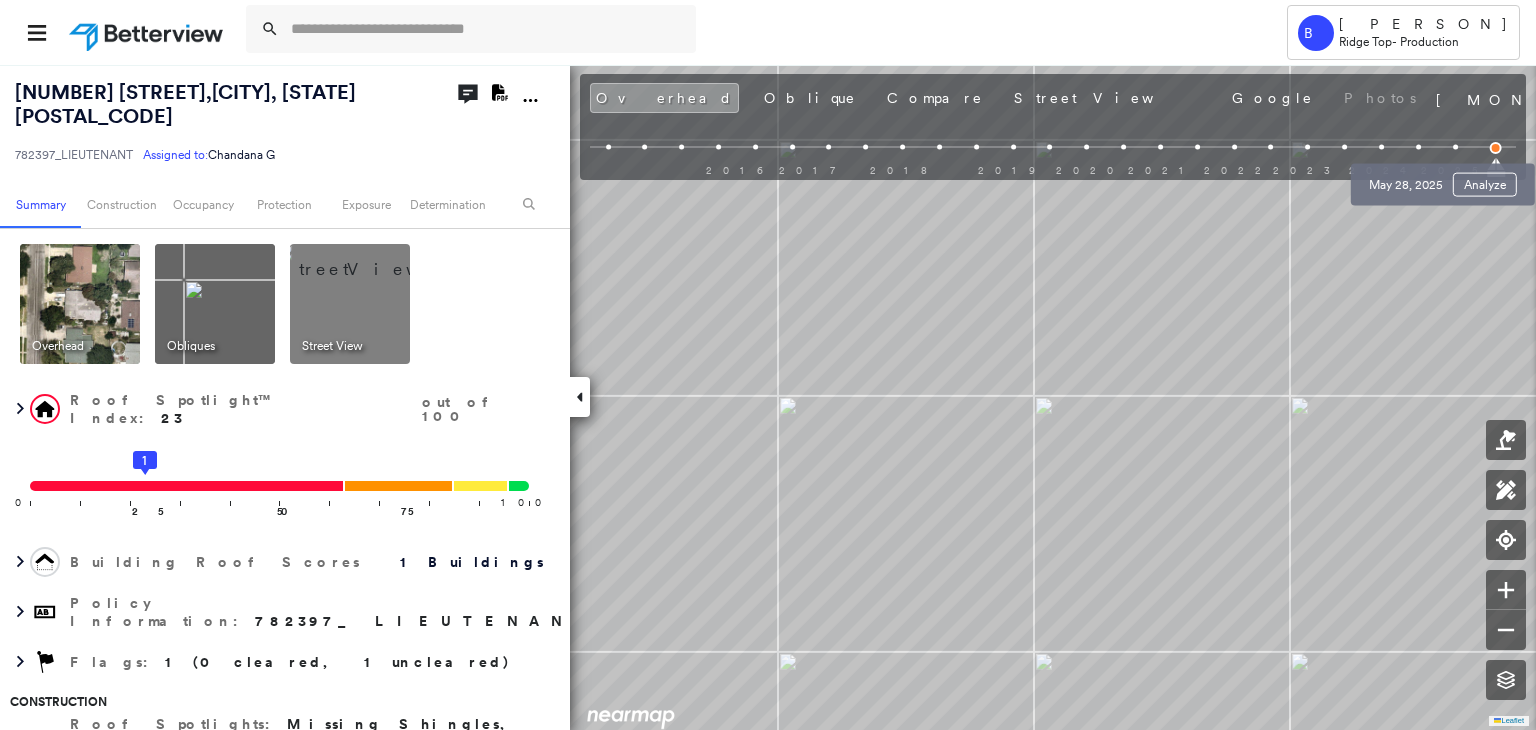 click at bounding box center (1455, 147) 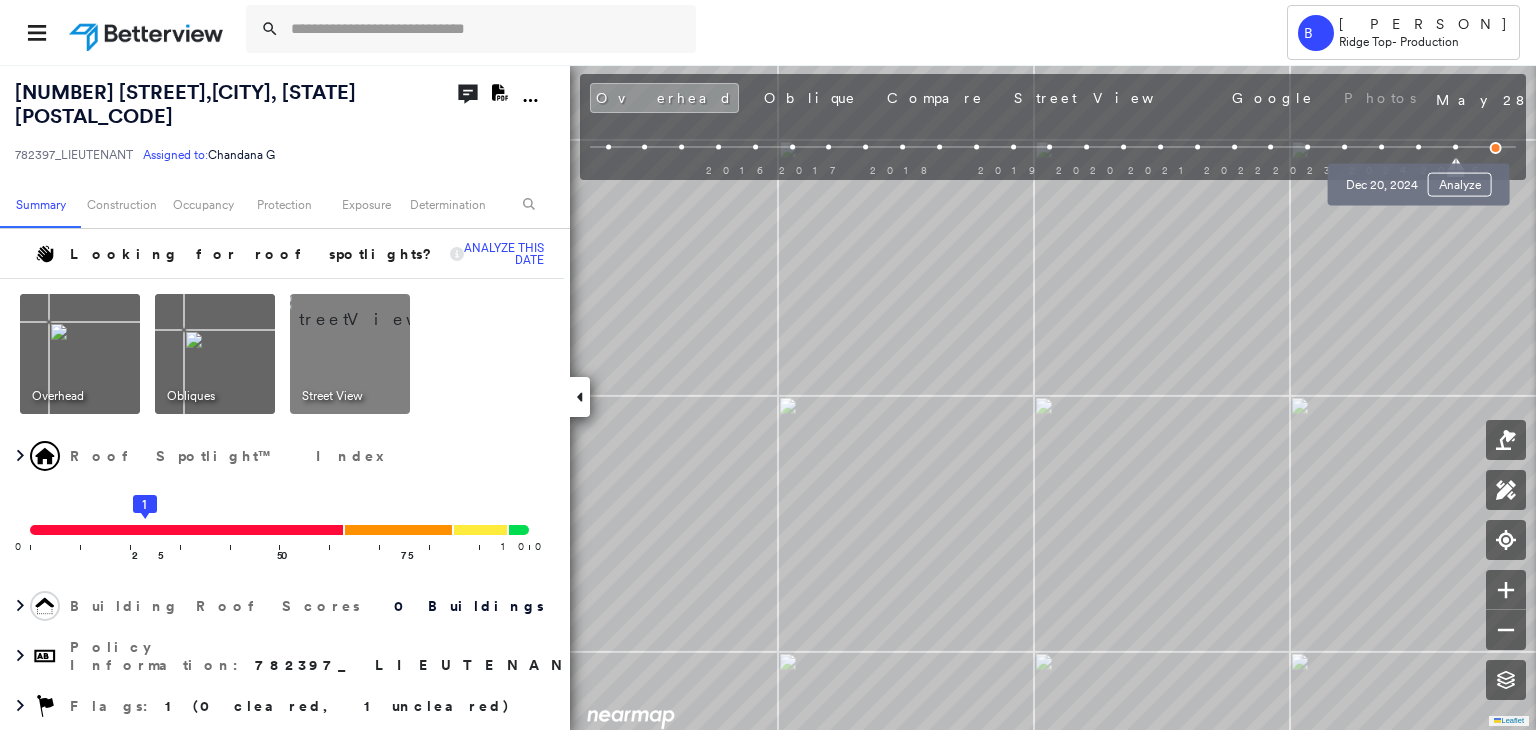click at bounding box center [1418, 147] 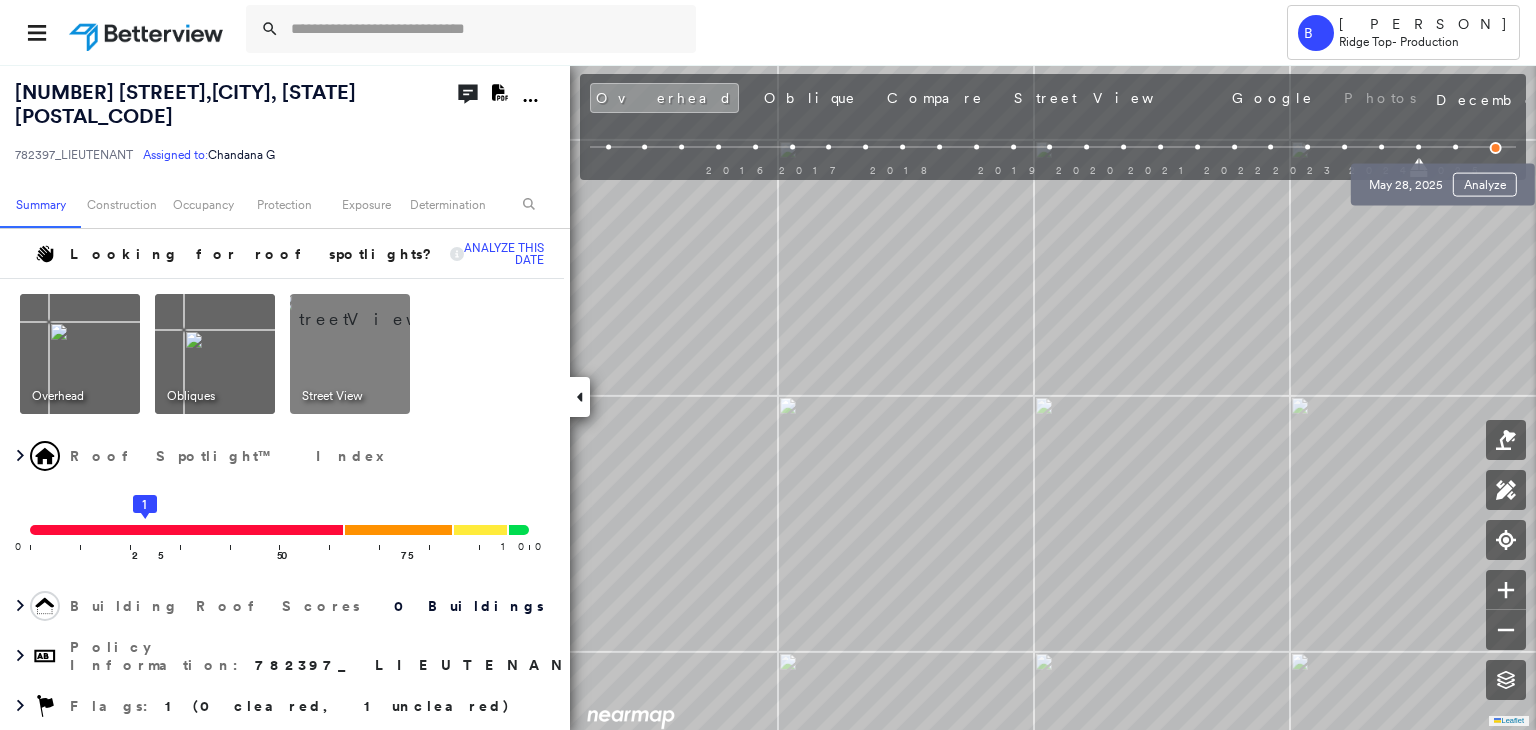 click at bounding box center [1455, 147] 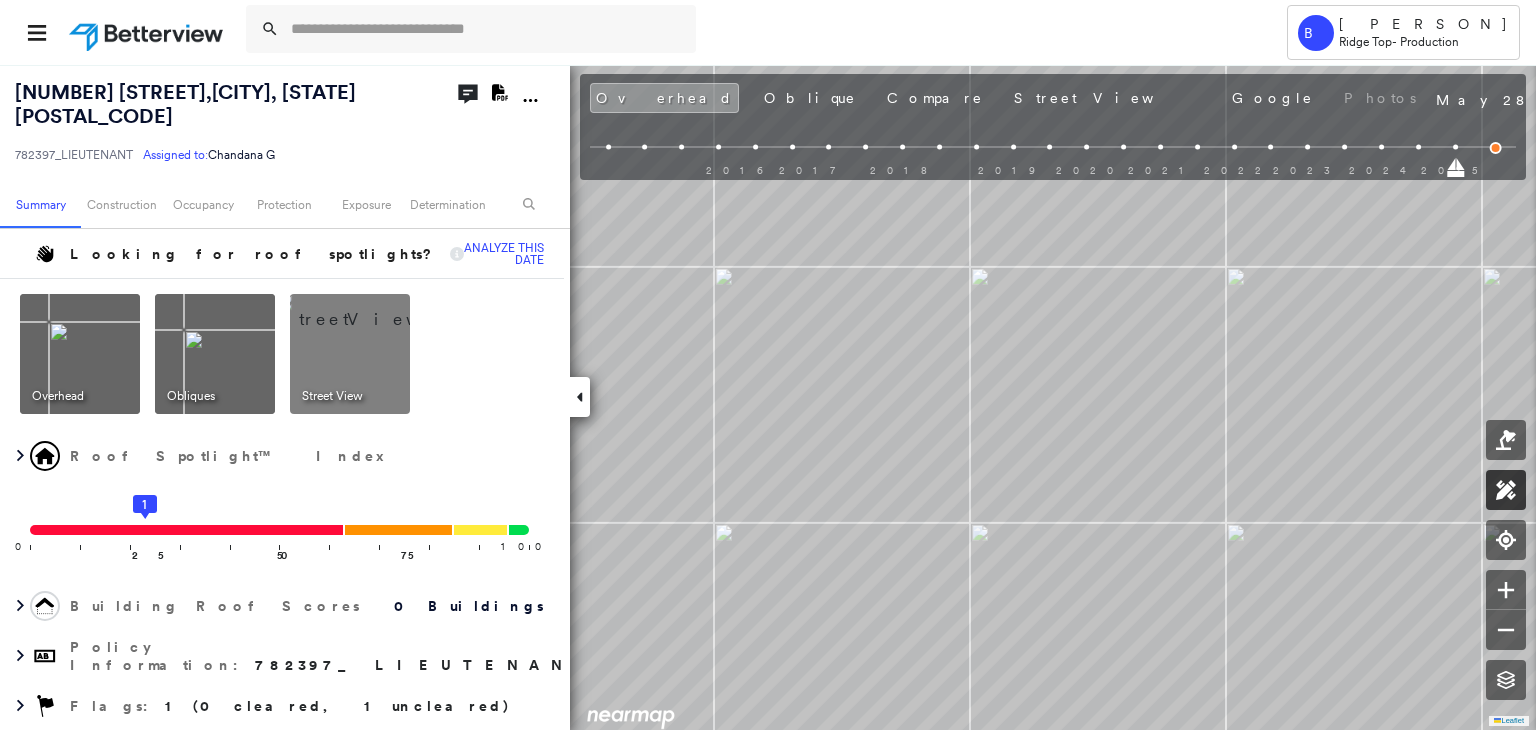 click at bounding box center [1506, 490] 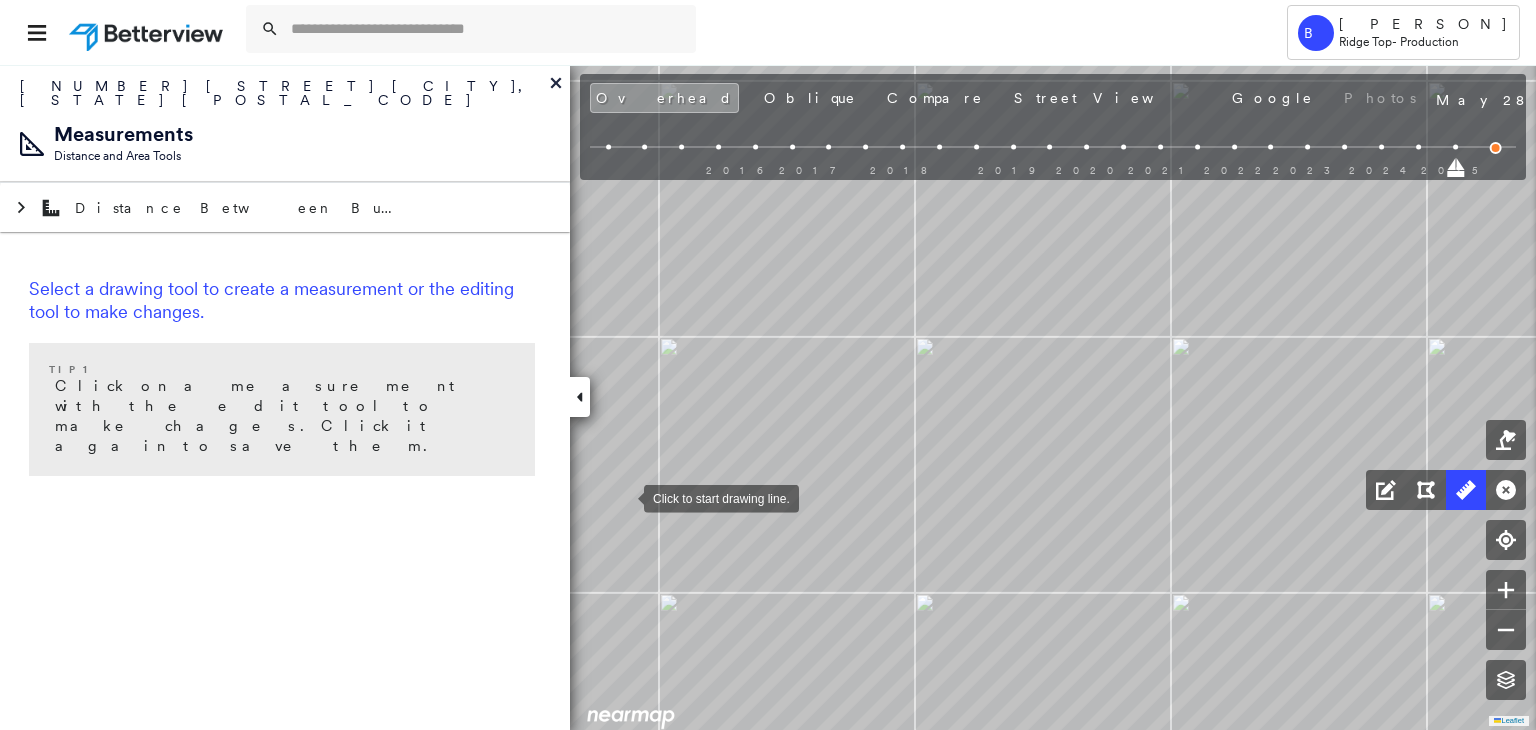 click at bounding box center (624, 497) 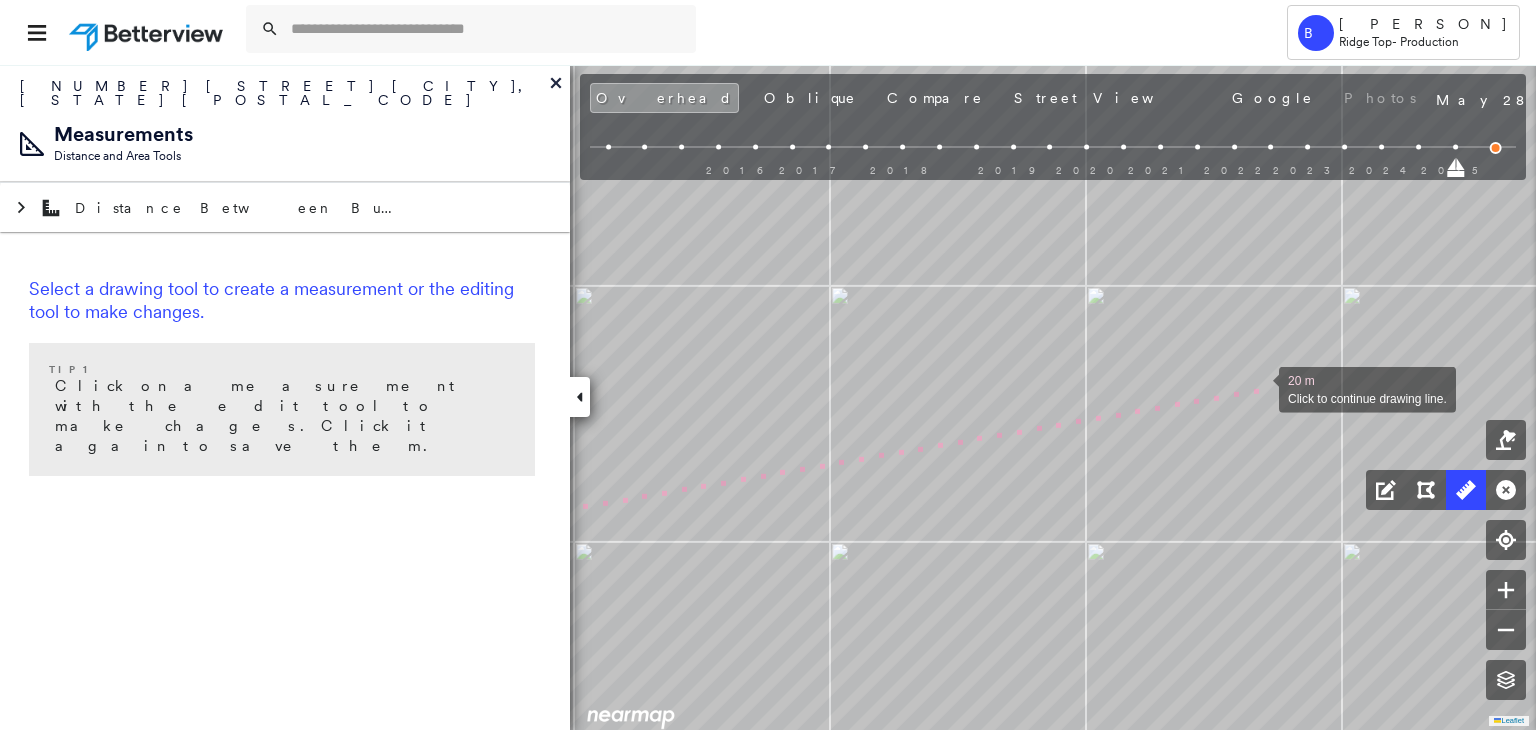 click at bounding box center (1259, 388) 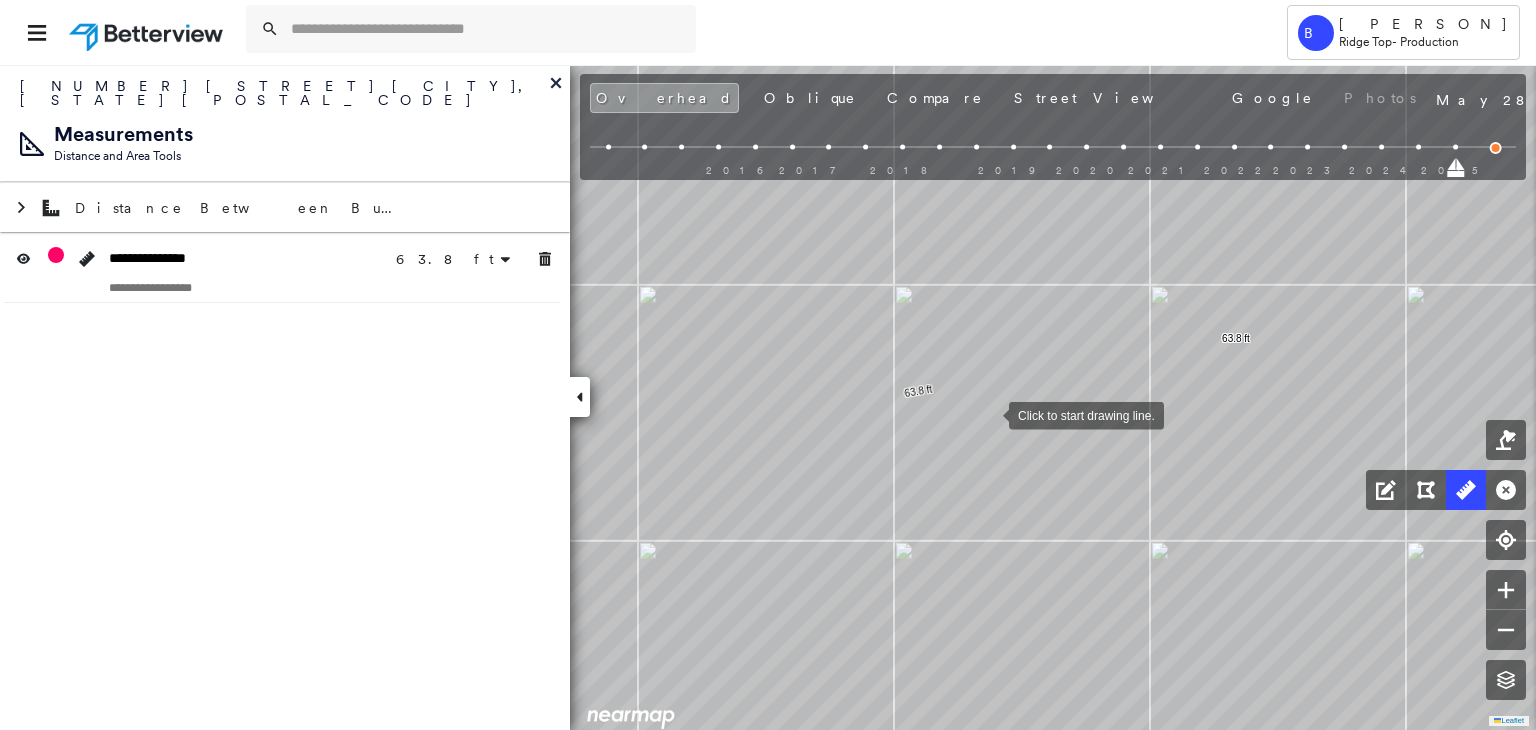 drag, startPoint x: 940, startPoint y: 461, endPoint x: 1041, endPoint y: 389, distance: 124.036285 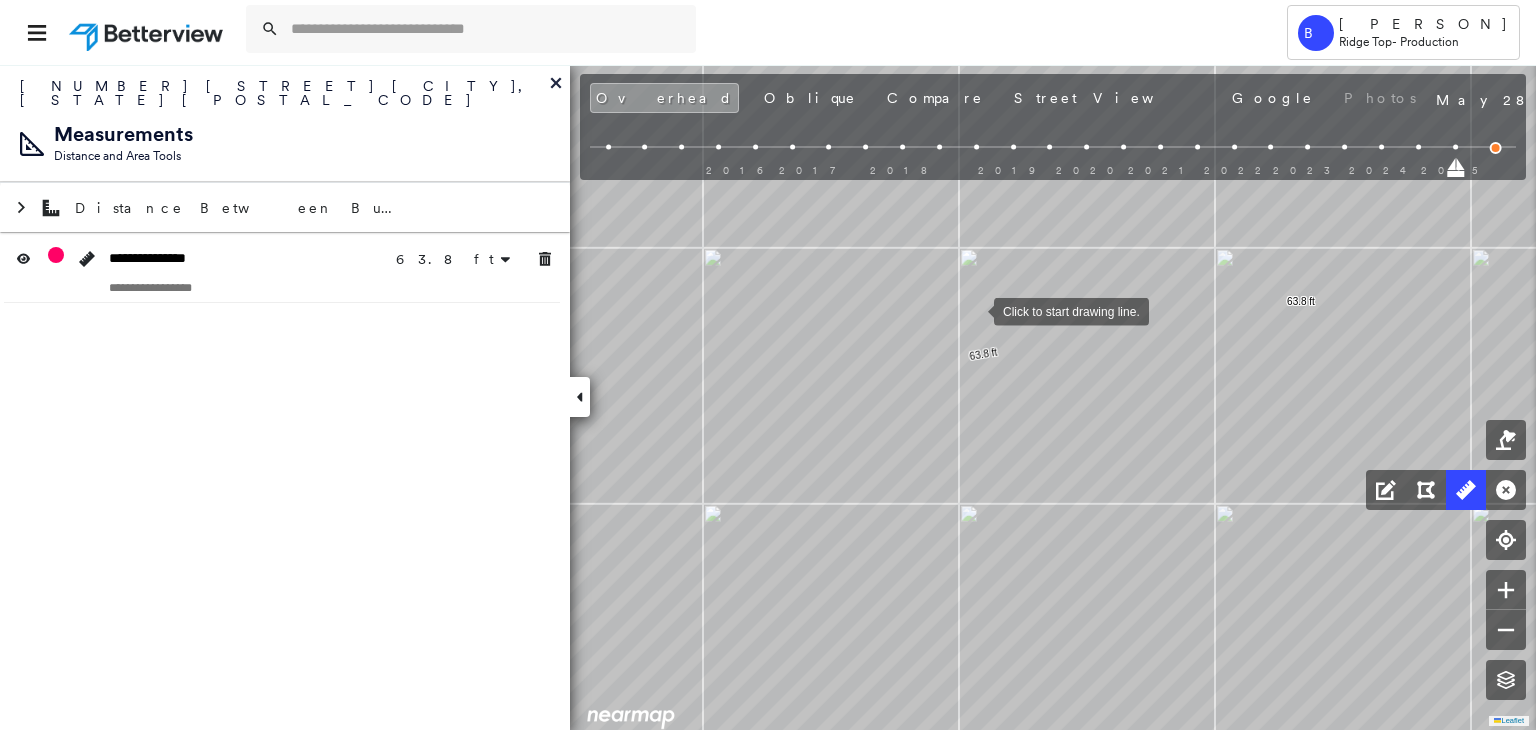drag, startPoint x: 970, startPoint y: 352, endPoint x: 979, endPoint y: 527, distance: 175.23128 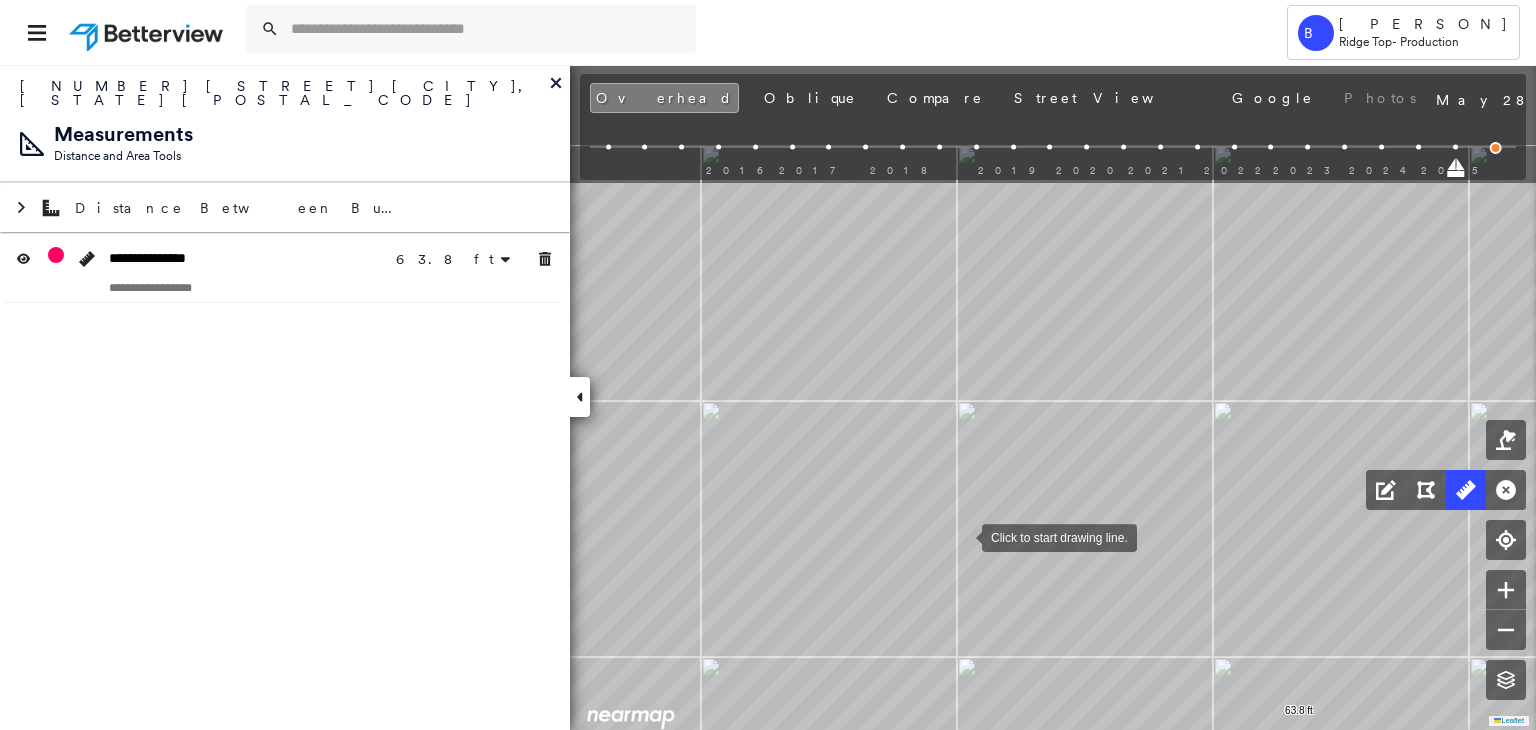 drag, startPoint x: 974, startPoint y: 331, endPoint x: 960, endPoint y: 533, distance: 202.48457 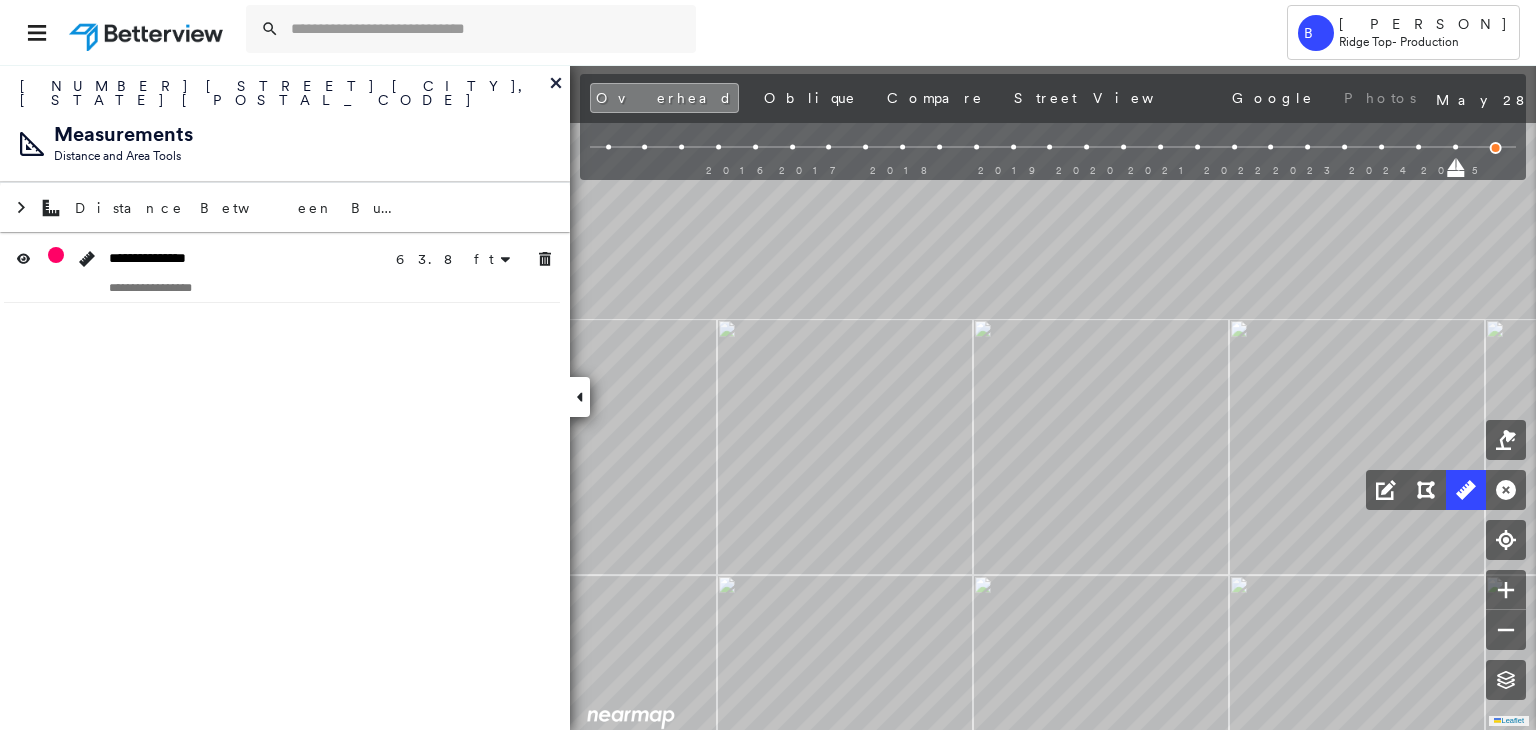 drag, startPoint x: 931, startPoint y: 334, endPoint x: 968, endPoint y: 533, distance: 202.41048 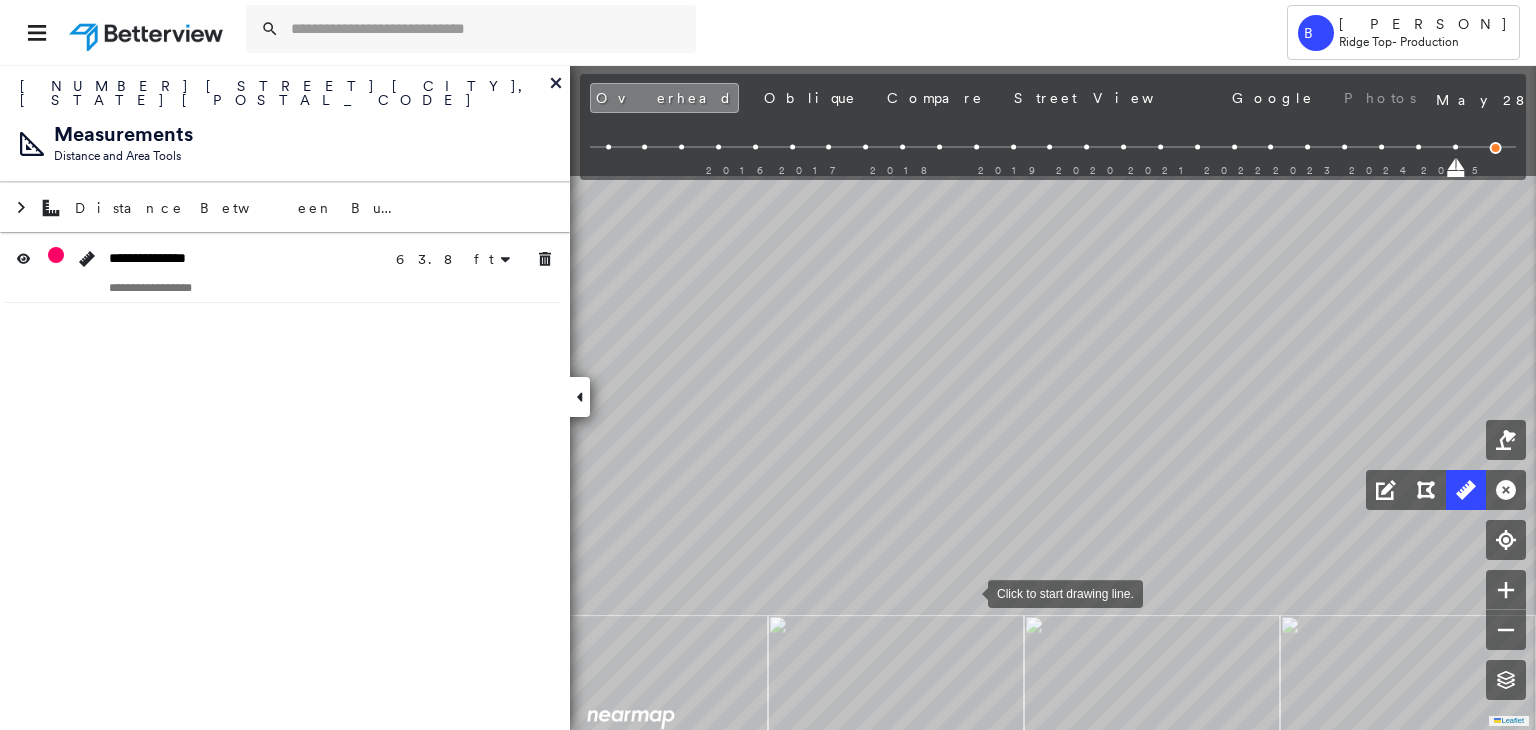 drag, startPoint x: 941, startPoint y: 410, endPoint x: 968, endPoint y: 590, distance: 182.01373 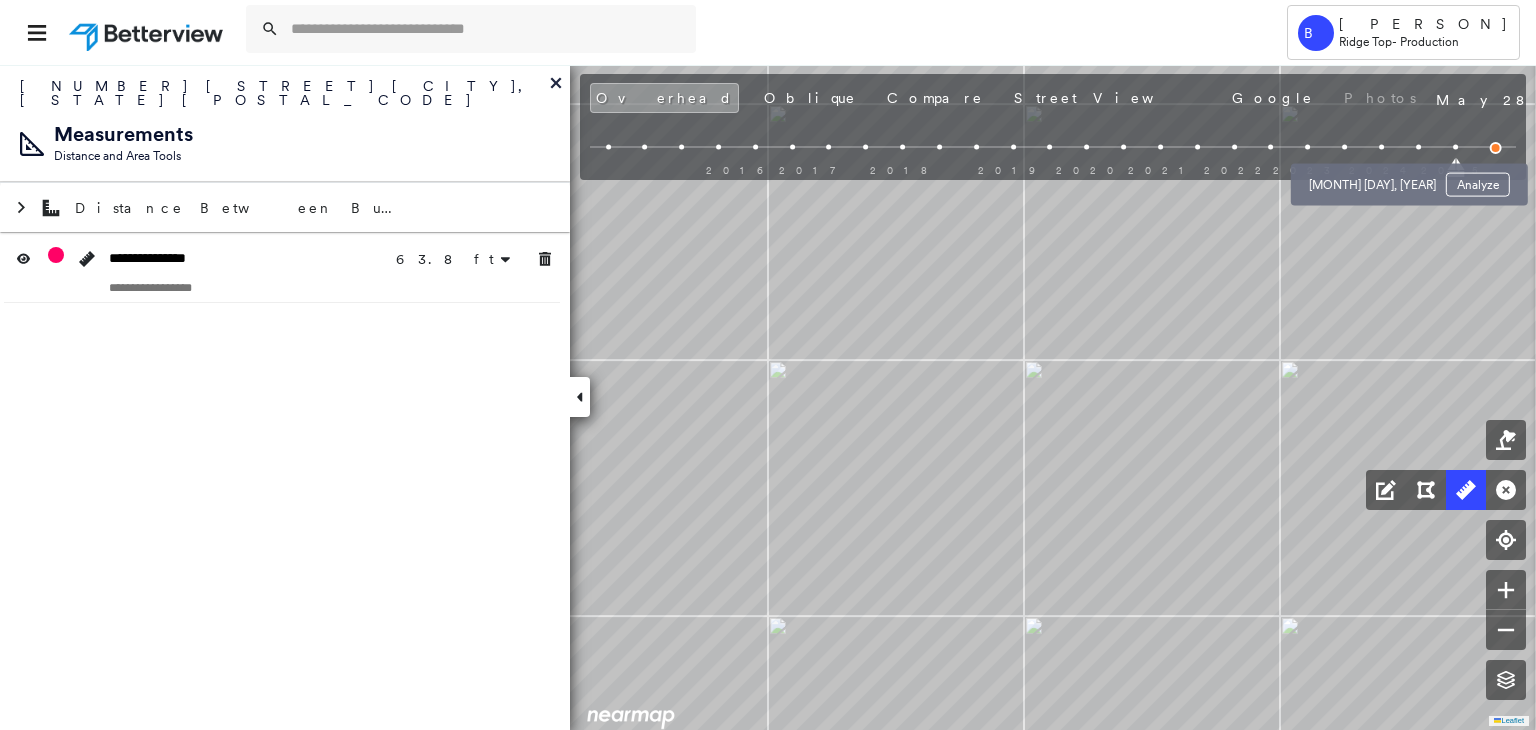 click at bounding box center (1381, 147) 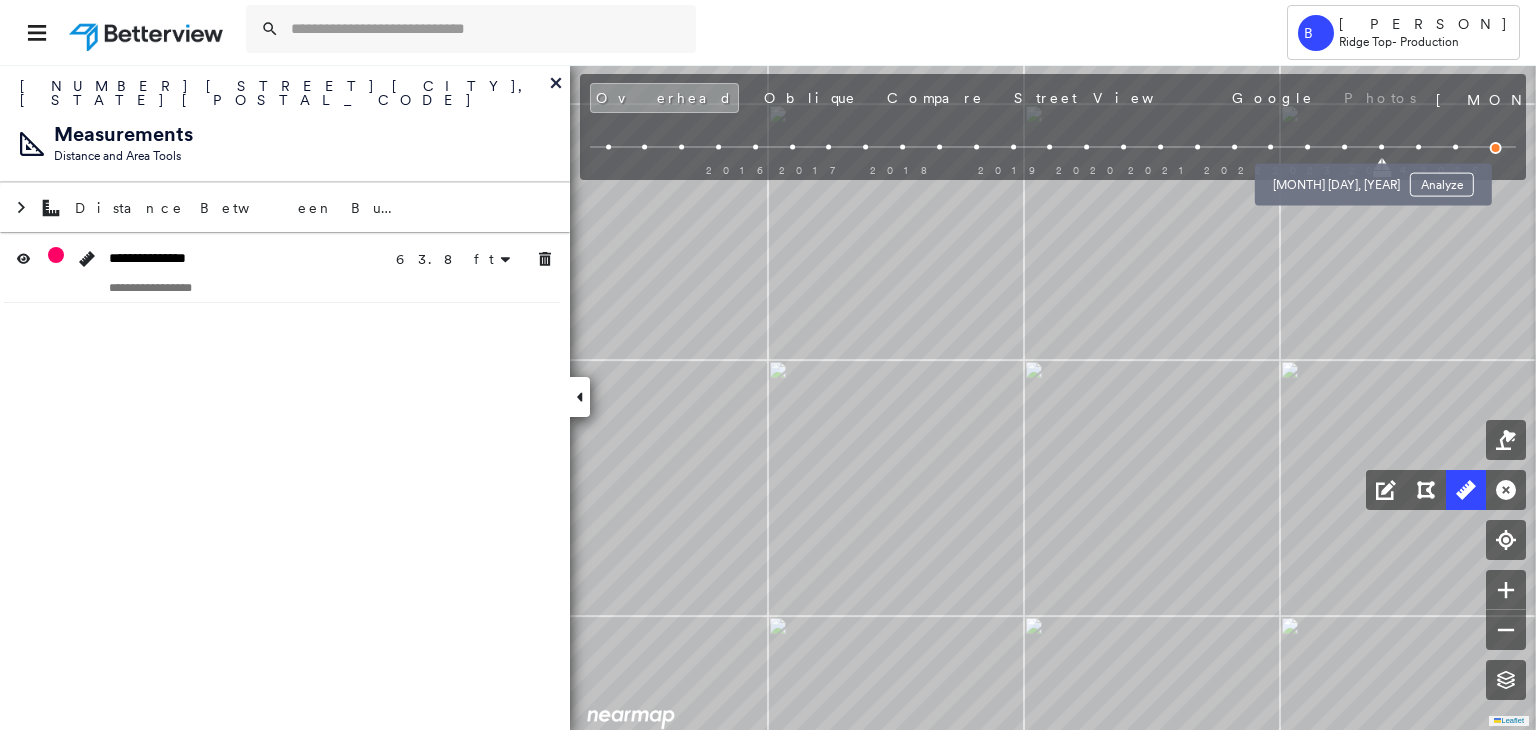 click at bounding box center (1344, 147) 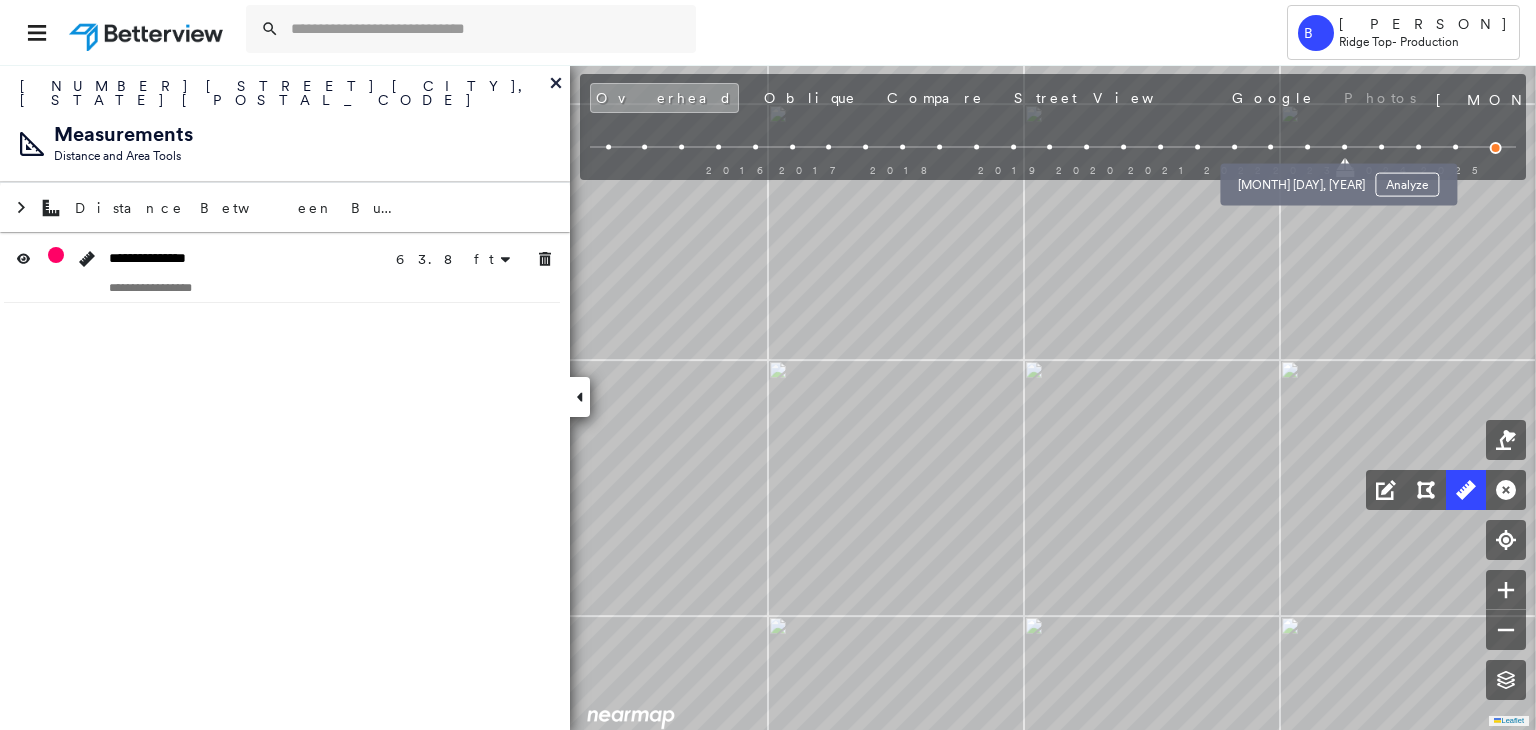 click at bounding box center (1307, 147) 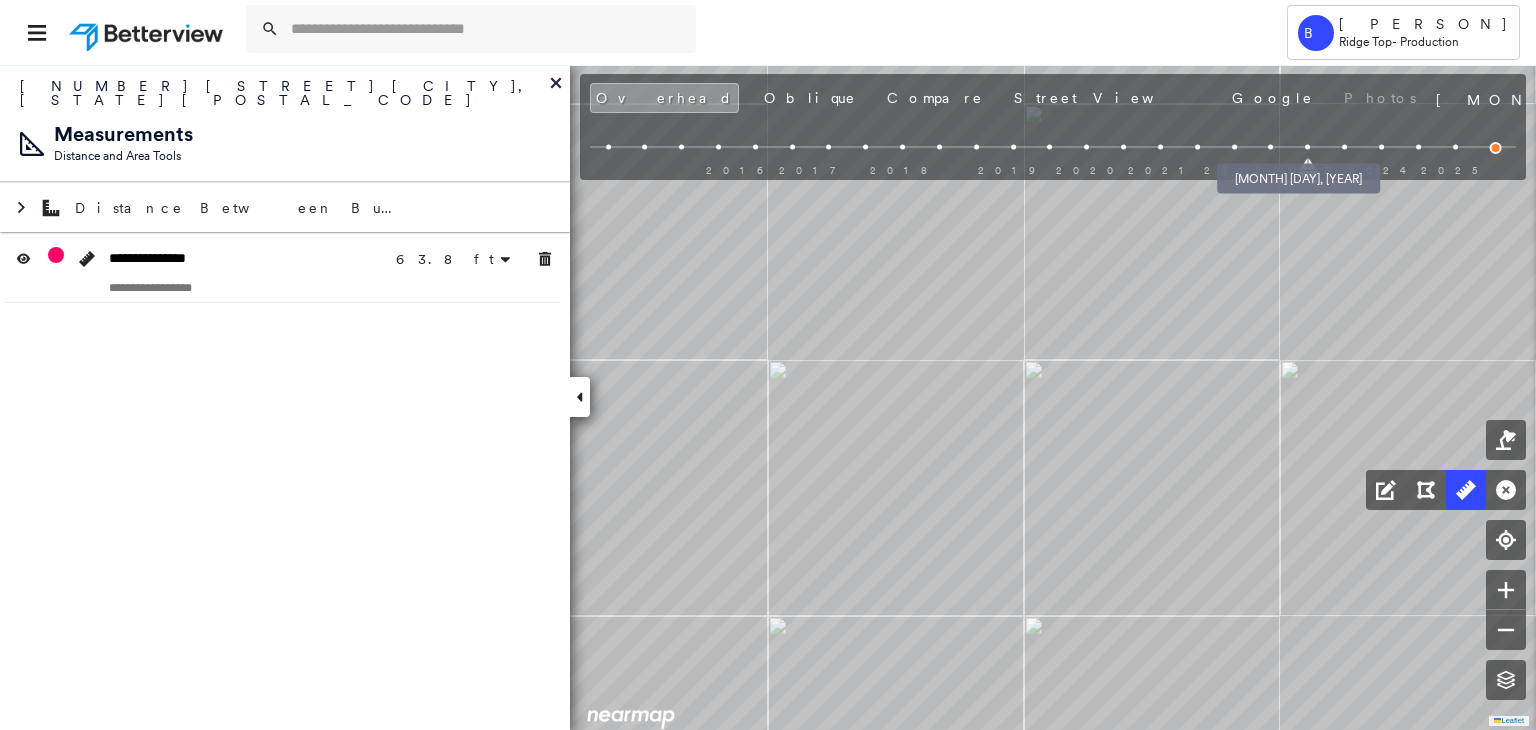 click at bounding box center (1271, 147) 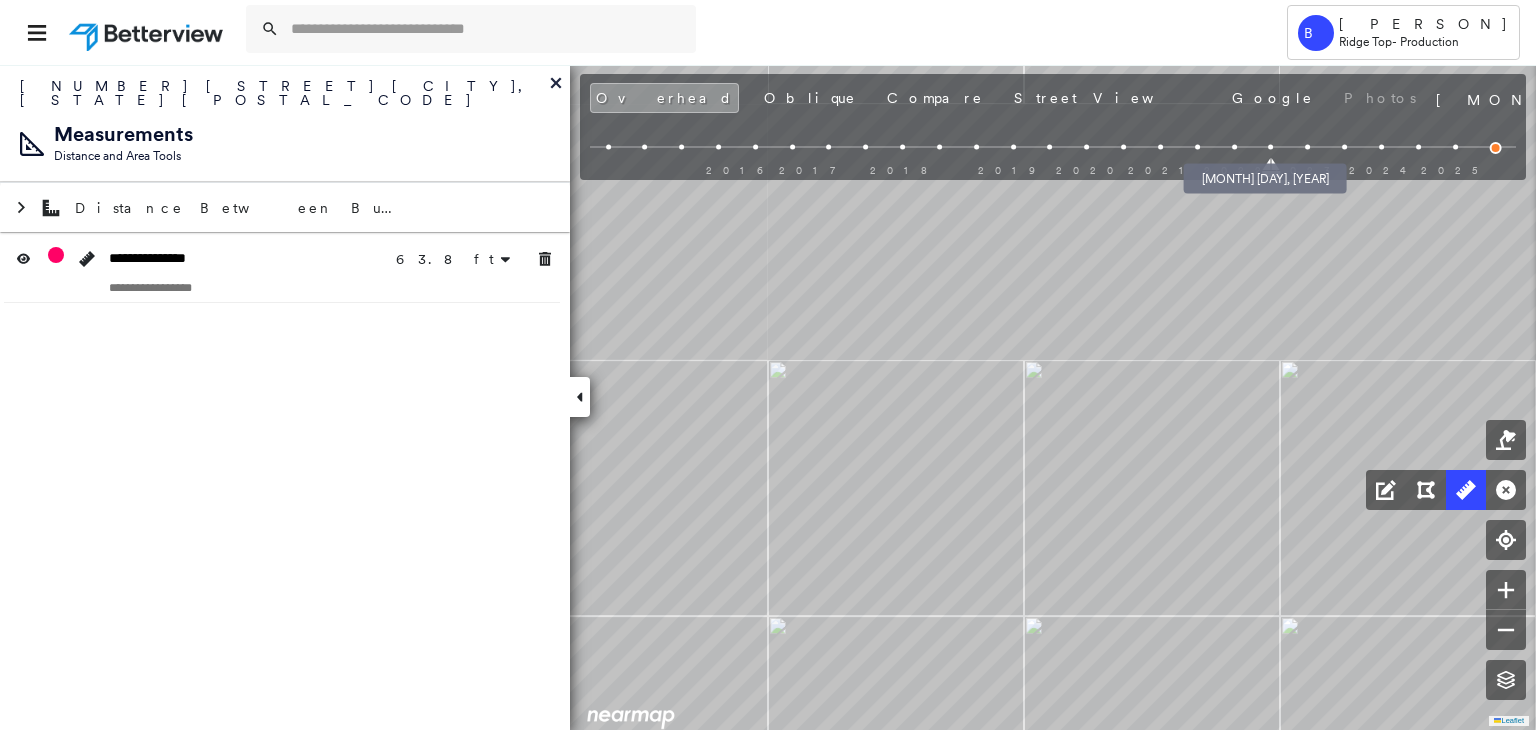 click at bounding box center (1234, 147) 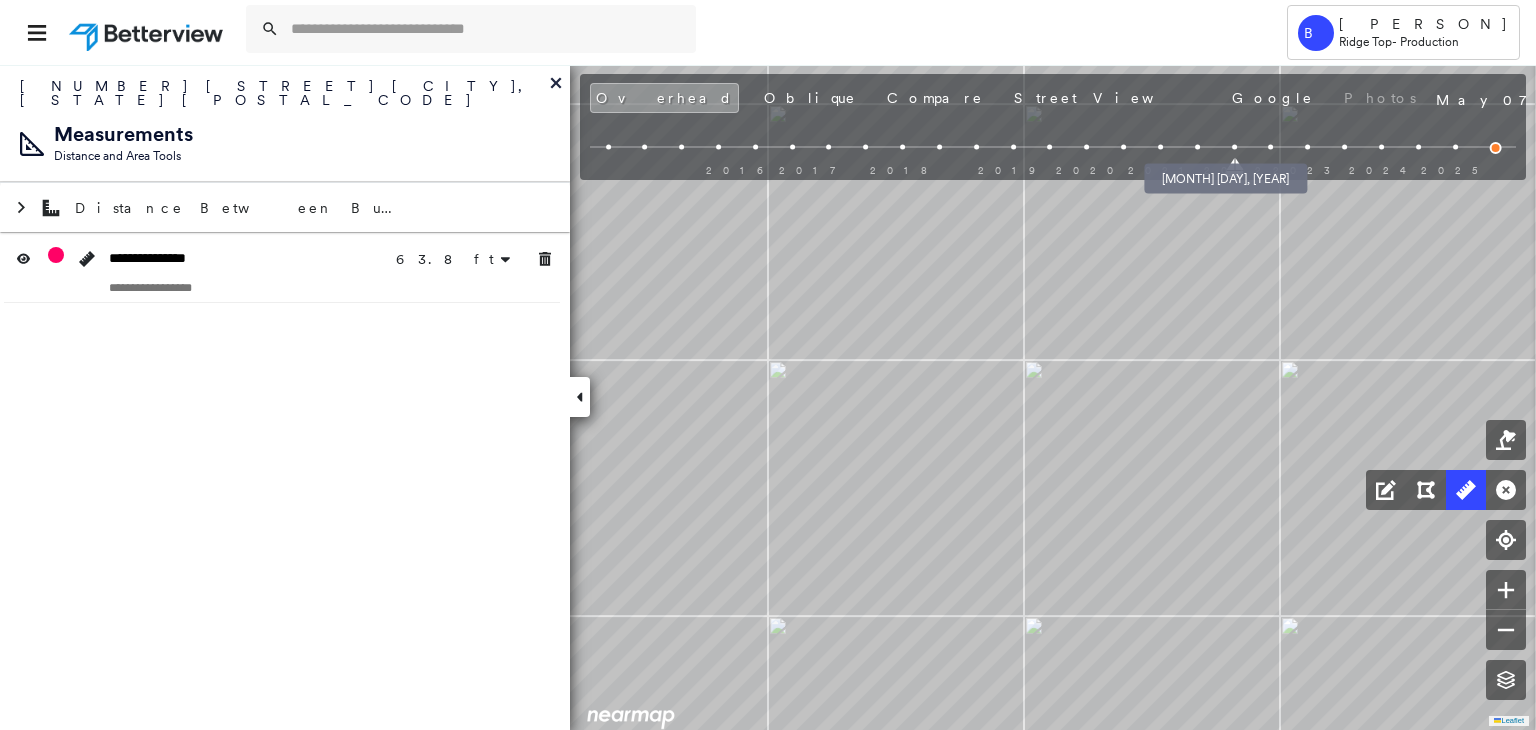 click at bounding box center (1197, 147) 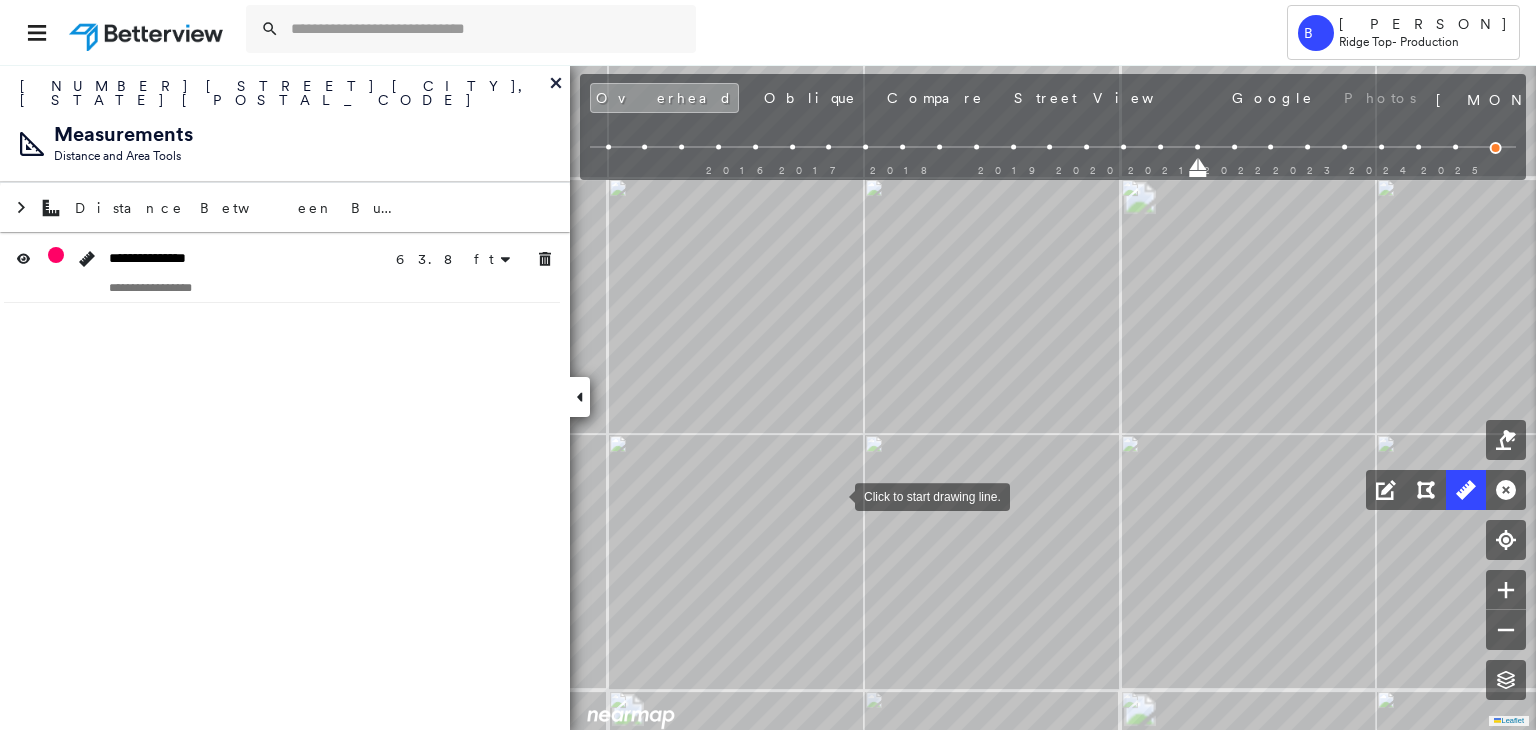 click at bounding box center [835, 495] 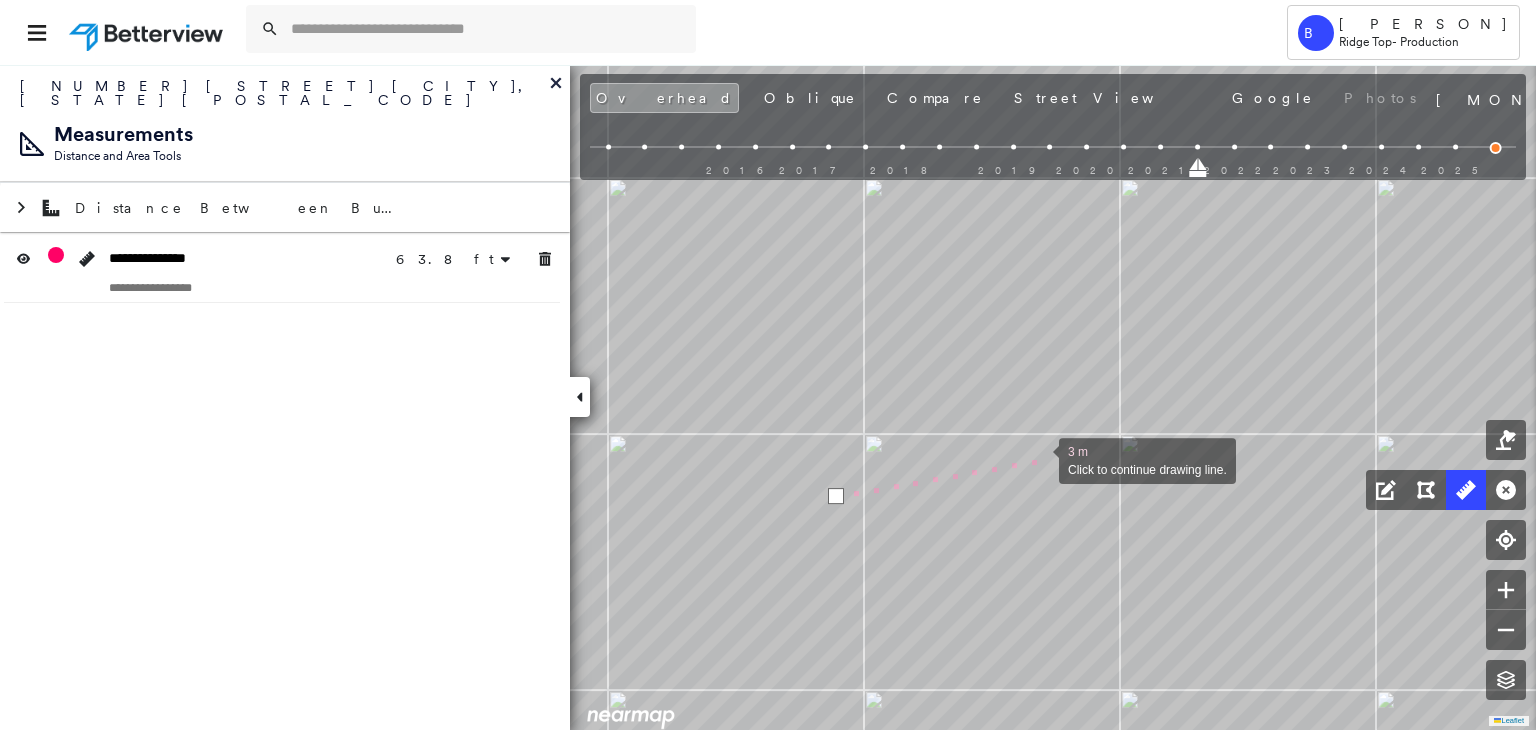 click at bounding box center [1039, 459] 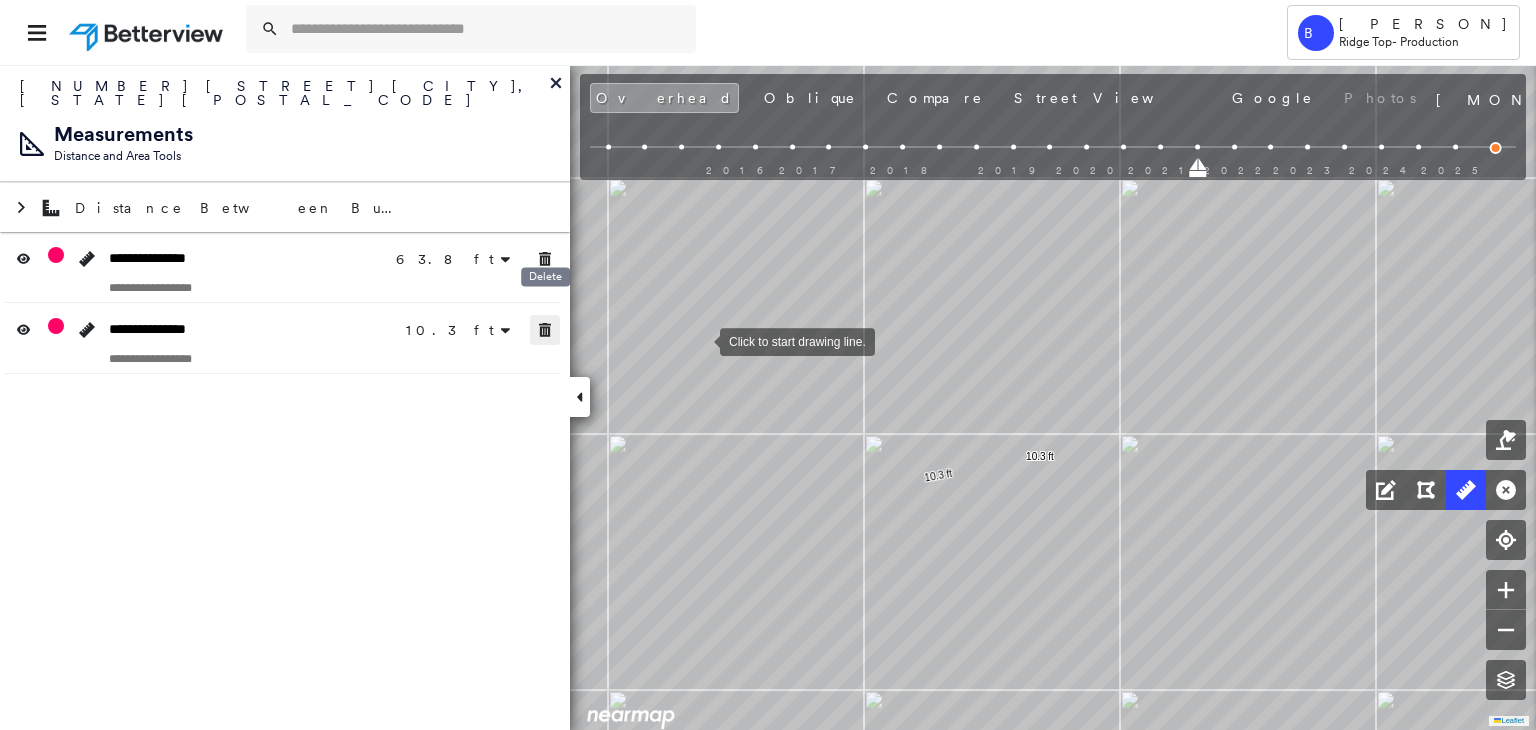 click 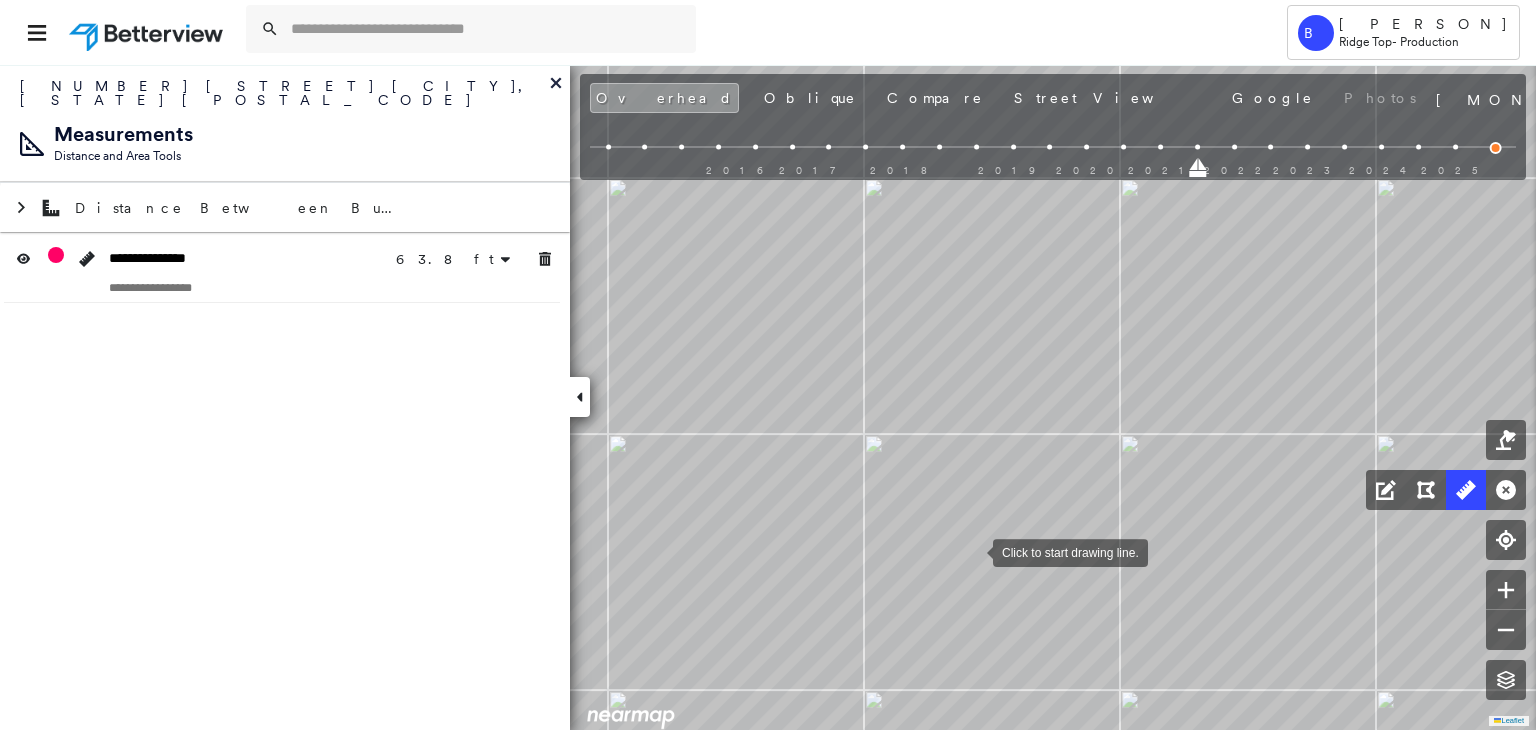 click at bounding box center [973, 551] 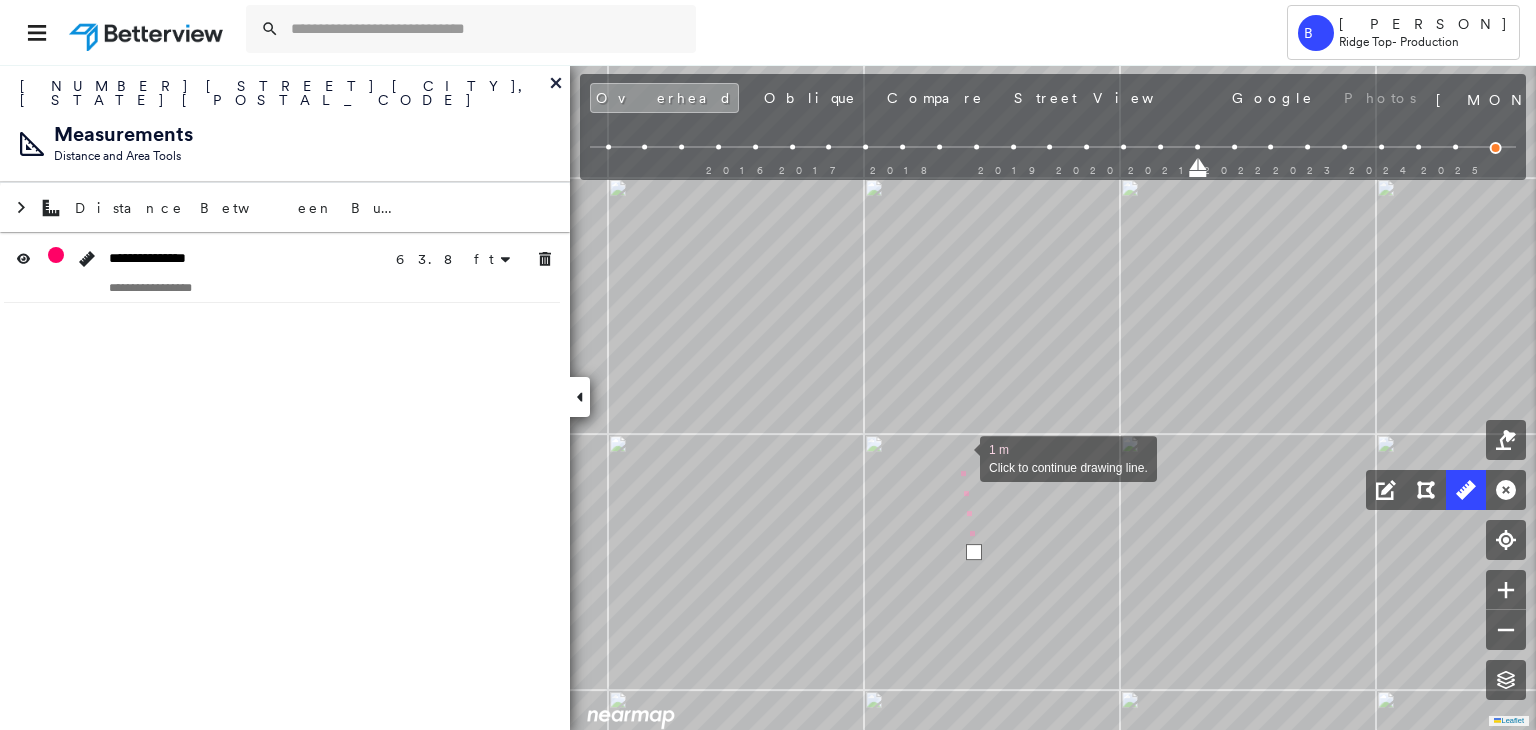 click at bounding box center [960, 457] 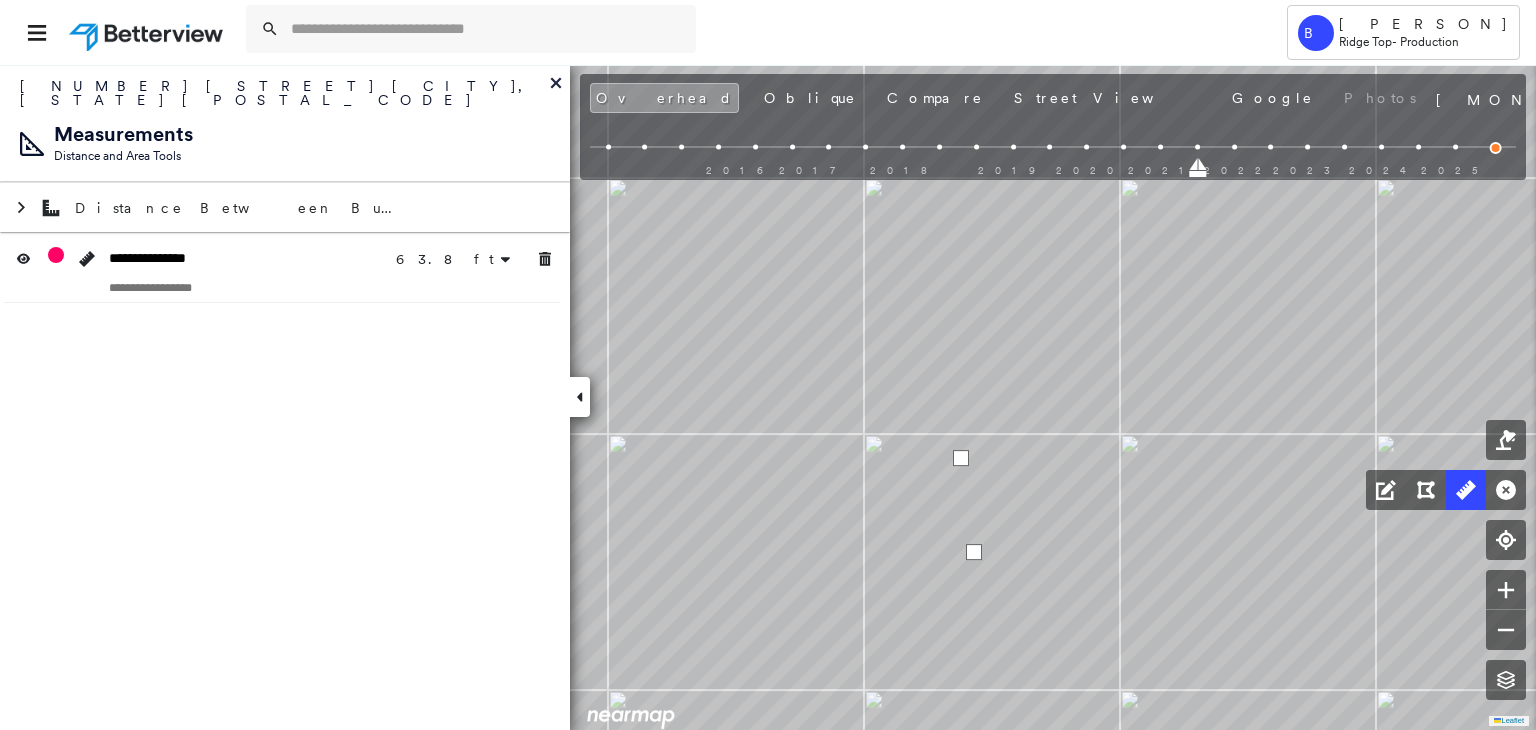 click at bounding box center (961, 458) 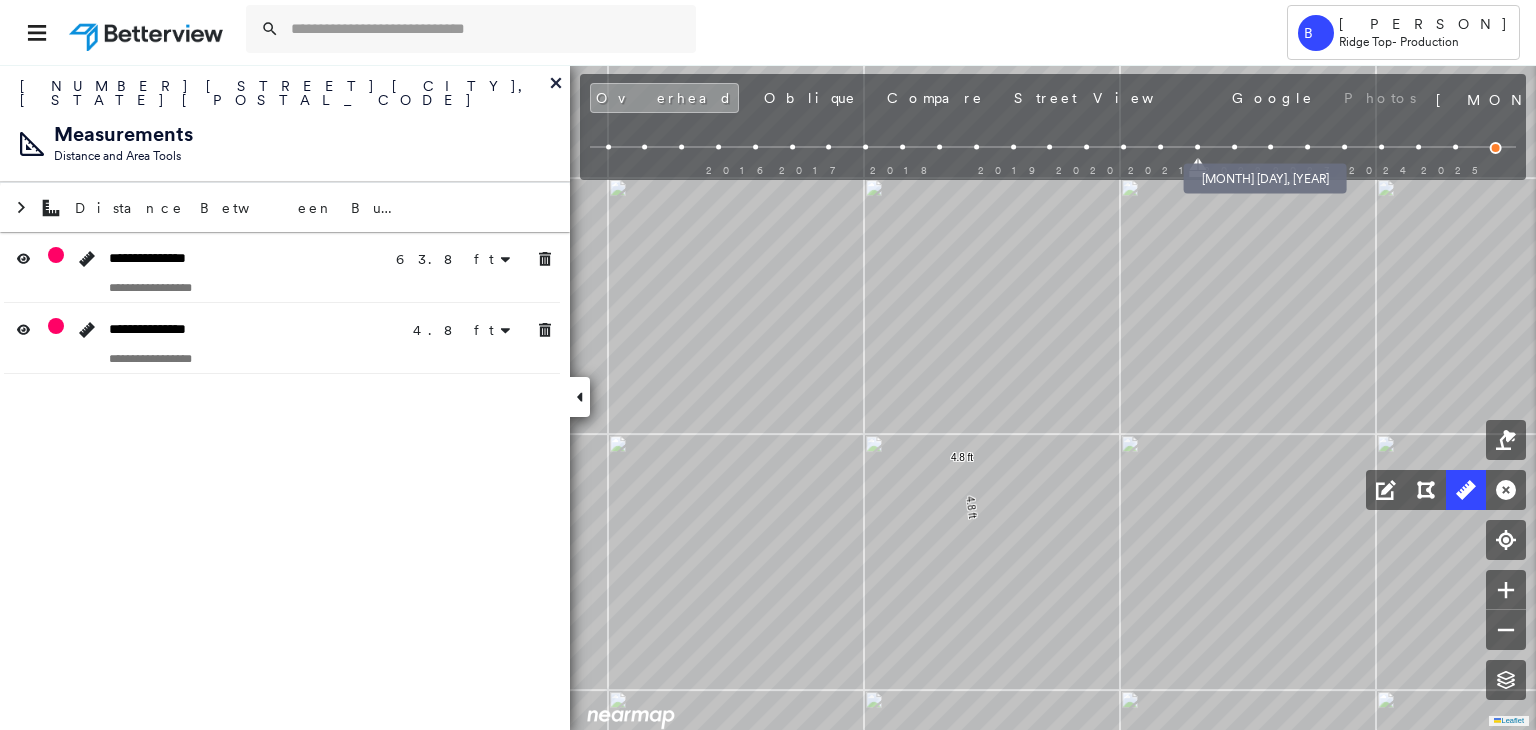 click at bounding box center [1234, 147] 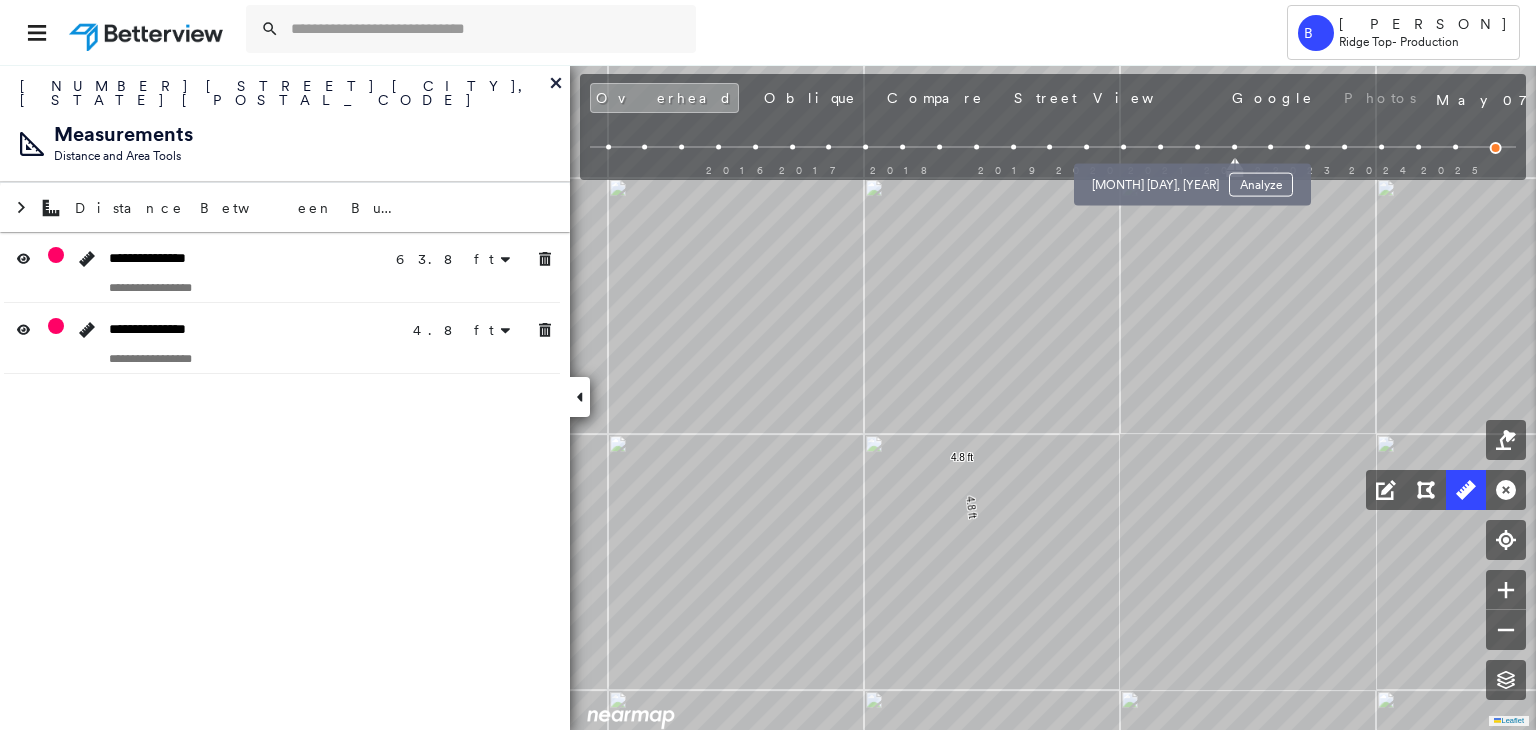 click at bounding box center (1160, 147) 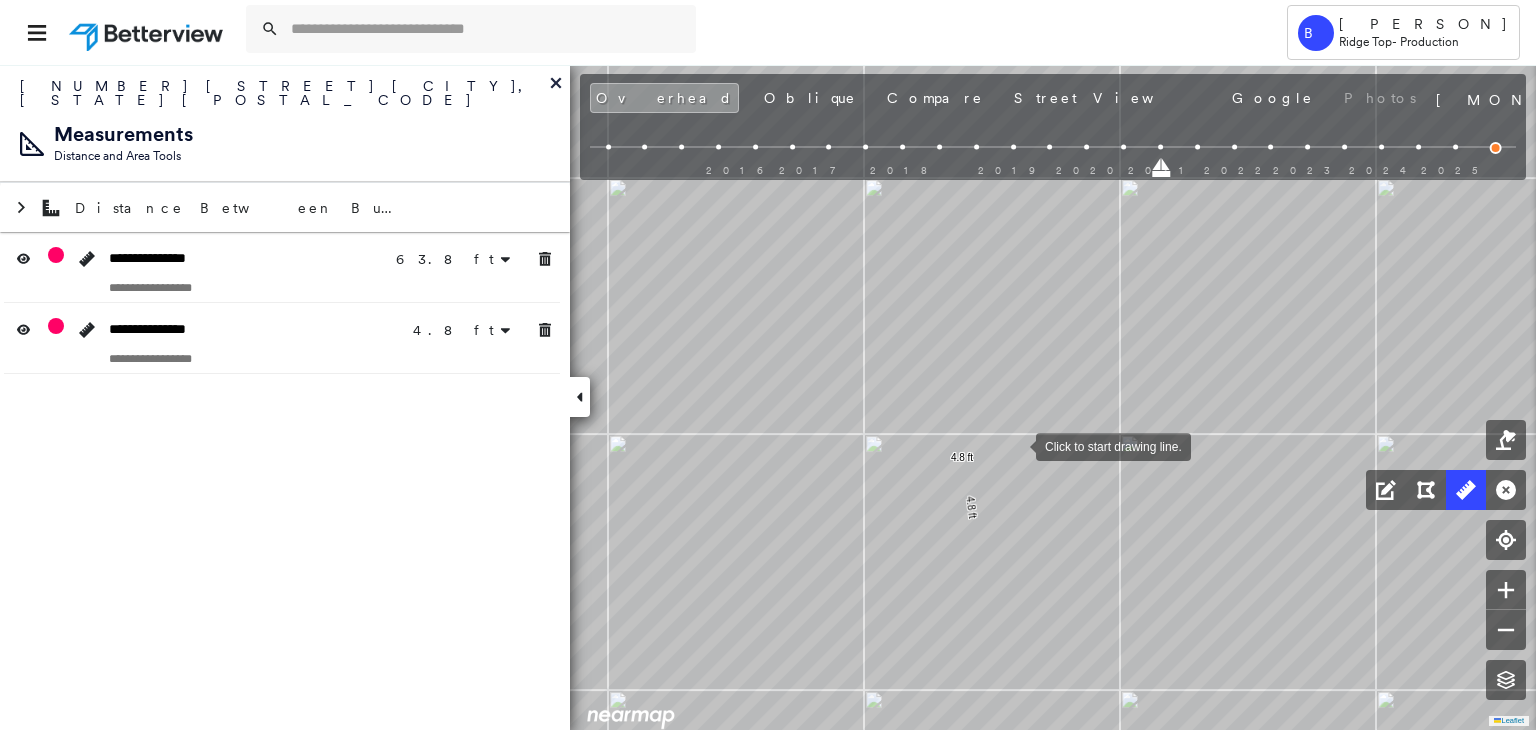 click at bounding box center (1016, 445) 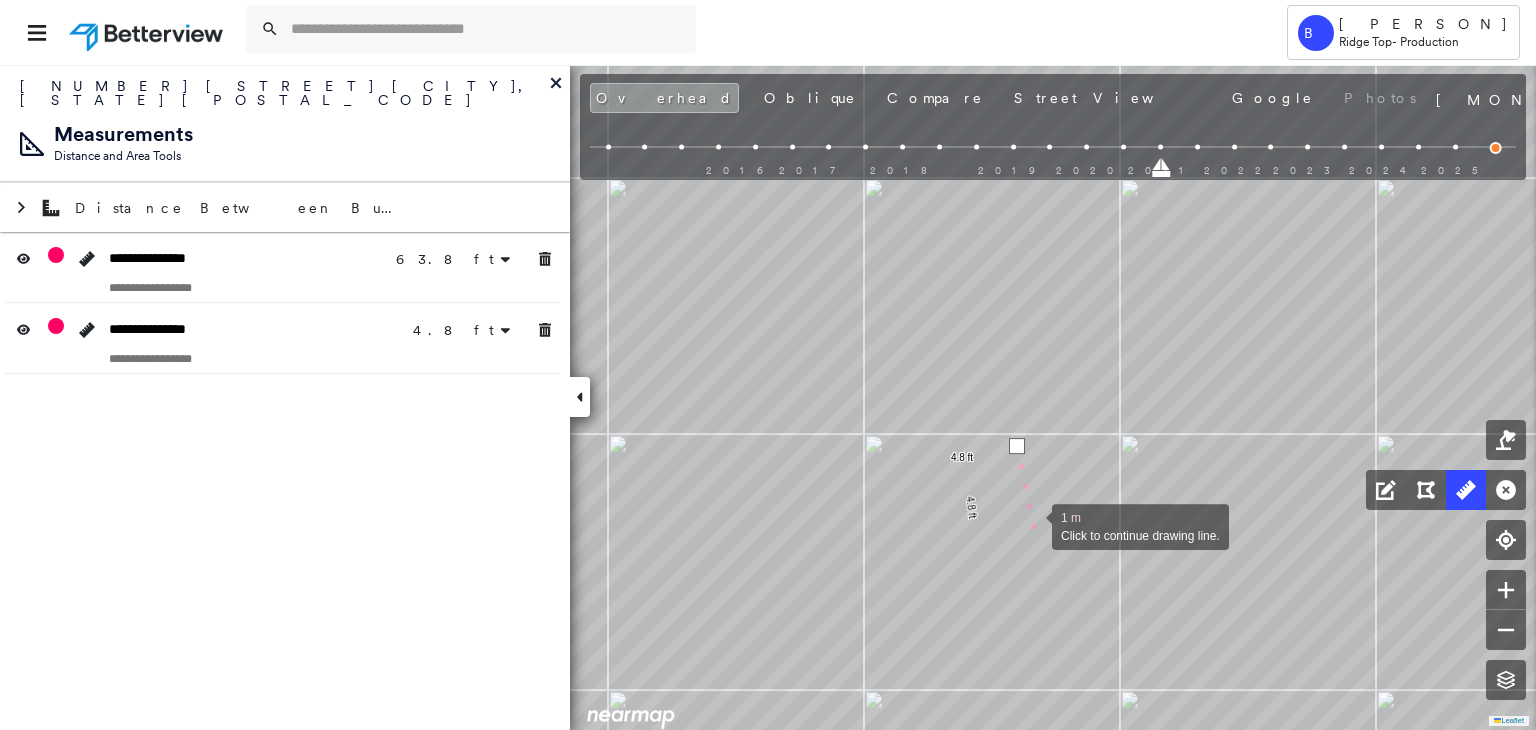 click at bounding box center (1032, 525) 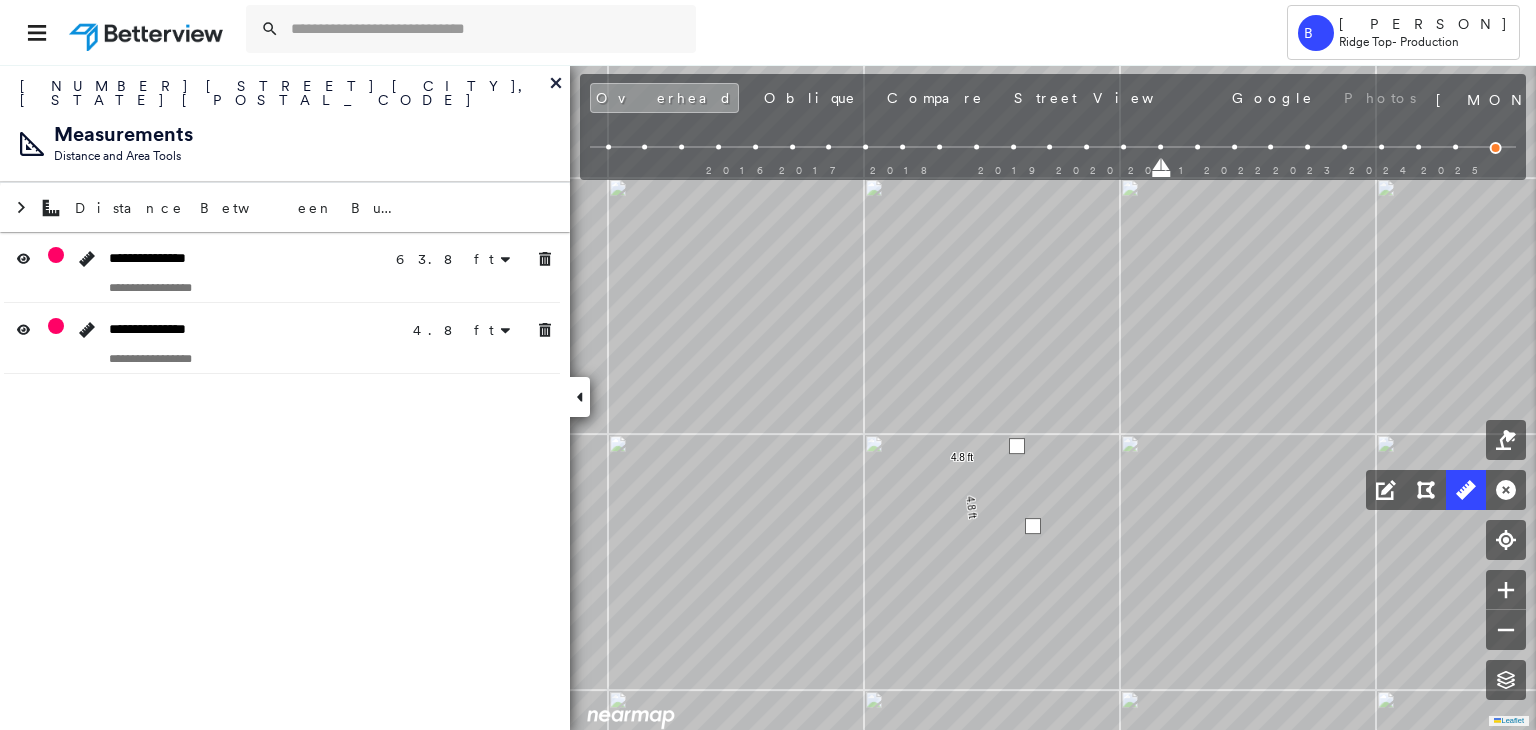 click at bounding box center [1033, 526] 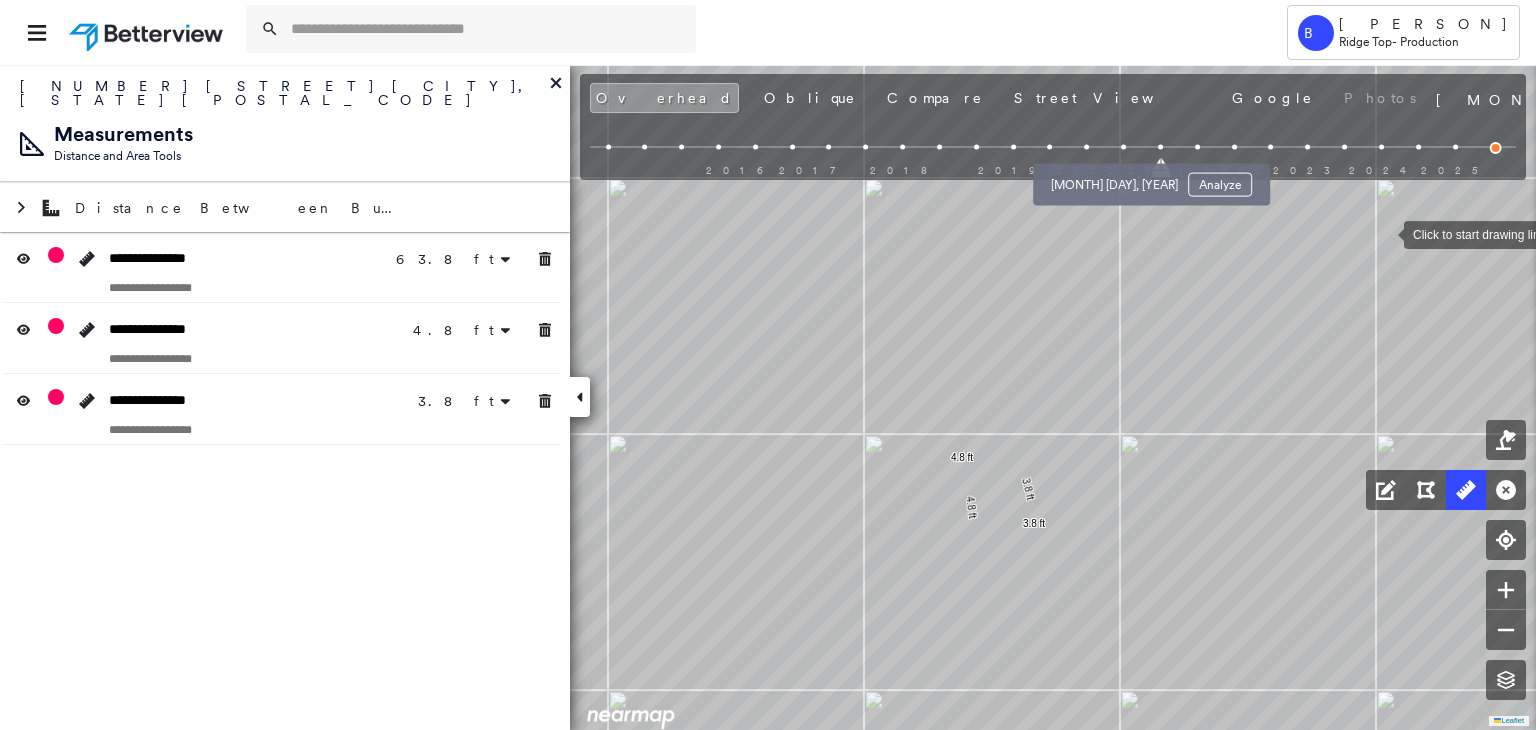 click at bounding box center (1123, 147) 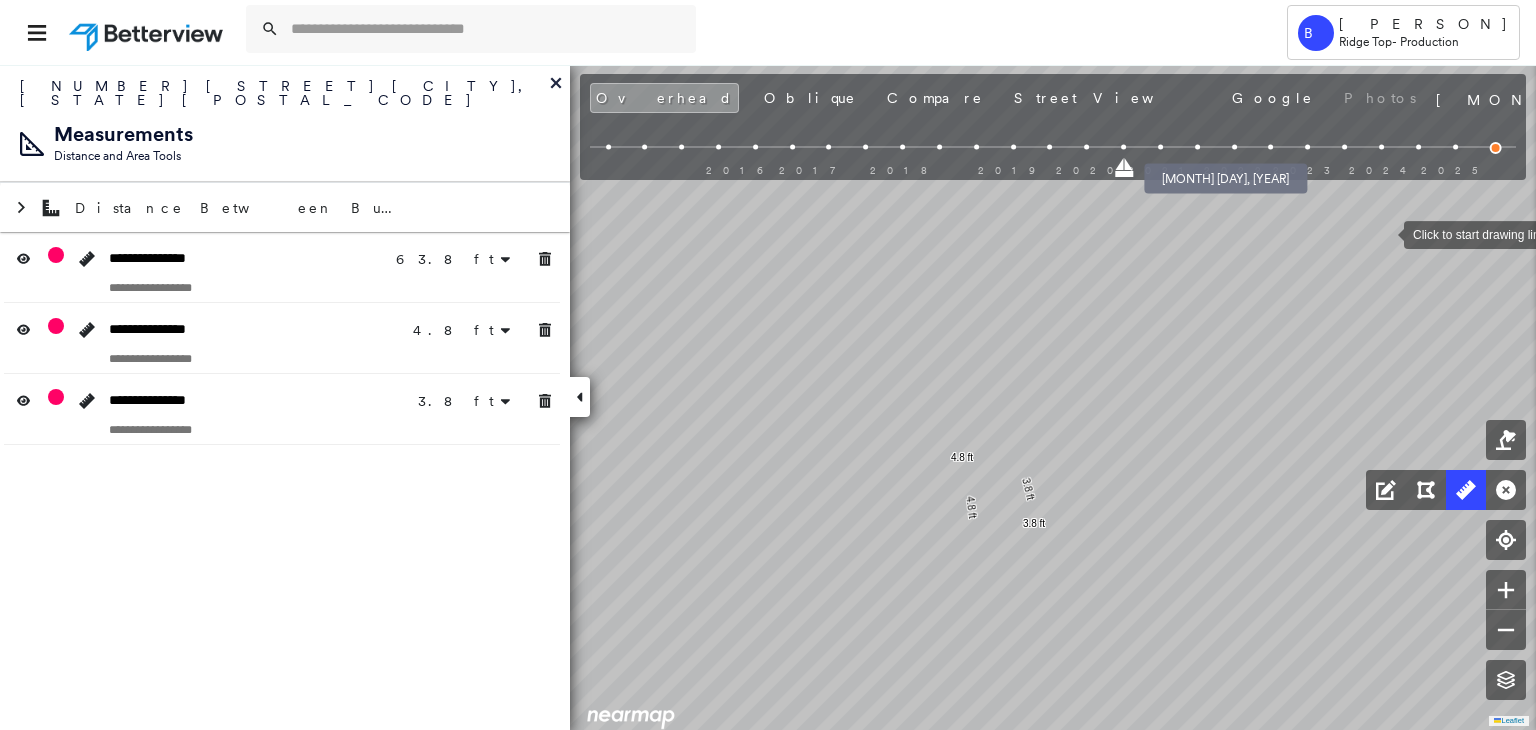 click at bounding box center (1197, 147) 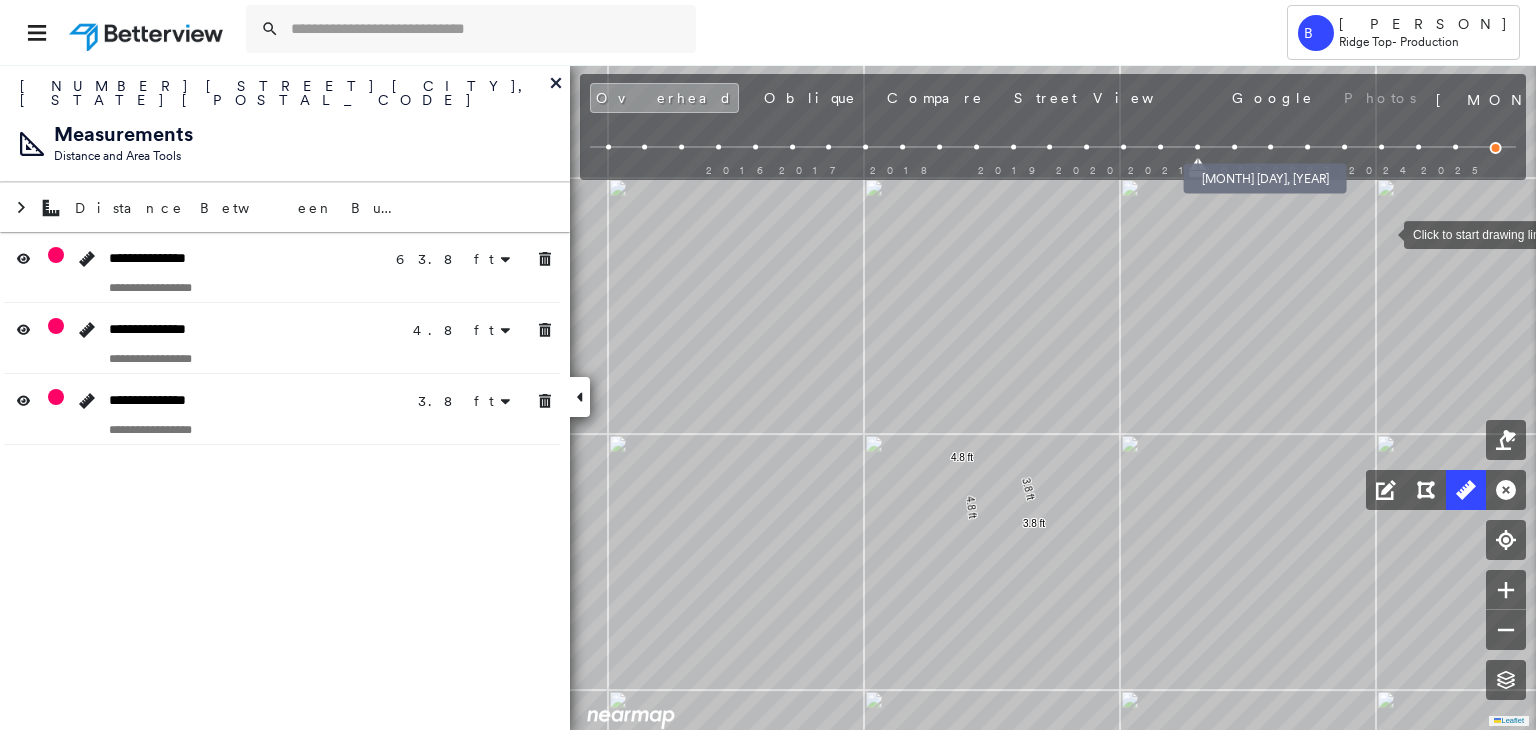 click at bounding box center [1234, 147] 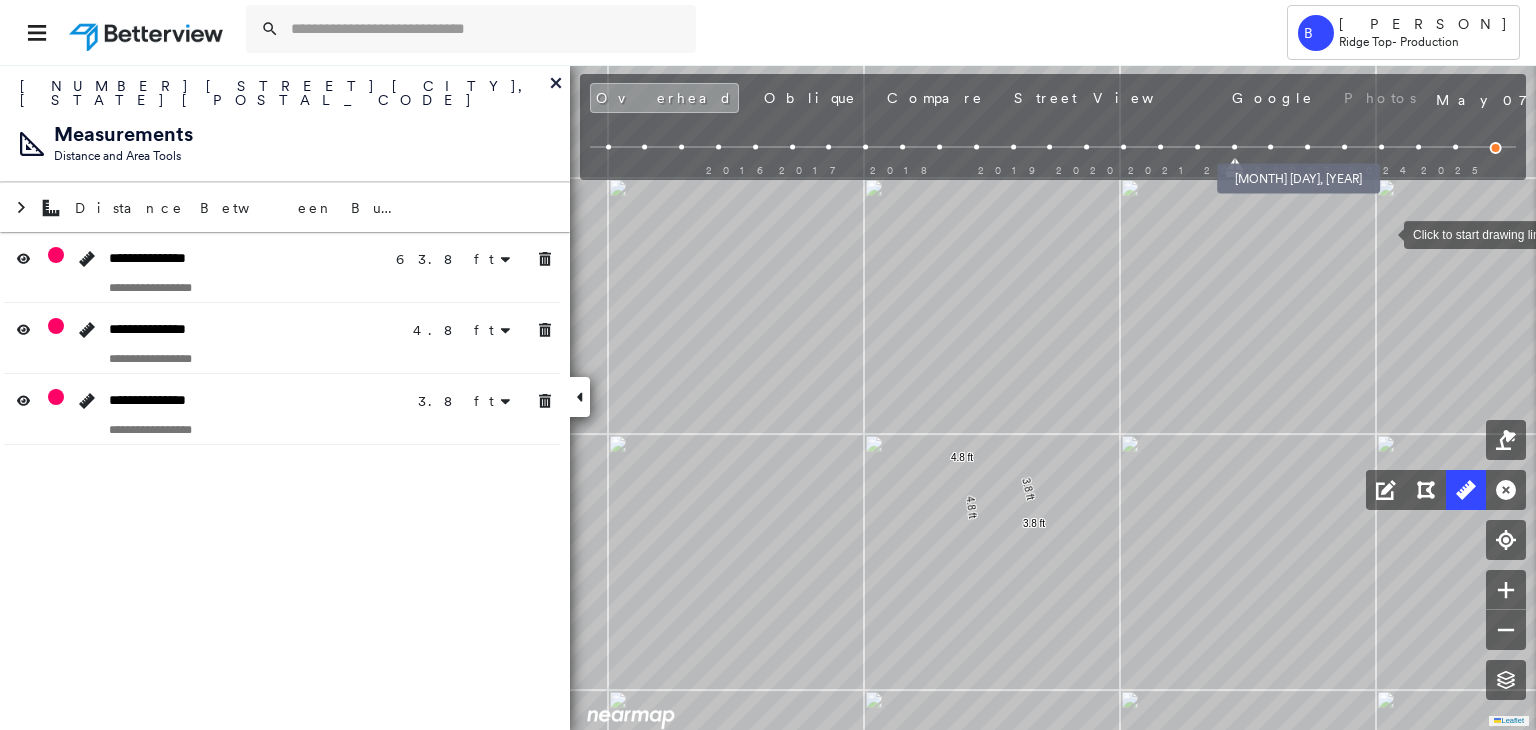 click at bounding box center (1271, 147) 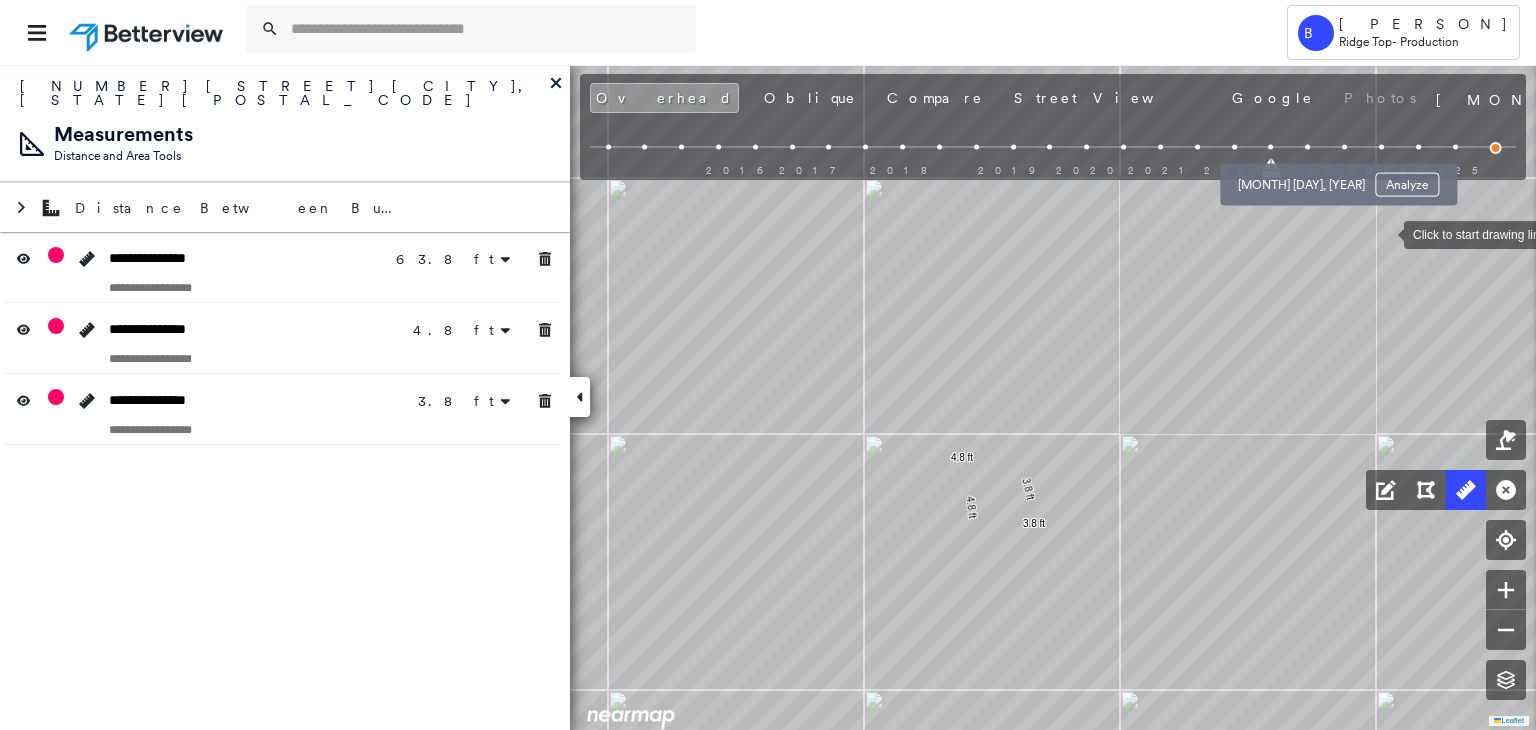 click at bounding box center (1307, 147) 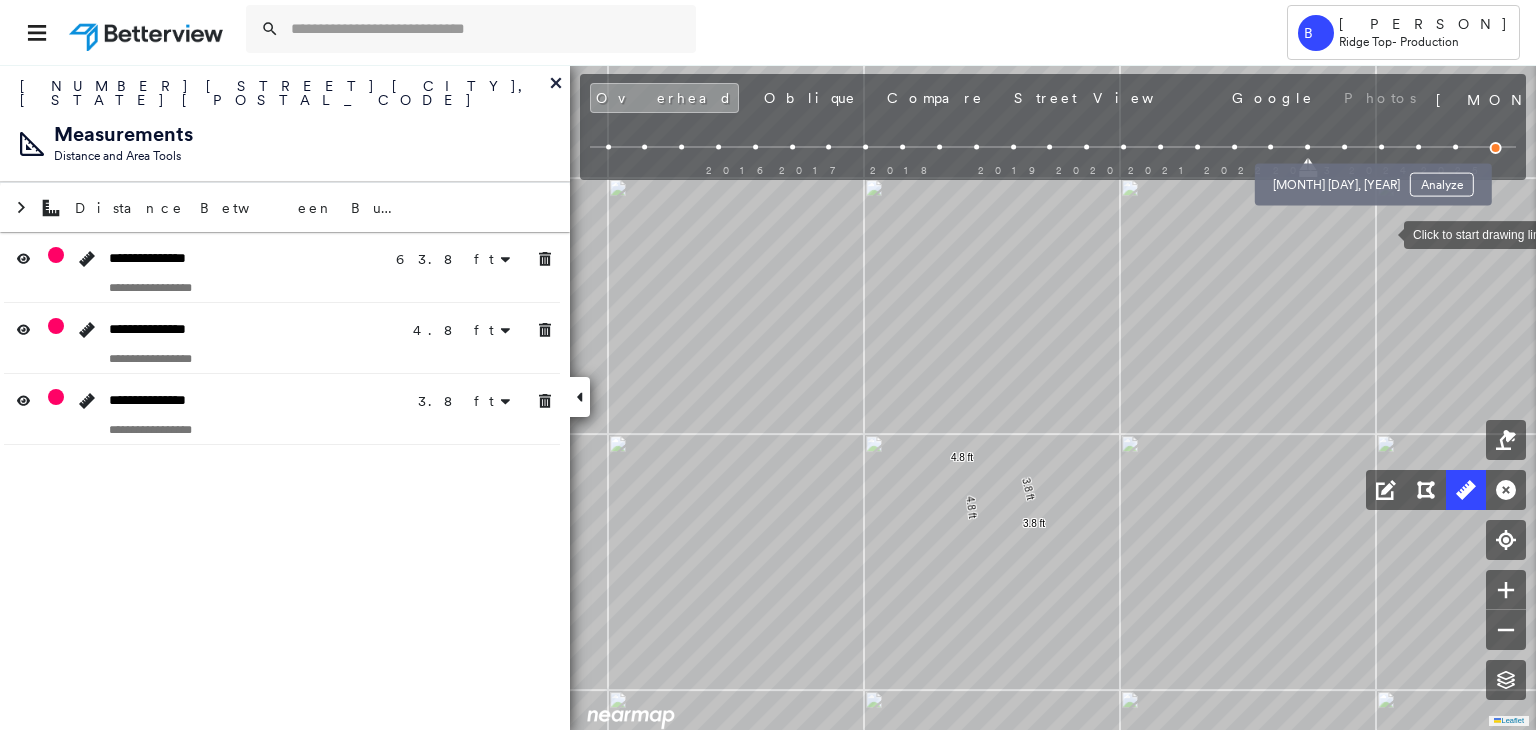 click at bounding box center (1344, 147) 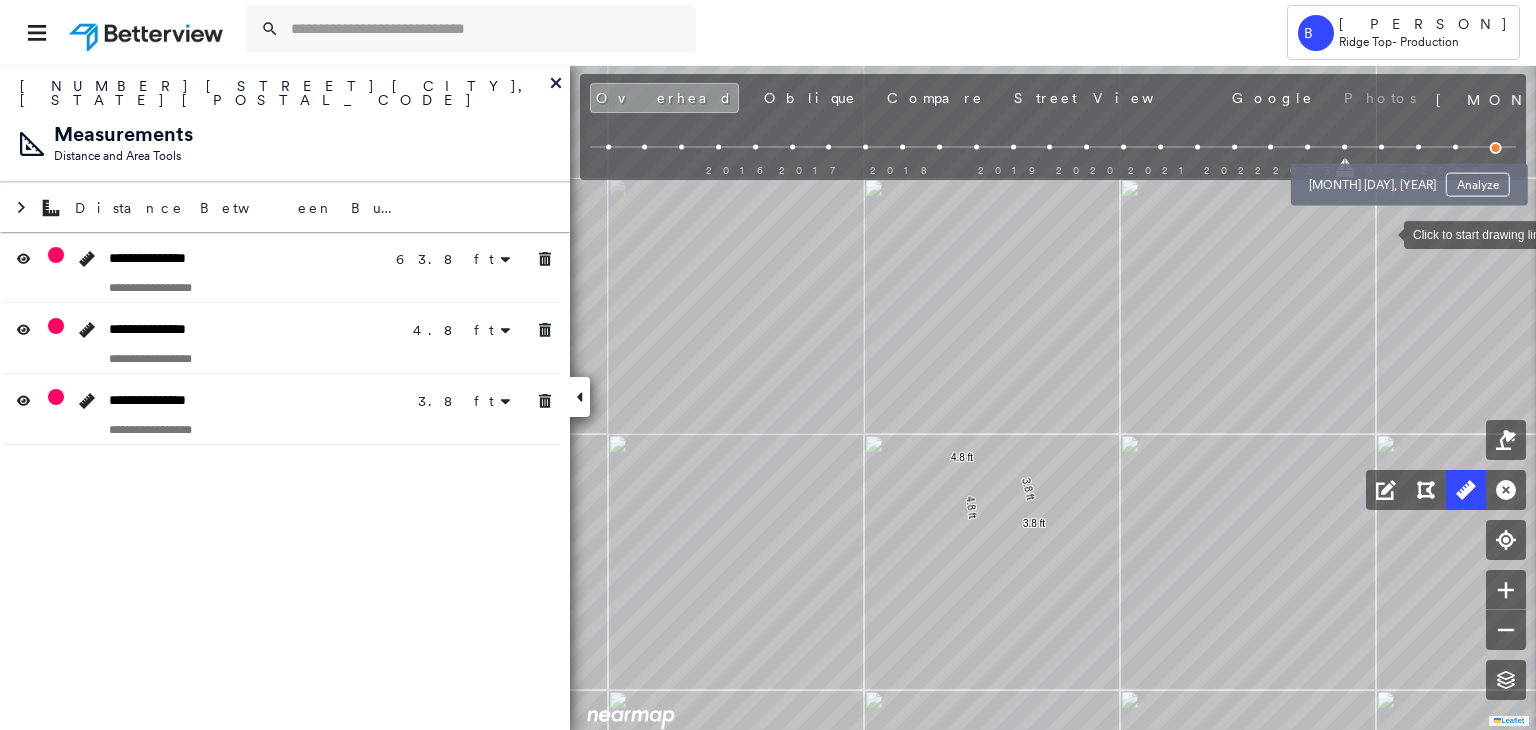click at bounding box center (1381, 147) 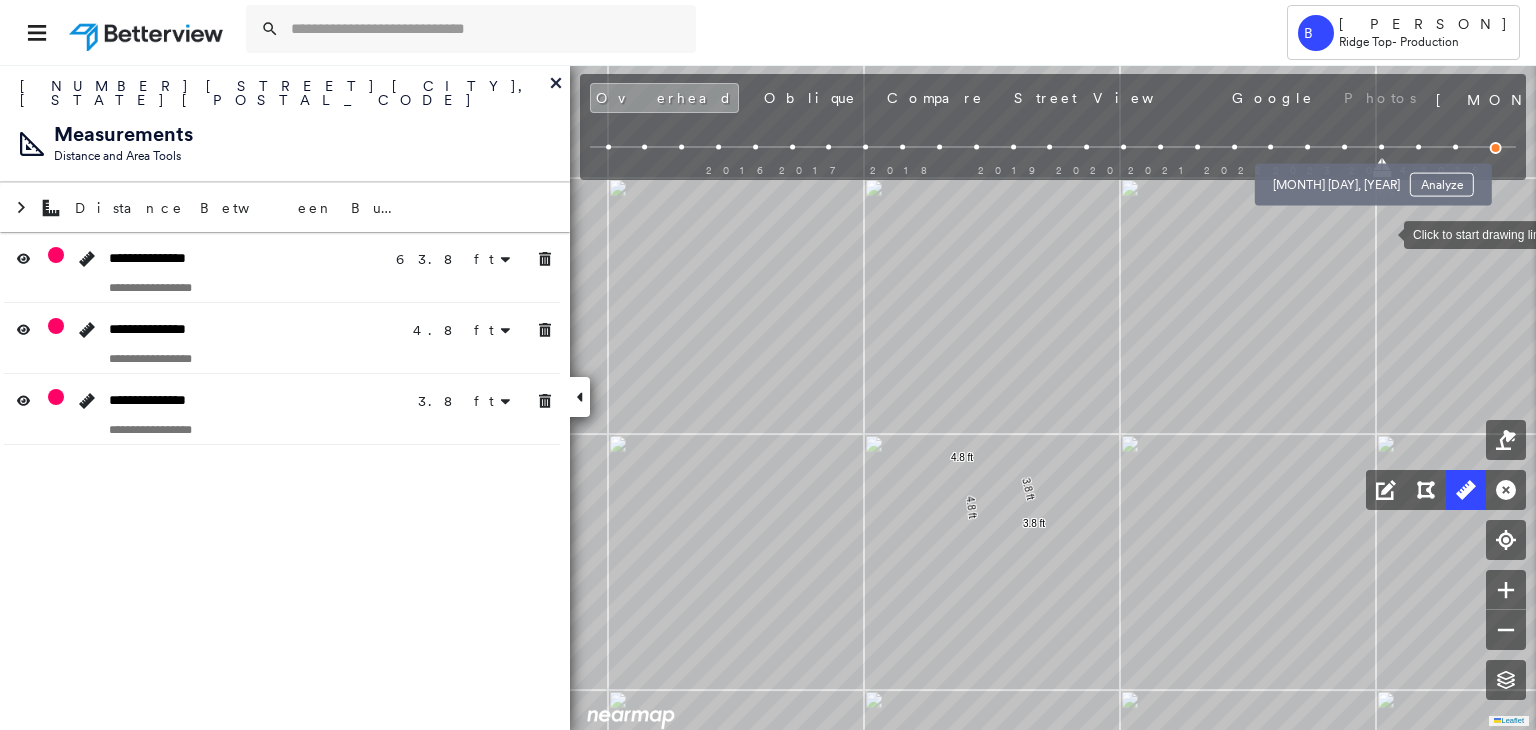 click at bounding box center (1344, 147) 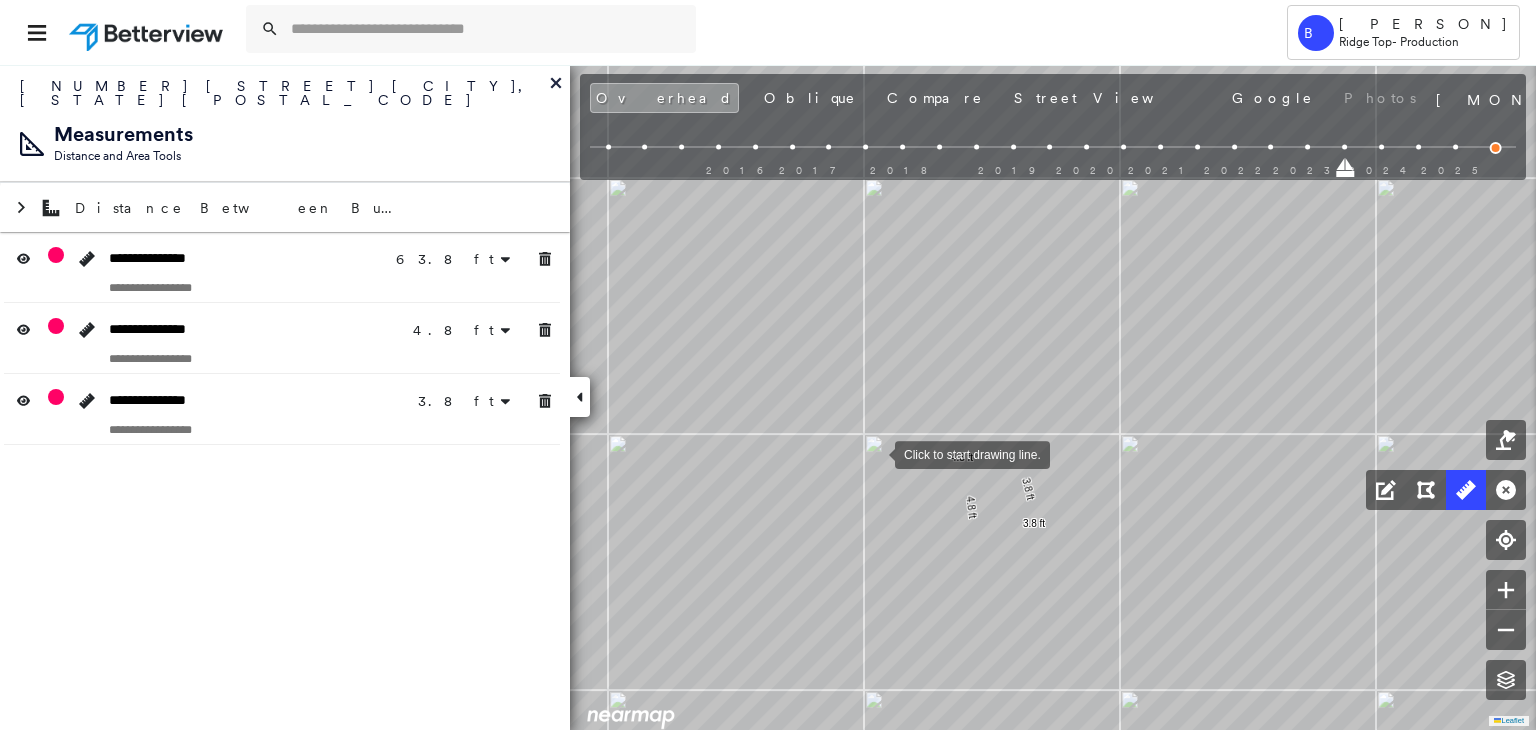 click at bounding box center (875, 453) 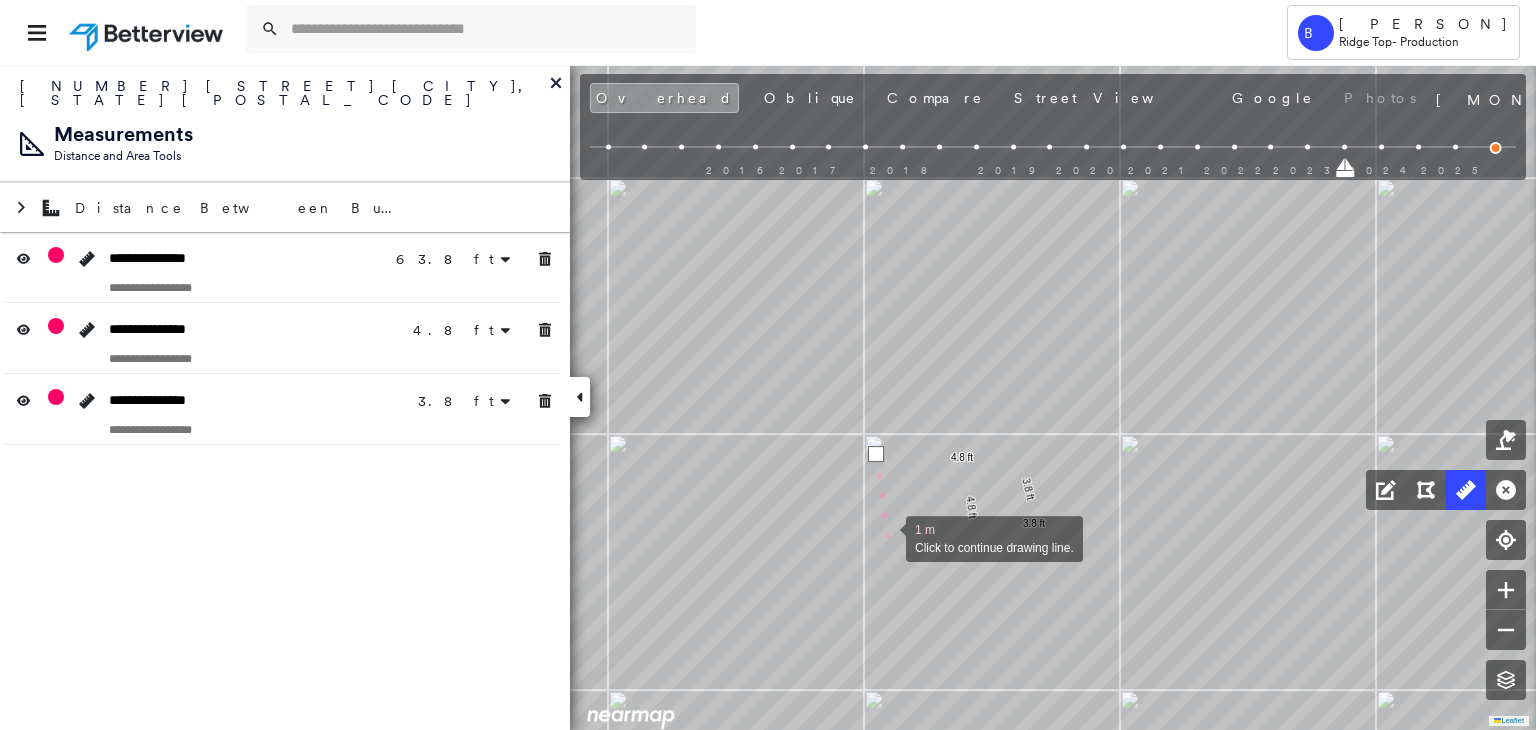 click at bounding box center [886, 537] 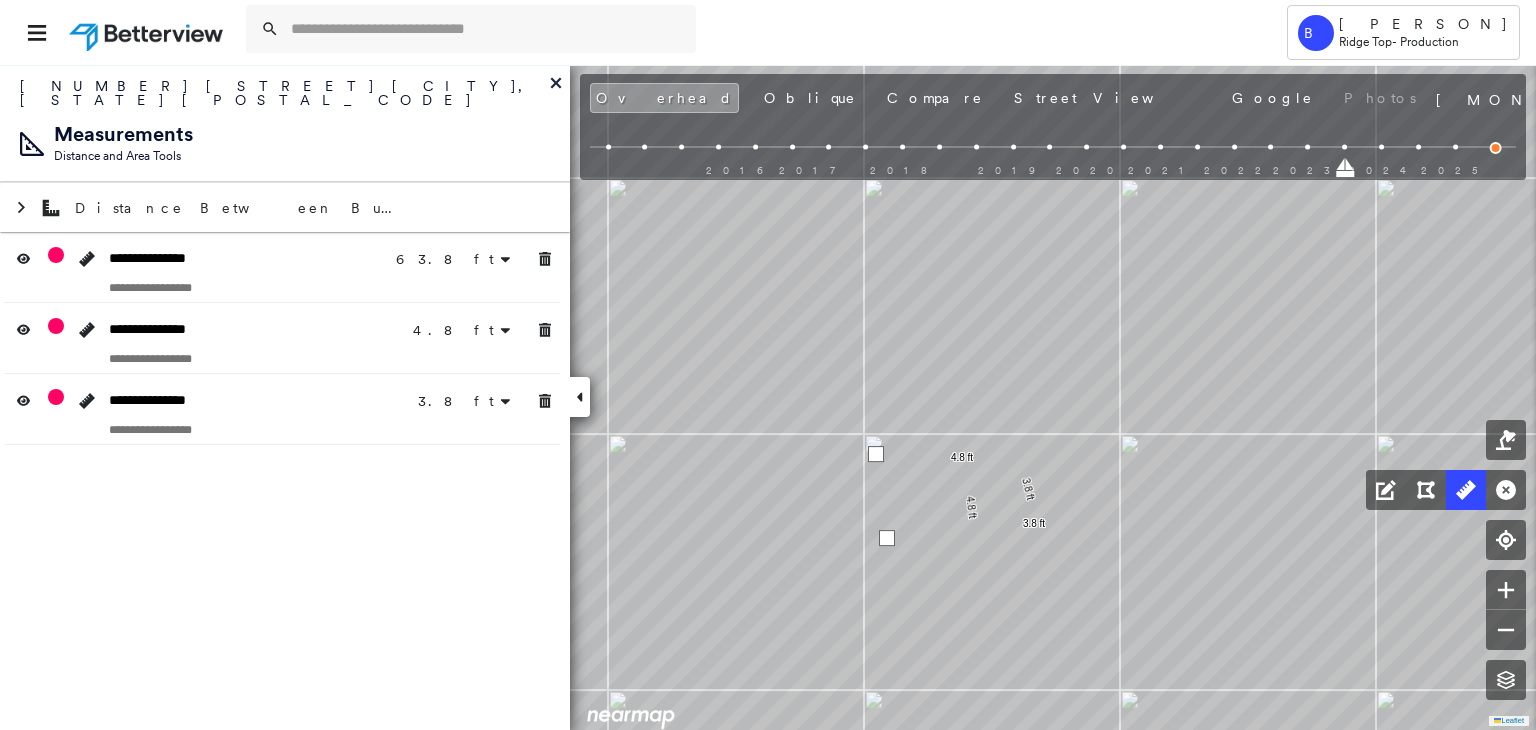 click at bounding box center [887, 538] 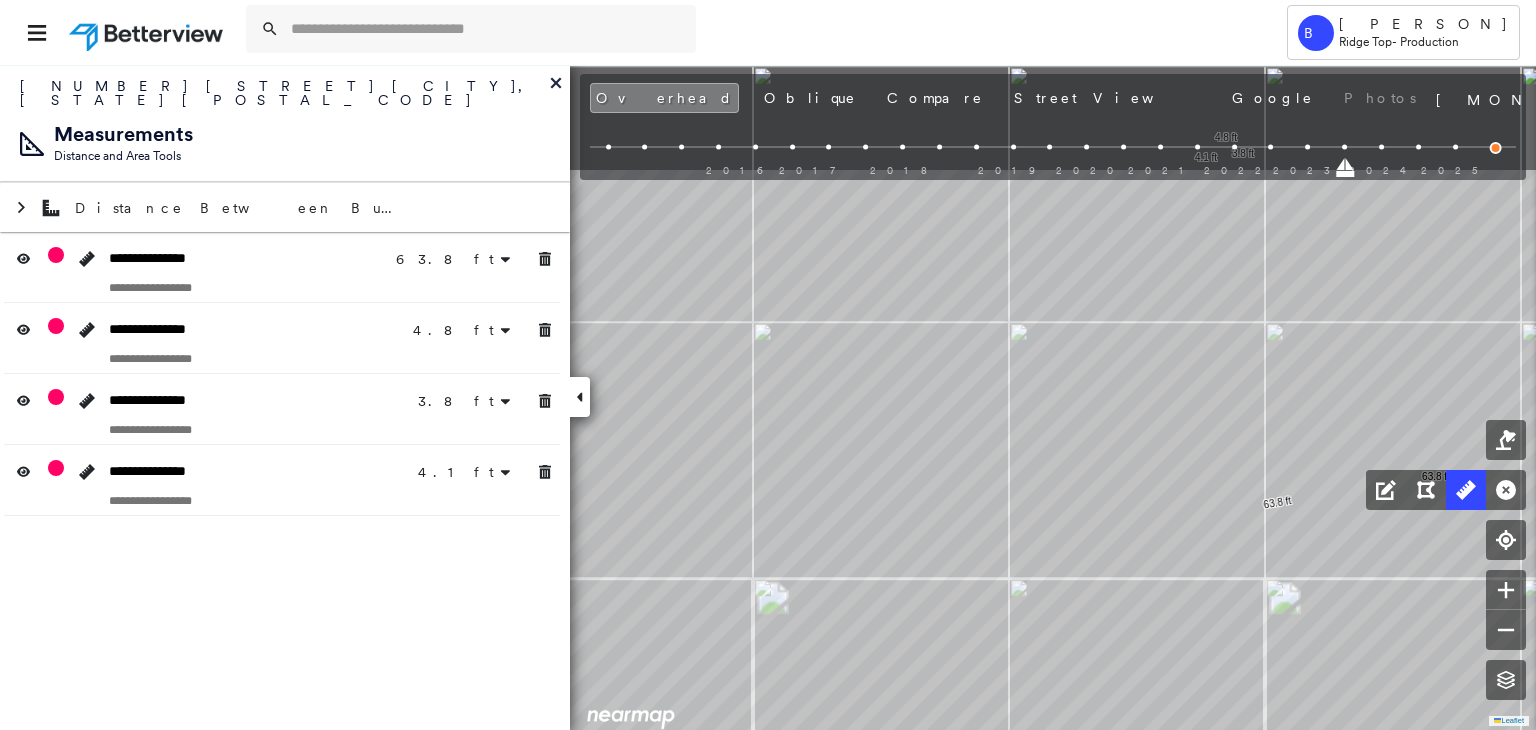 drag, startPoint x: 951, startPoint y: 353, endPoint x: 971, endPoint y: 528, distance: 176.13914 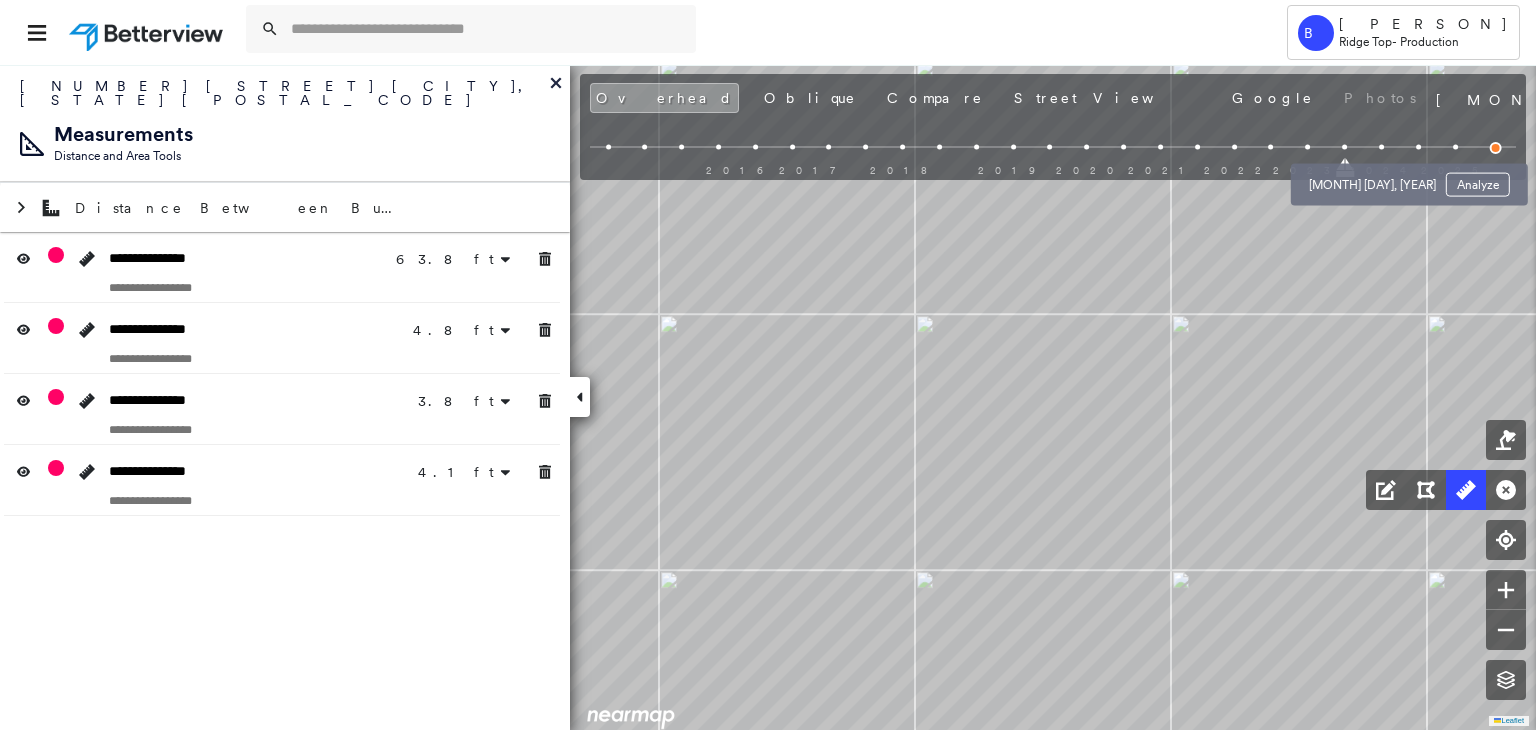 click at bounding box center (1381, 147) 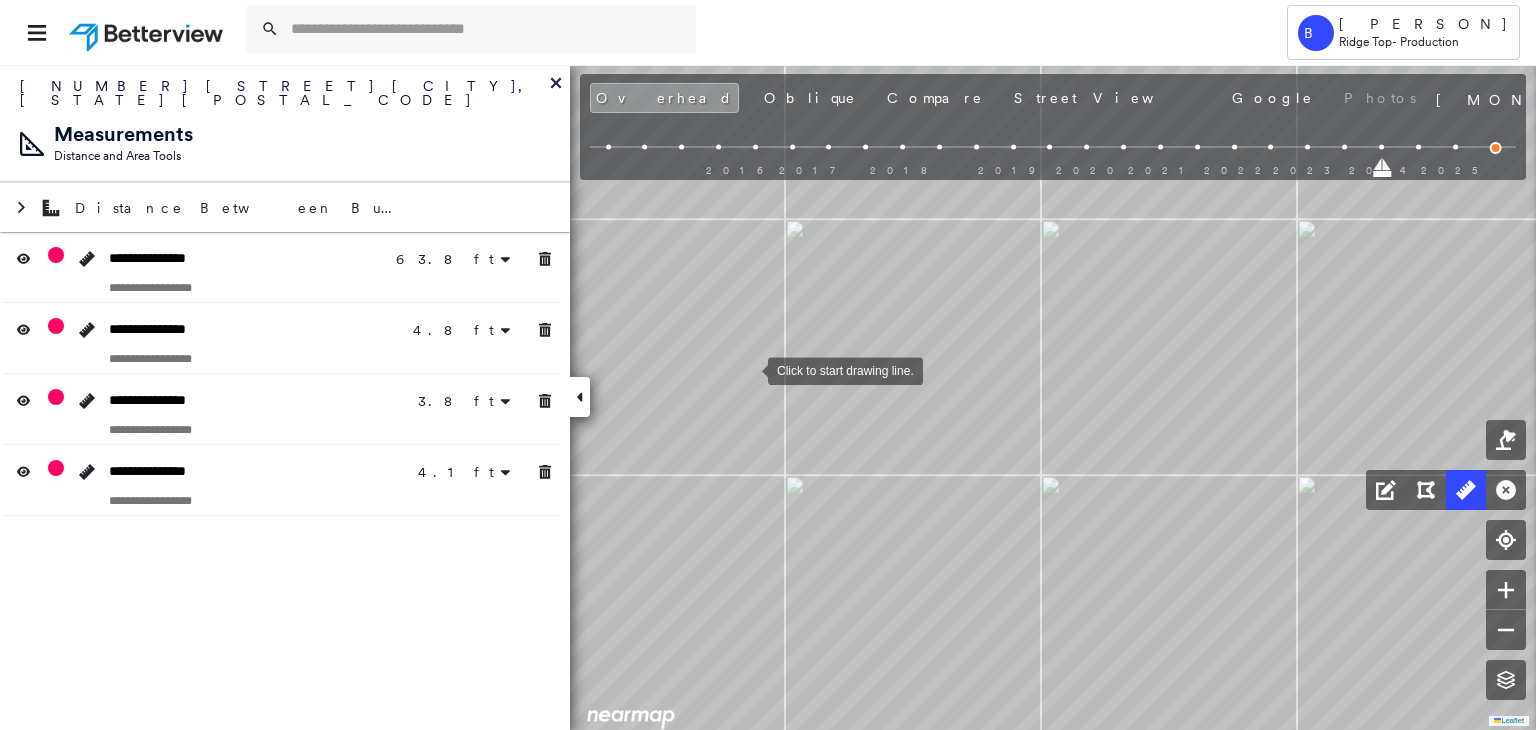 click at bounding box center (748, 369) 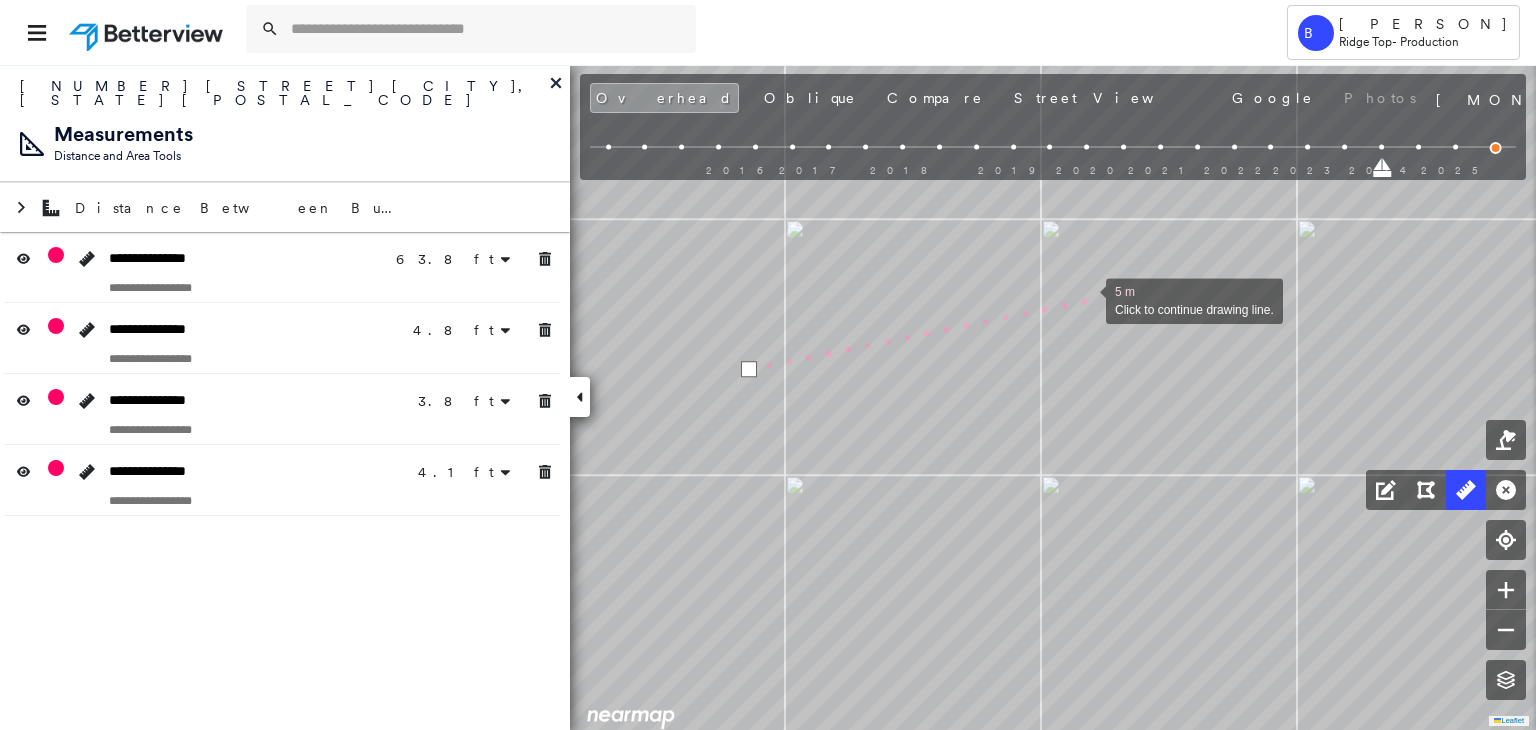 click at bounding box center [1086, 299] 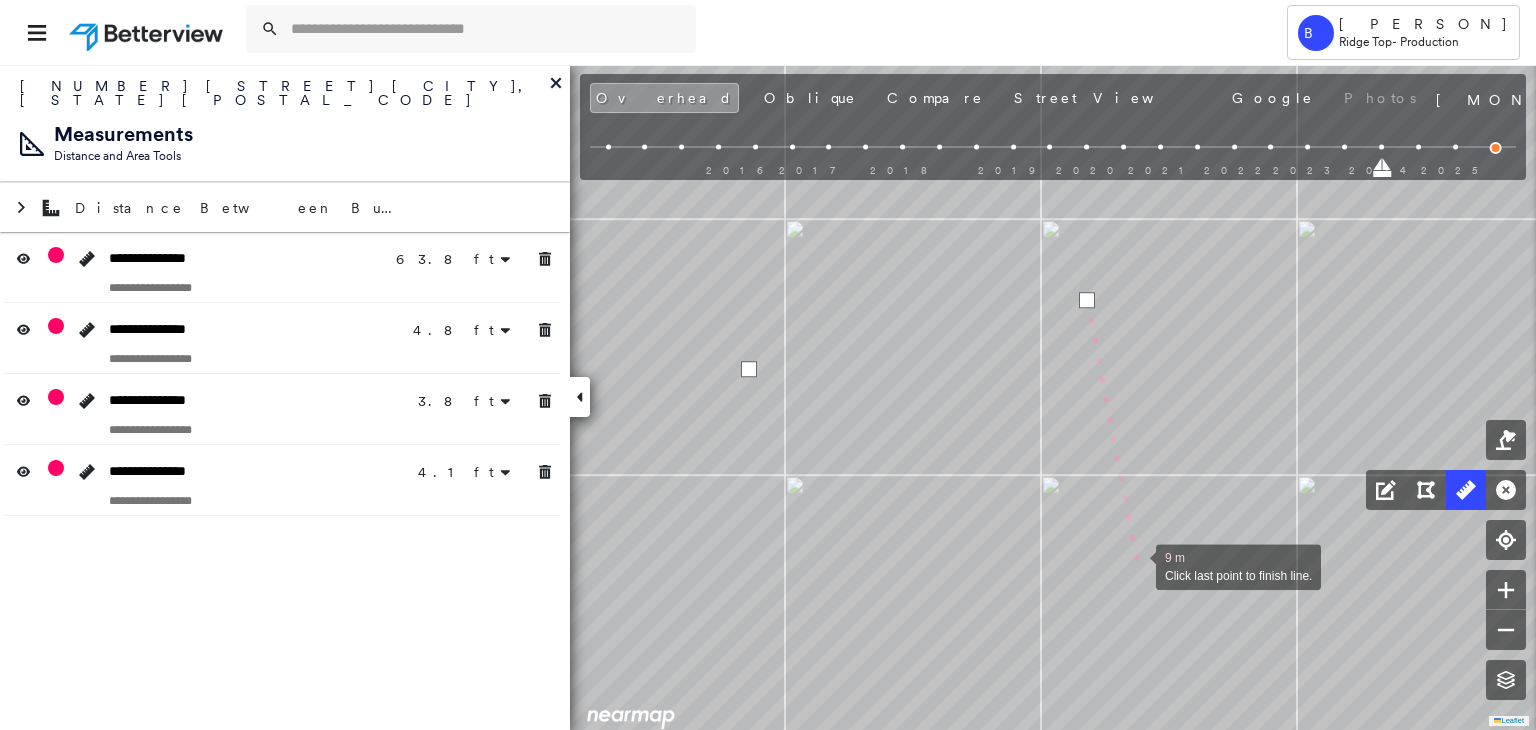 click at bounding box center (1136, 565) 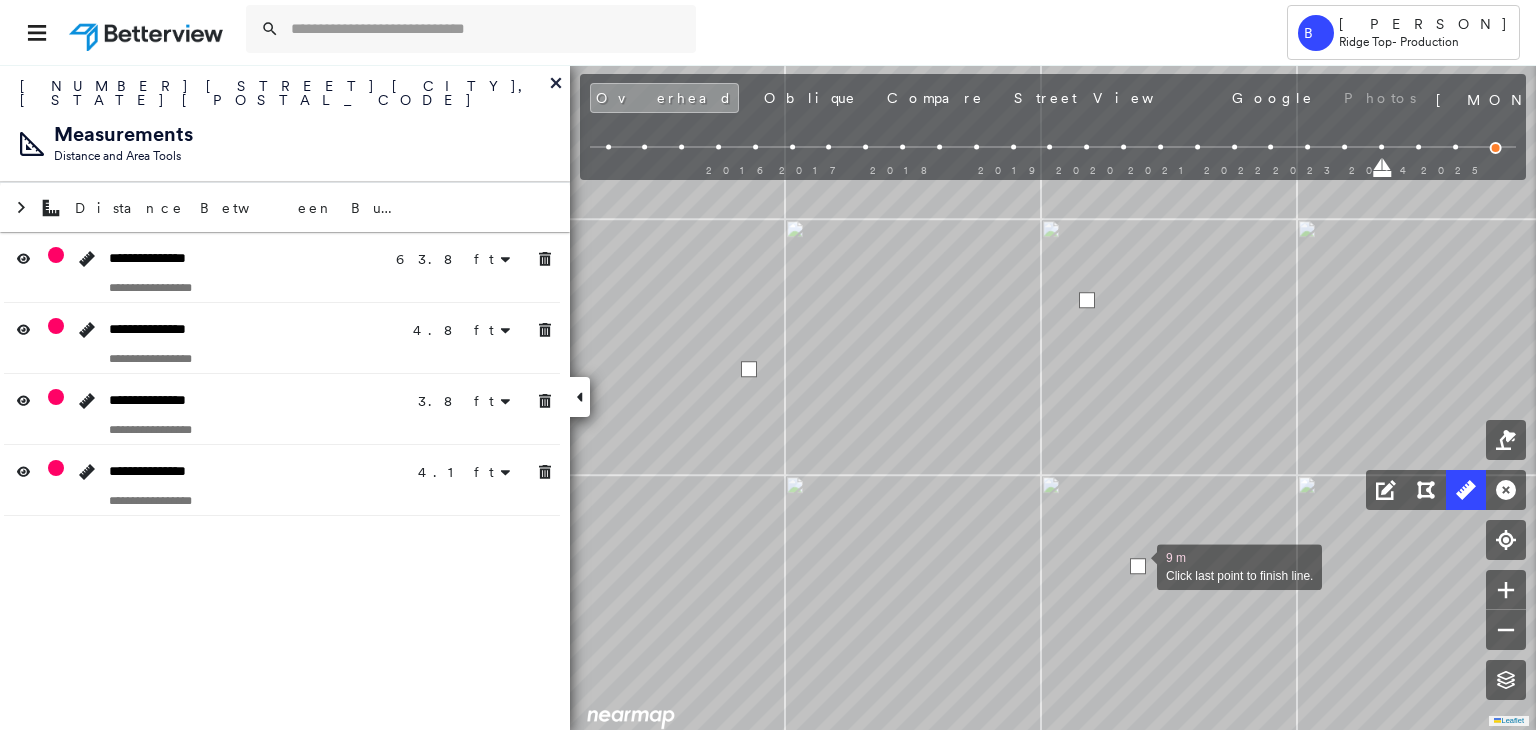 click at bounding box center [1138, 566] 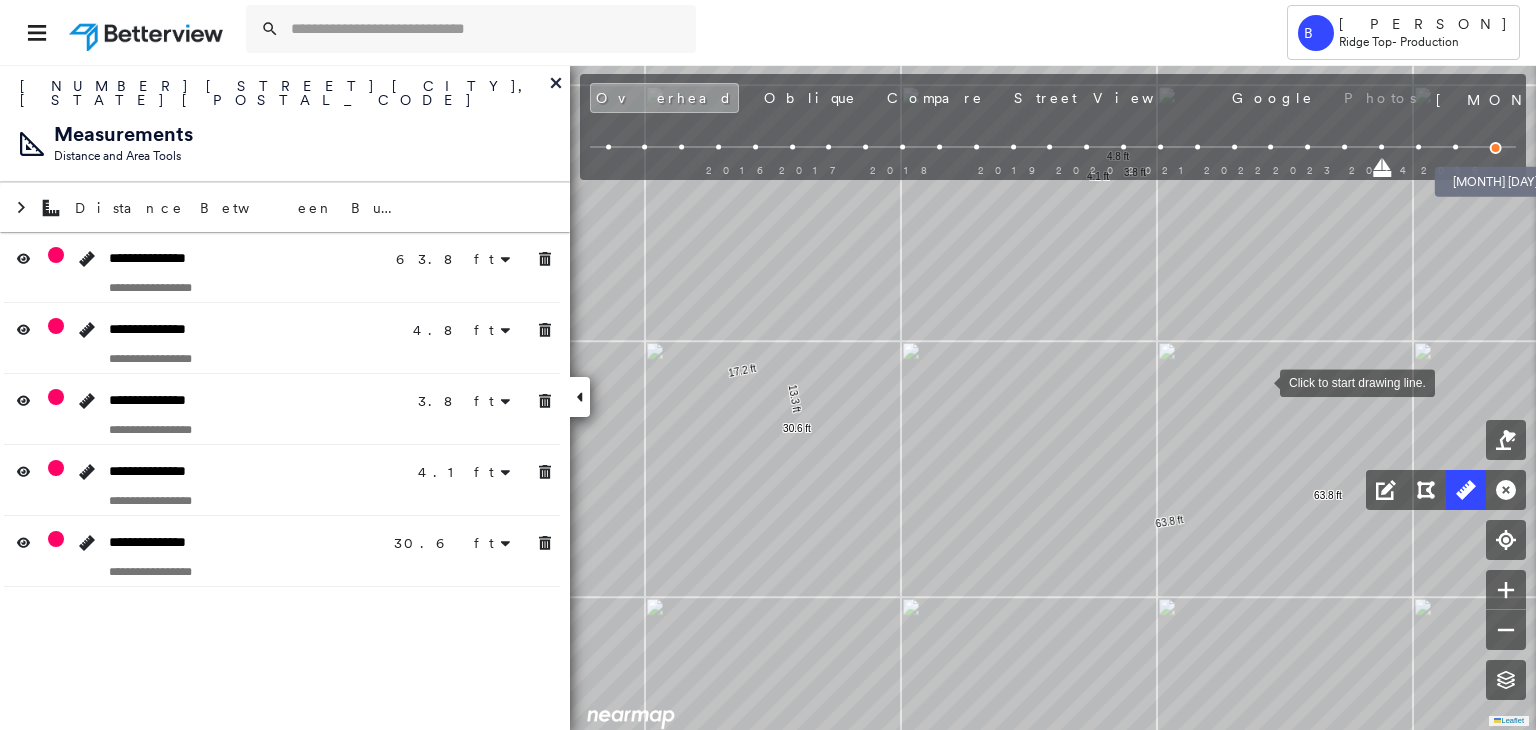 click at bounding box center (1496, 148) 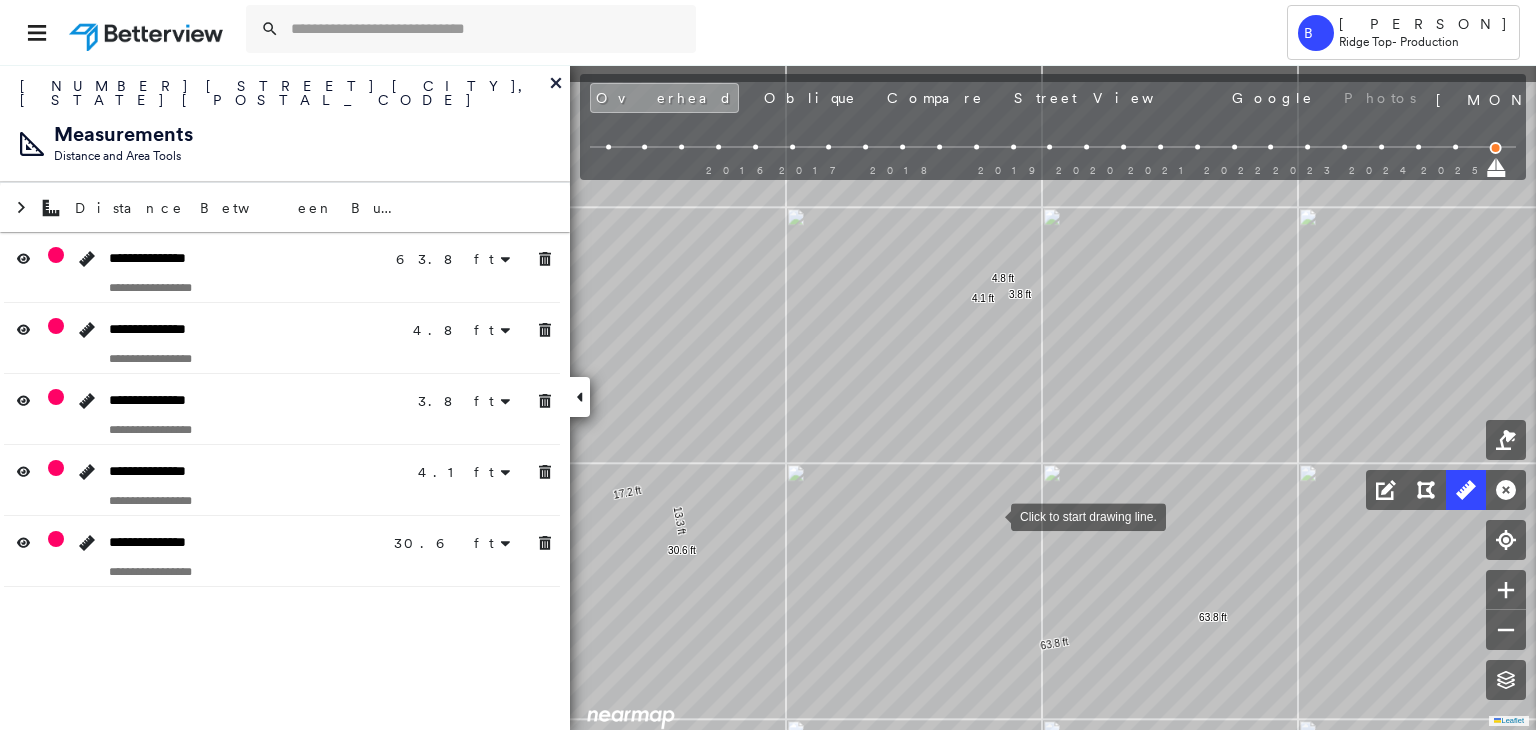 drag, startPoint x: 973, startPoint y: 431, endPoint x: 991, endPoint y: 504, distance: 75.18643 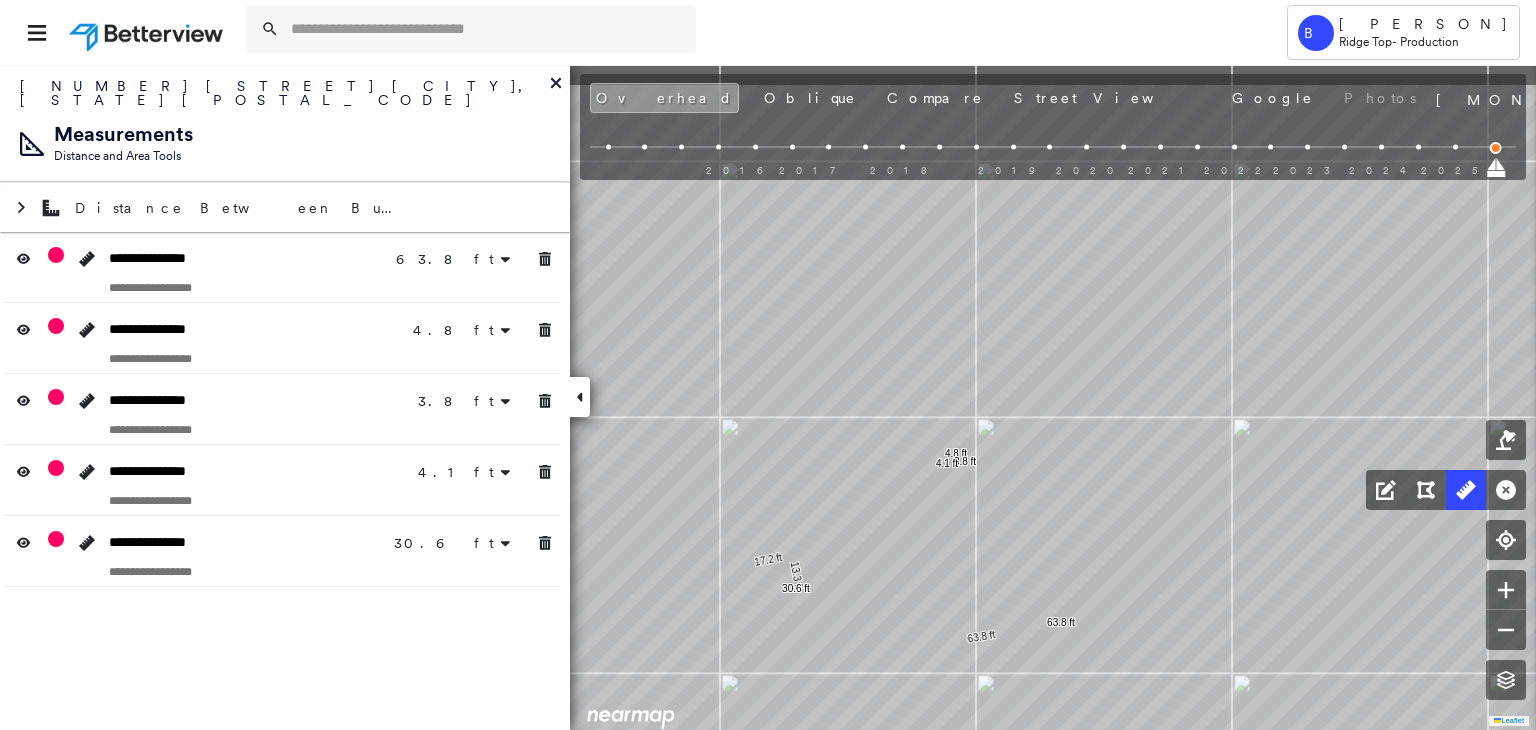 drag, startPoint x: 998, startPoint y: 453, endPoint x: 1020, endPoint y: 434, distance: 29.068884 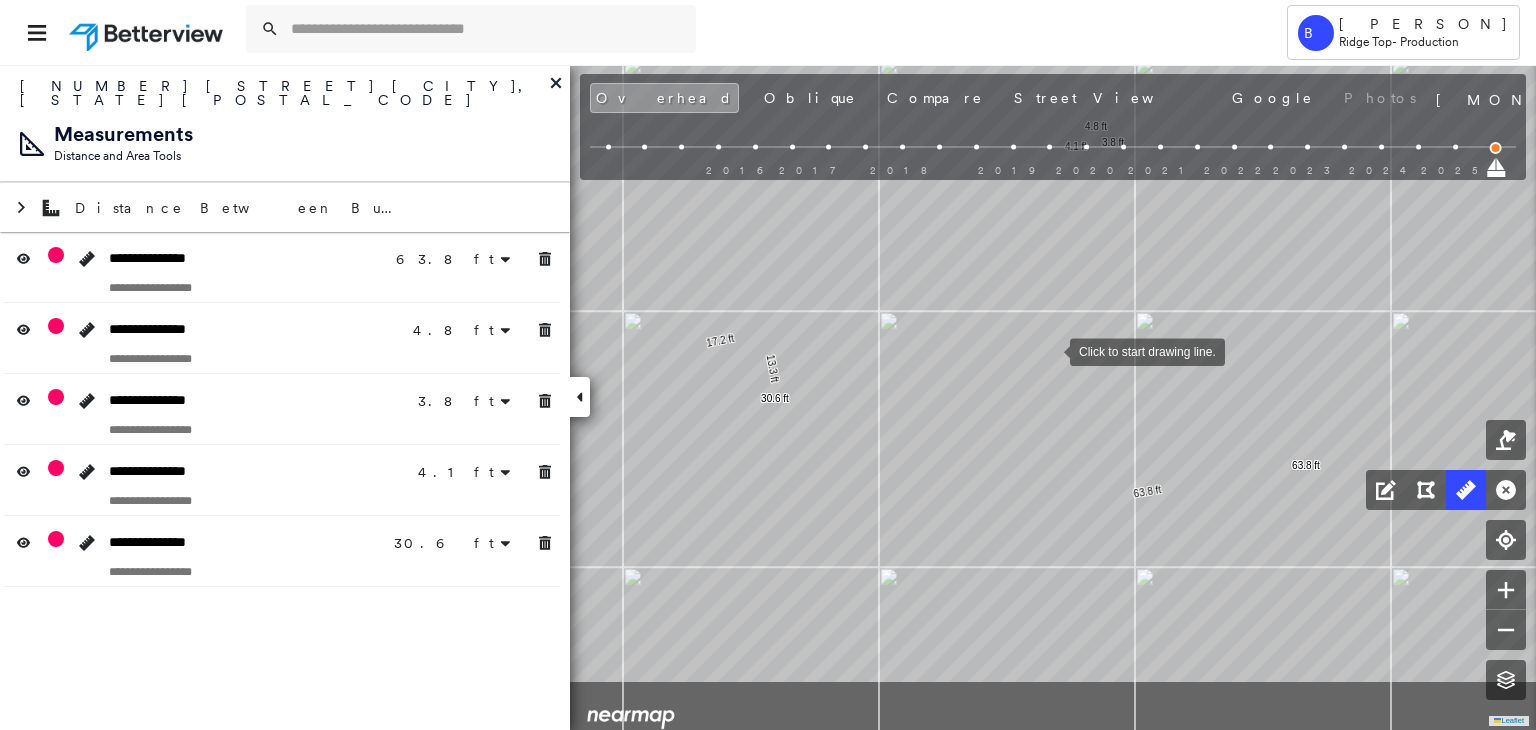 drag, startPoint x: 997, startPoint y: 465, endPoint x: 1050, endPoint y: 350, distance: 126.625435 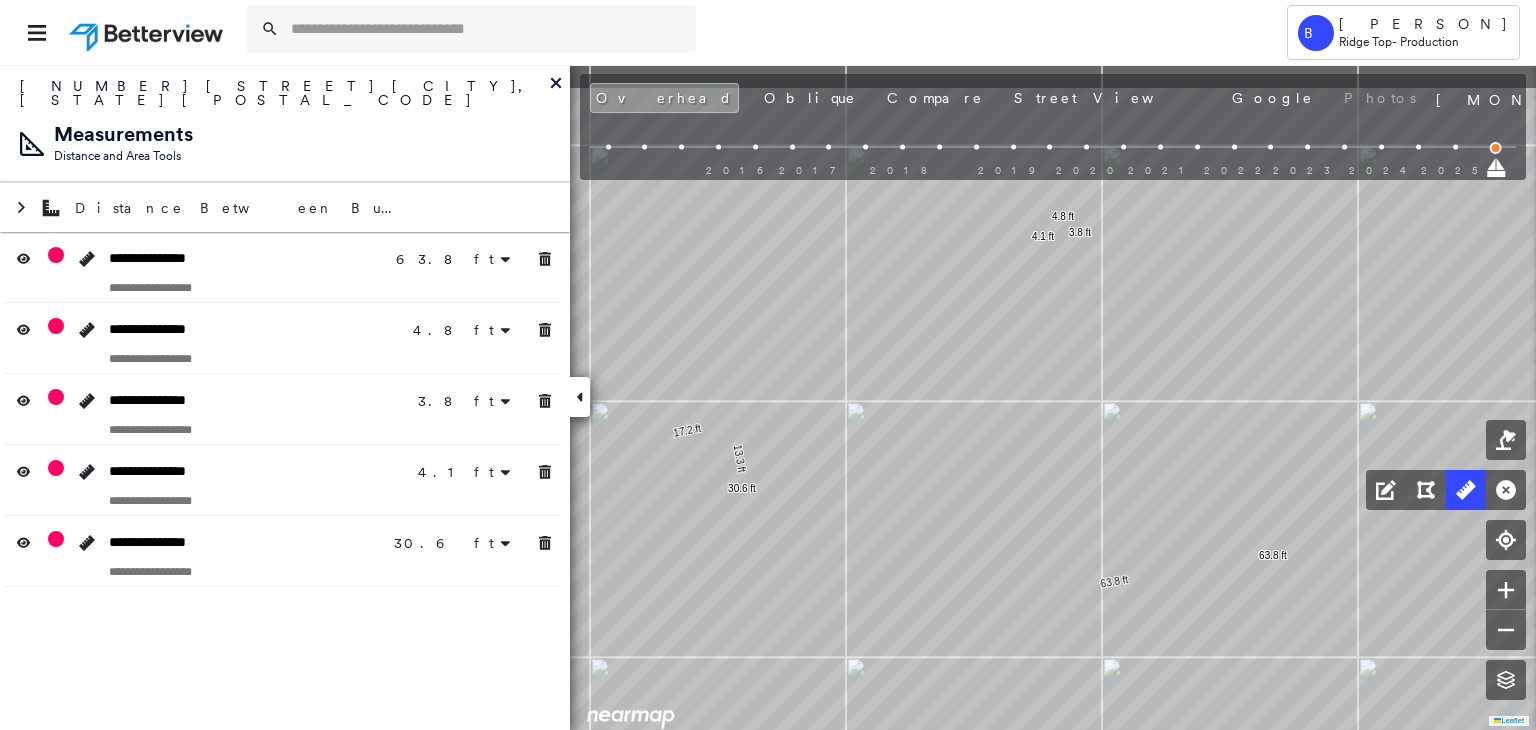 click on "63.8 ft 63.8 ft 4.8 ft 3.8 ft 4.1 ft 17.2 ft 13.3 ft 30.6 ft Click to start drawing line." at bounding box center (-20, 944) 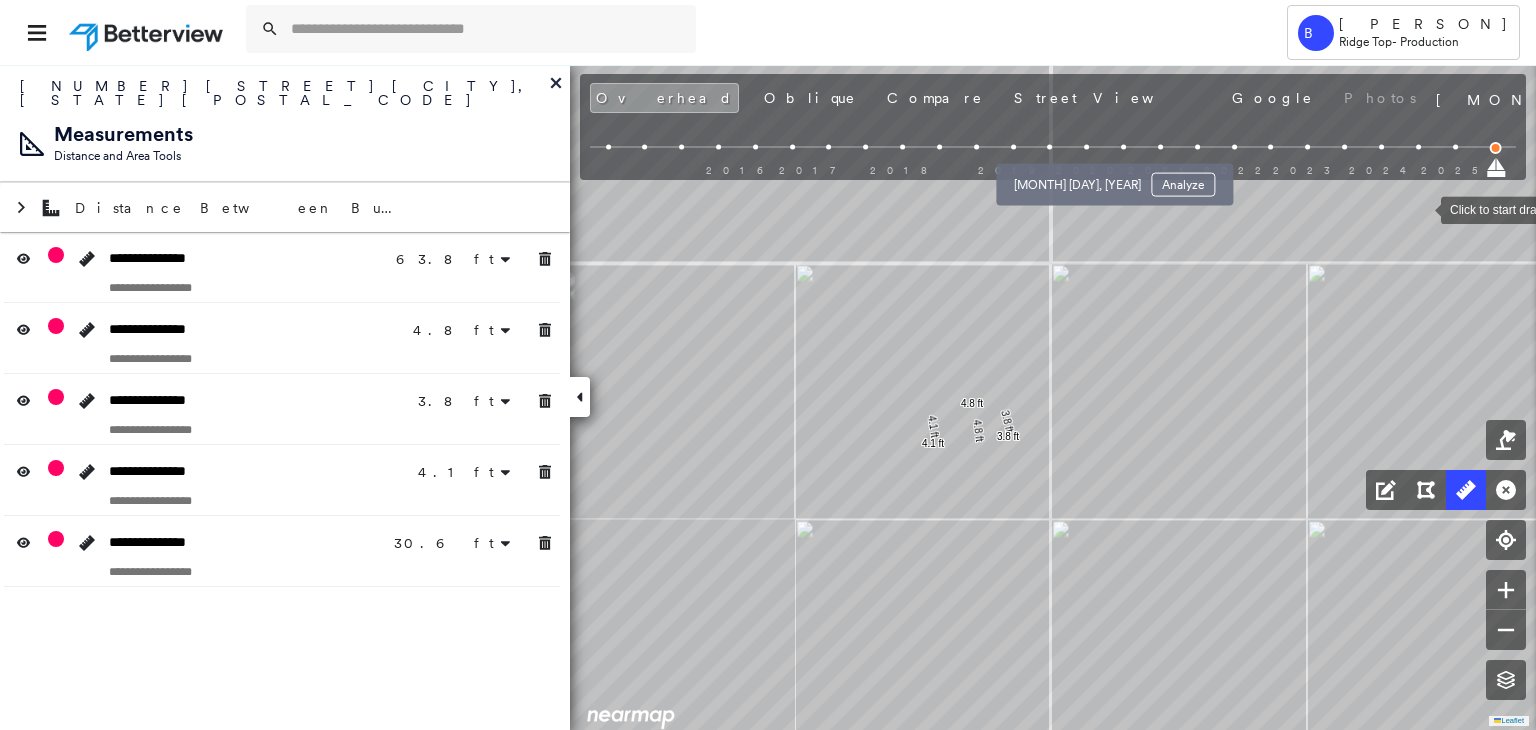 click at bounding box center (1086, 147) 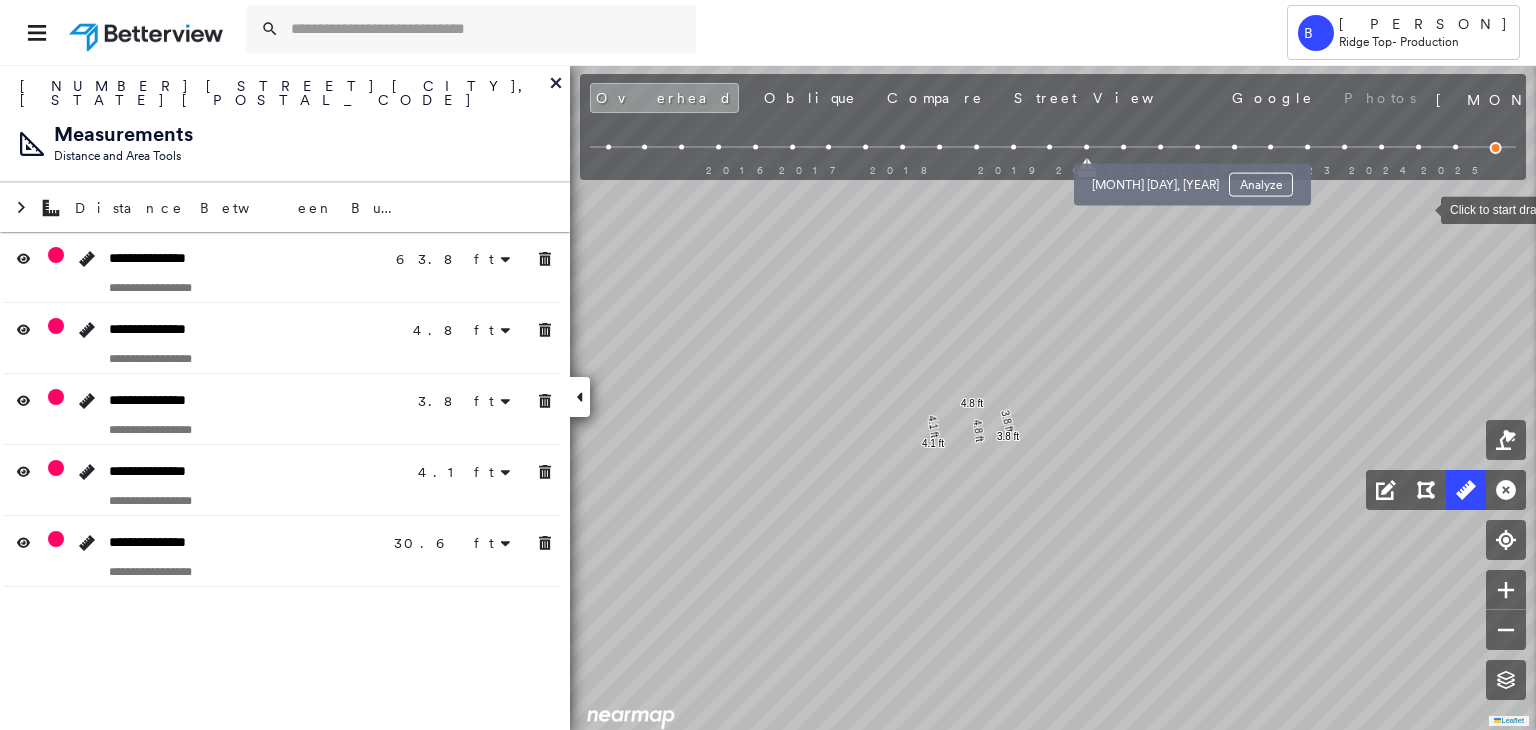 click at bounding box center [1160, 147] 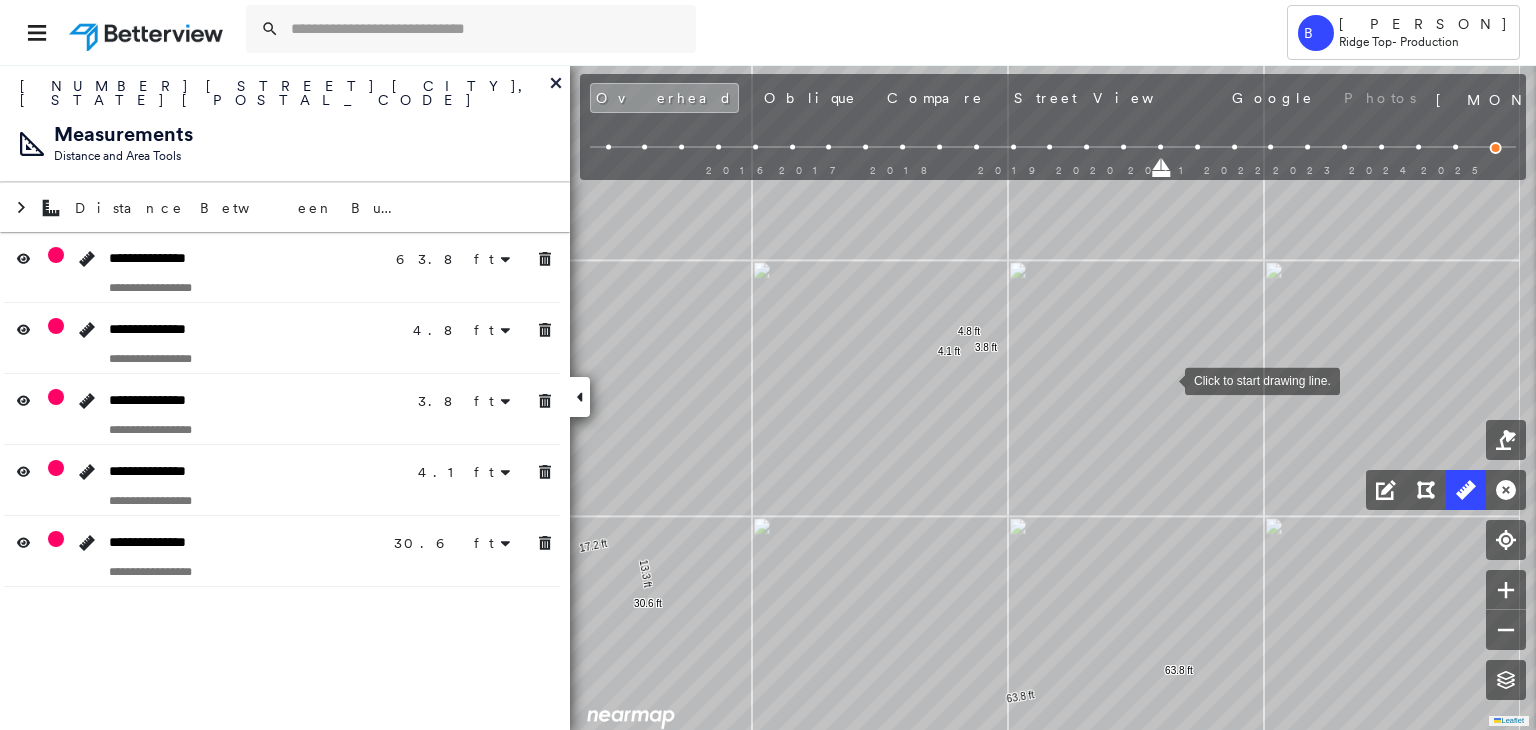 drag, startPoint x: 1184, startPoint y: 397, endPoint x: 786, endPoint y: 164, distance: 461.18652 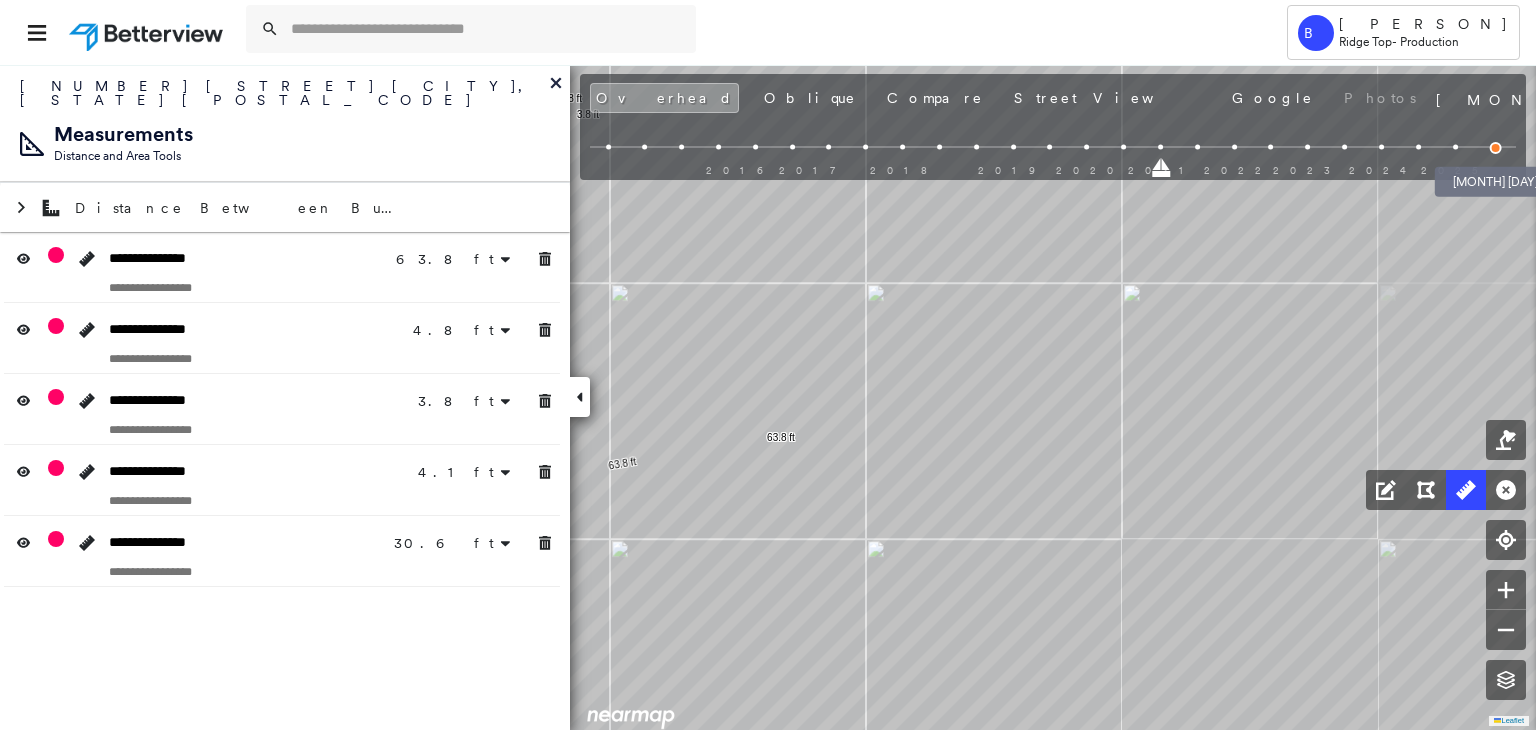 click at bounding box center [1496, 148] 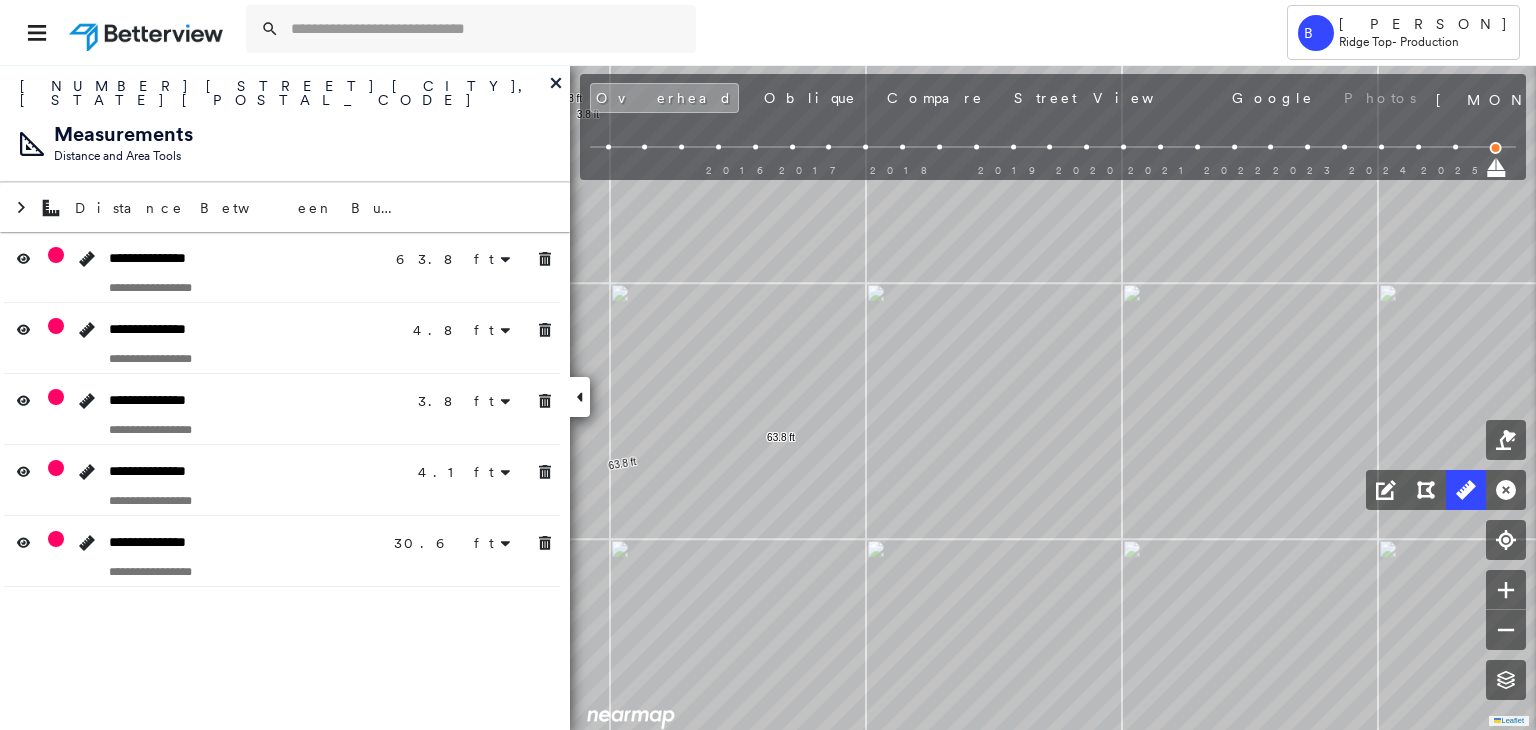 click on "2016 2017 2018 2019 2020 2021 2022 2023 2024 2025" at bounding box center (1048, 163) 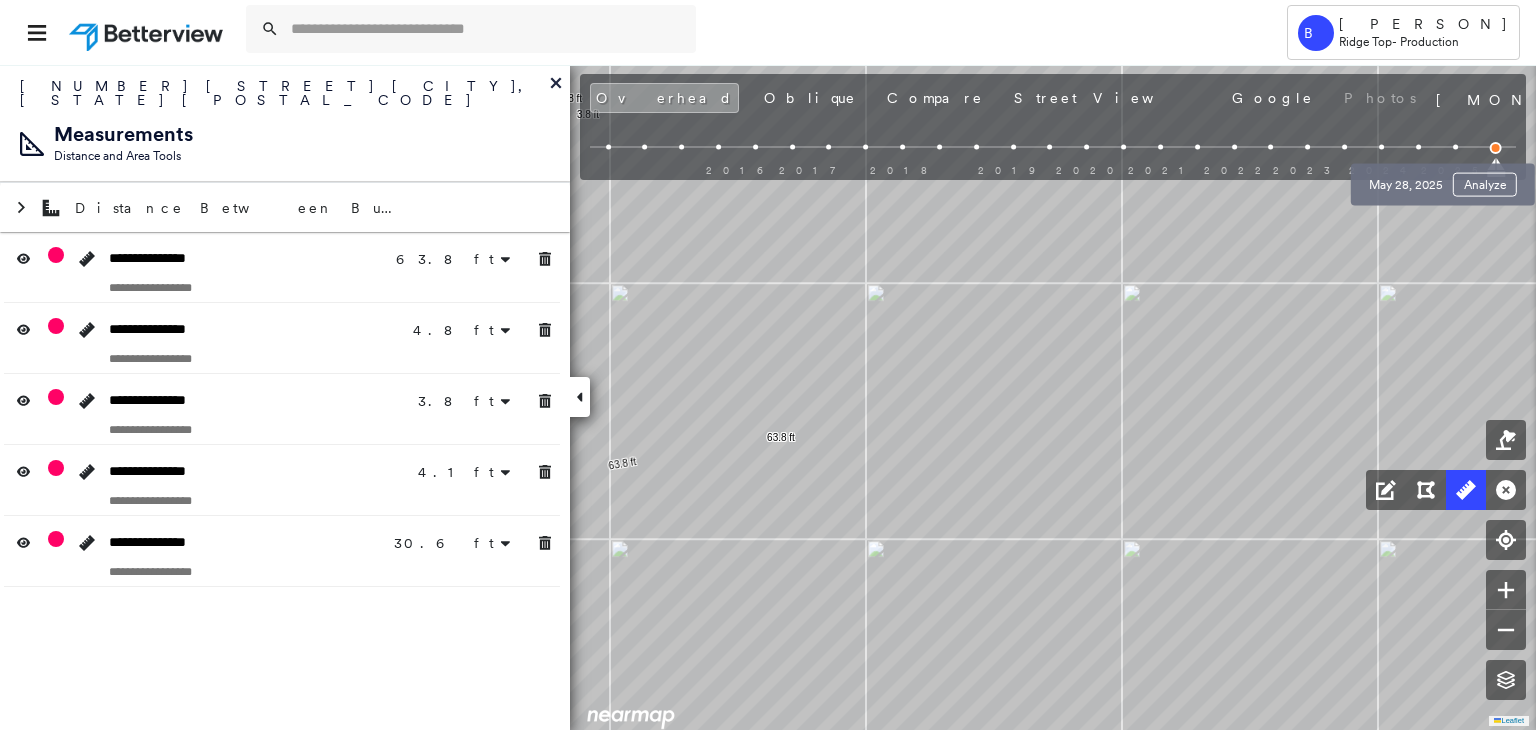click at bounding box center (1455, 147) 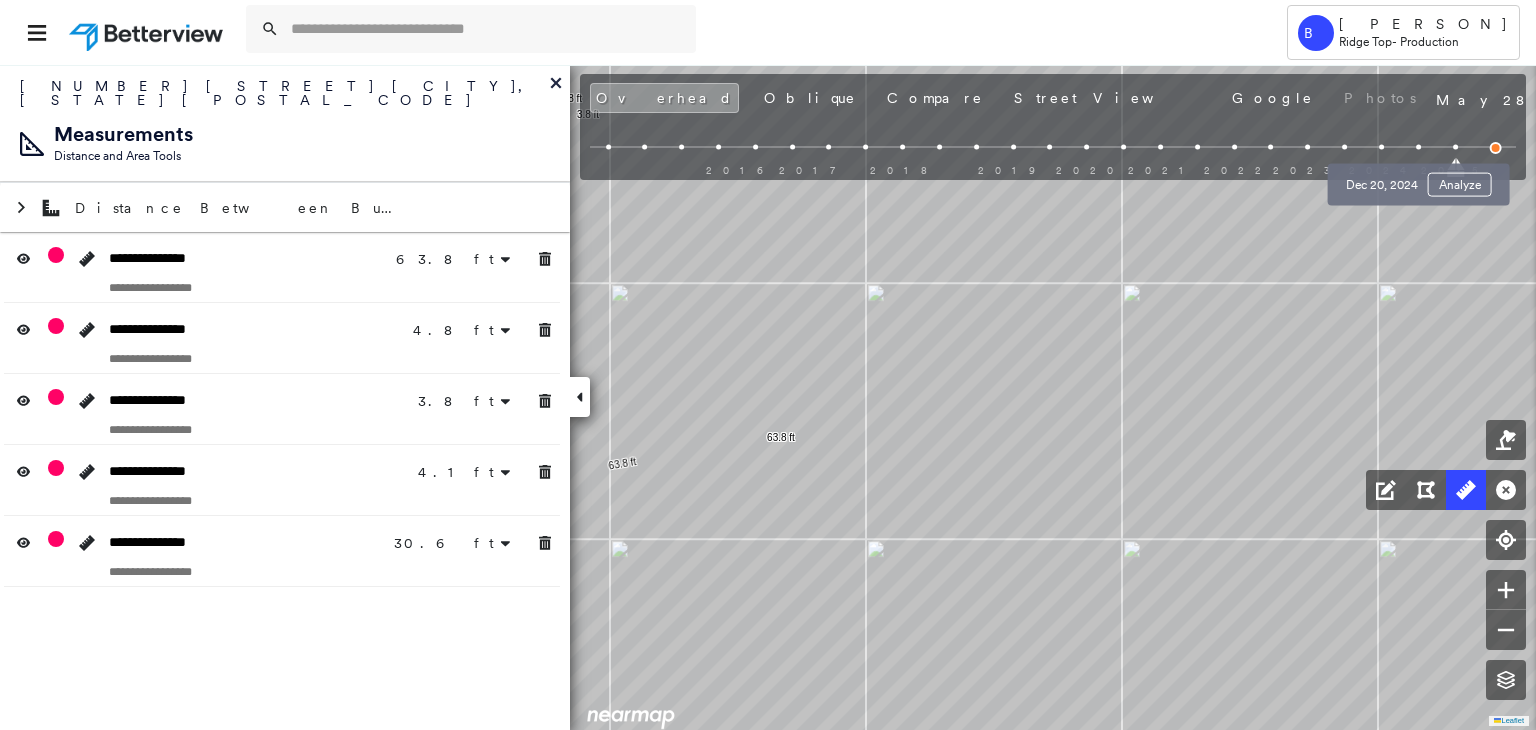 click at bounding box center (1418, 147) 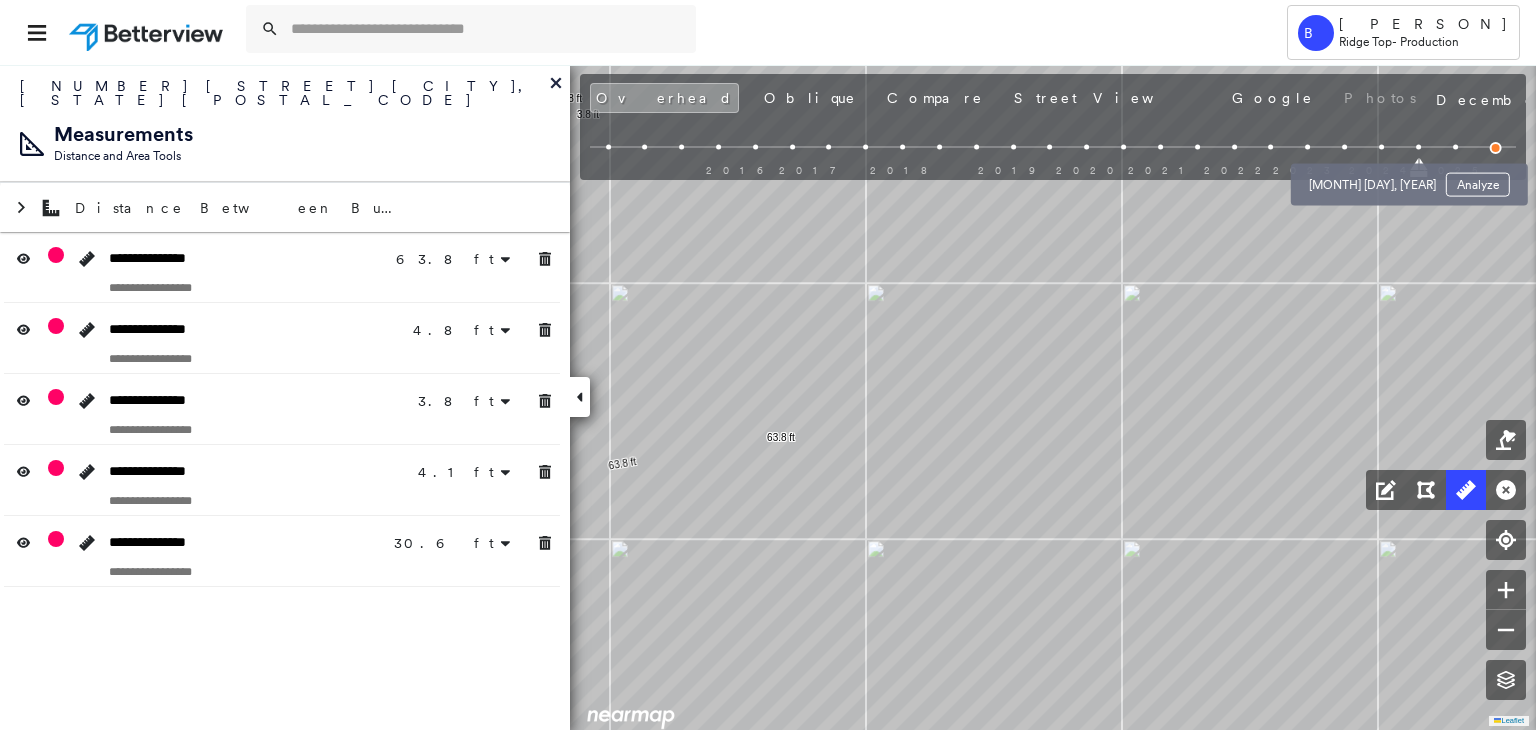 click at bounding box center [1381, 147] 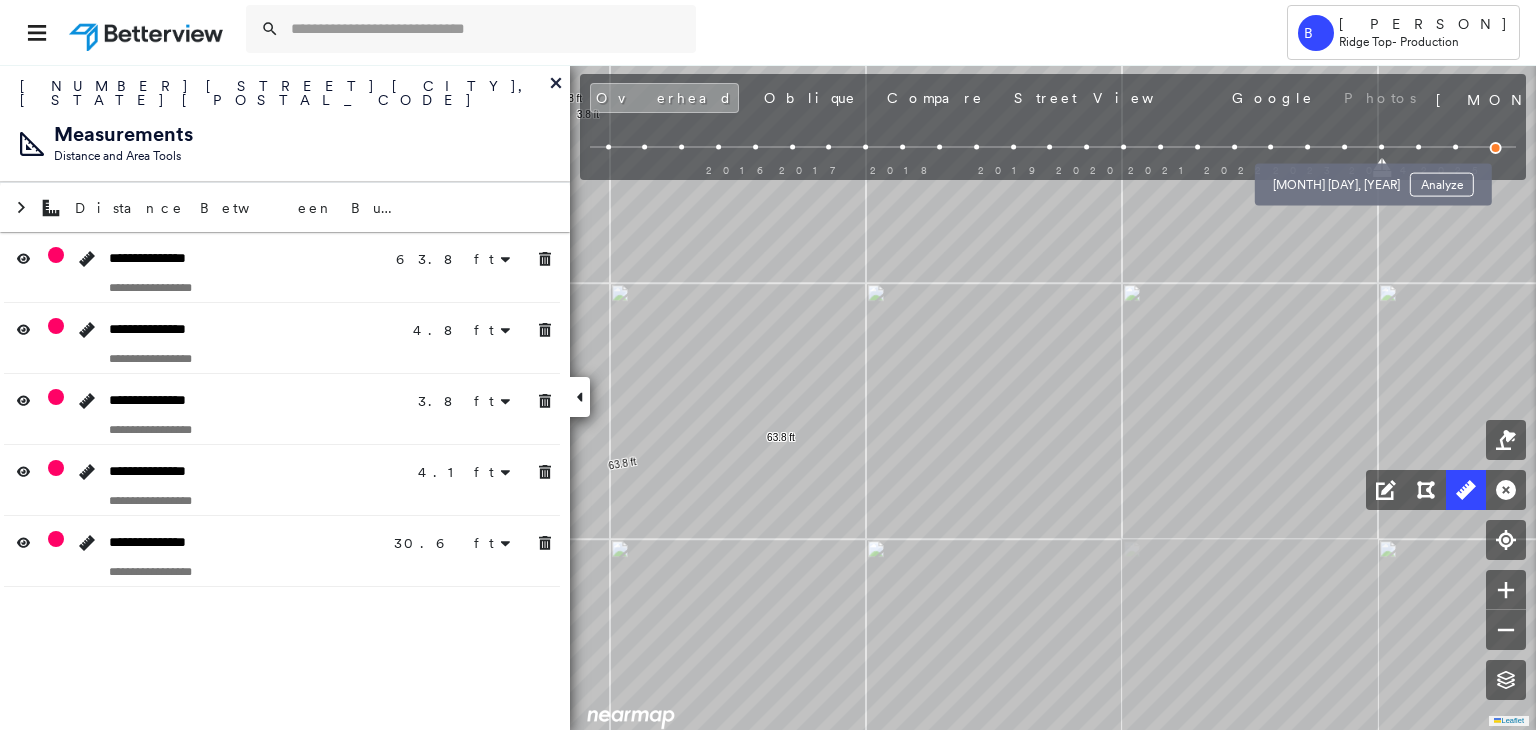 click at bounding box center [1344, 147] 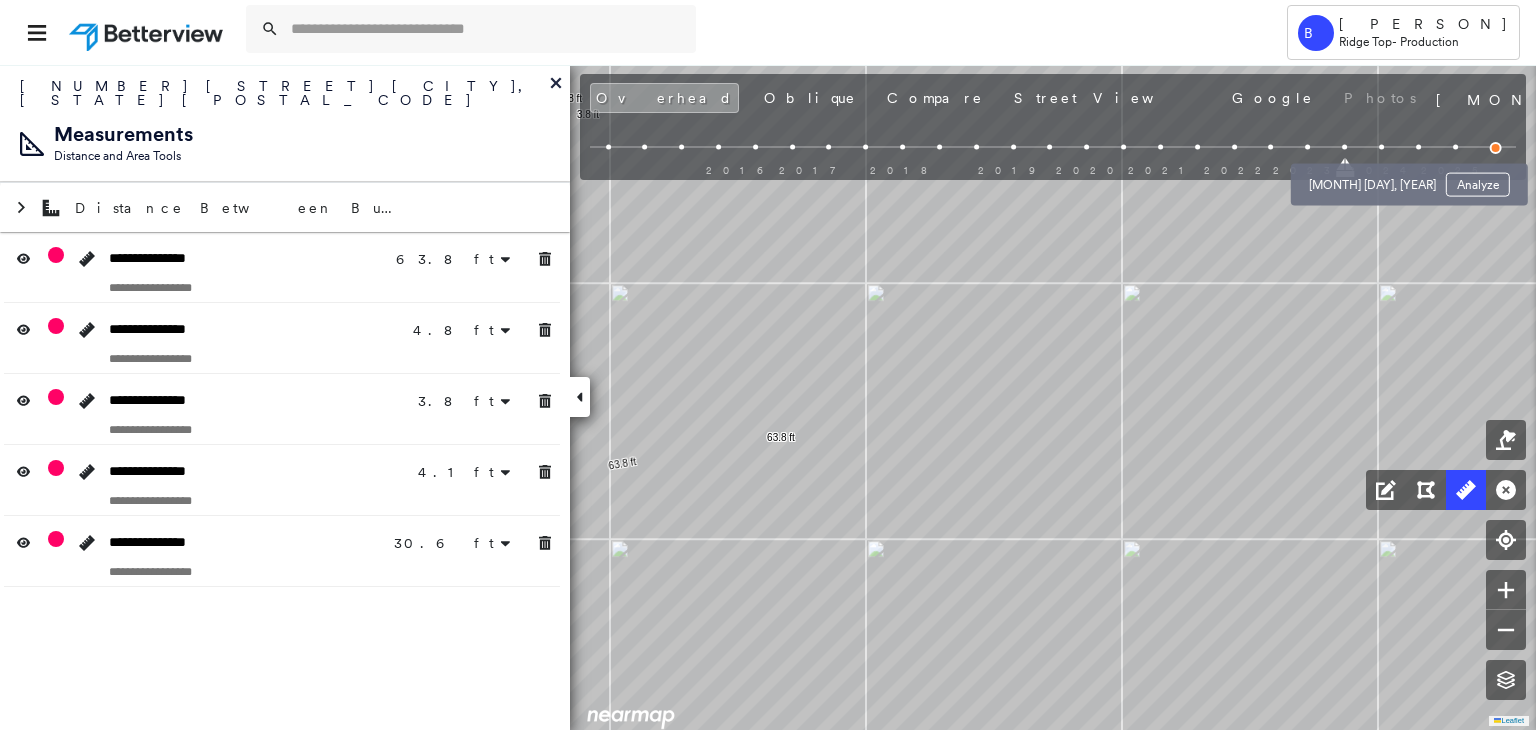 click at bounding box center (1381, 147) 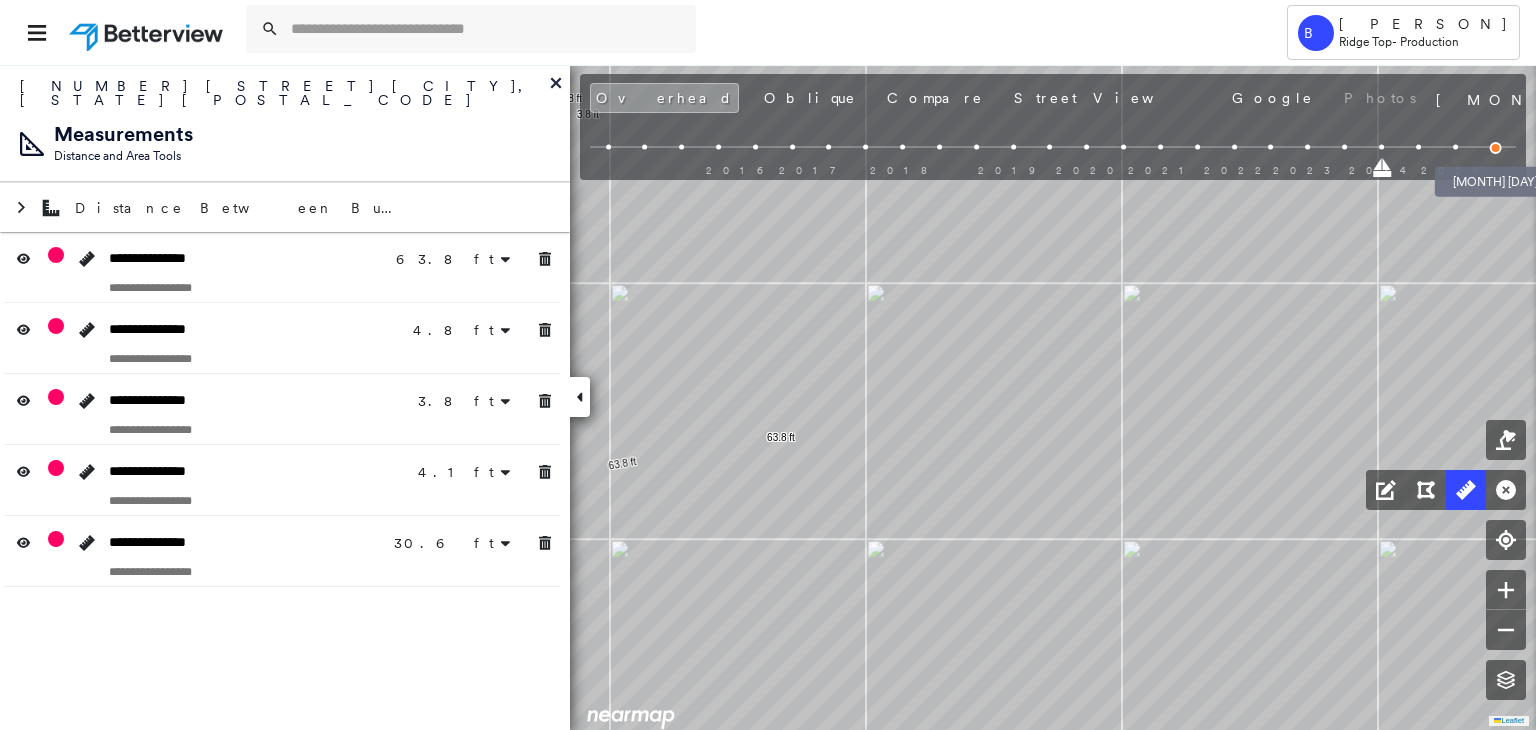 click at bounding box center (1496, 148) 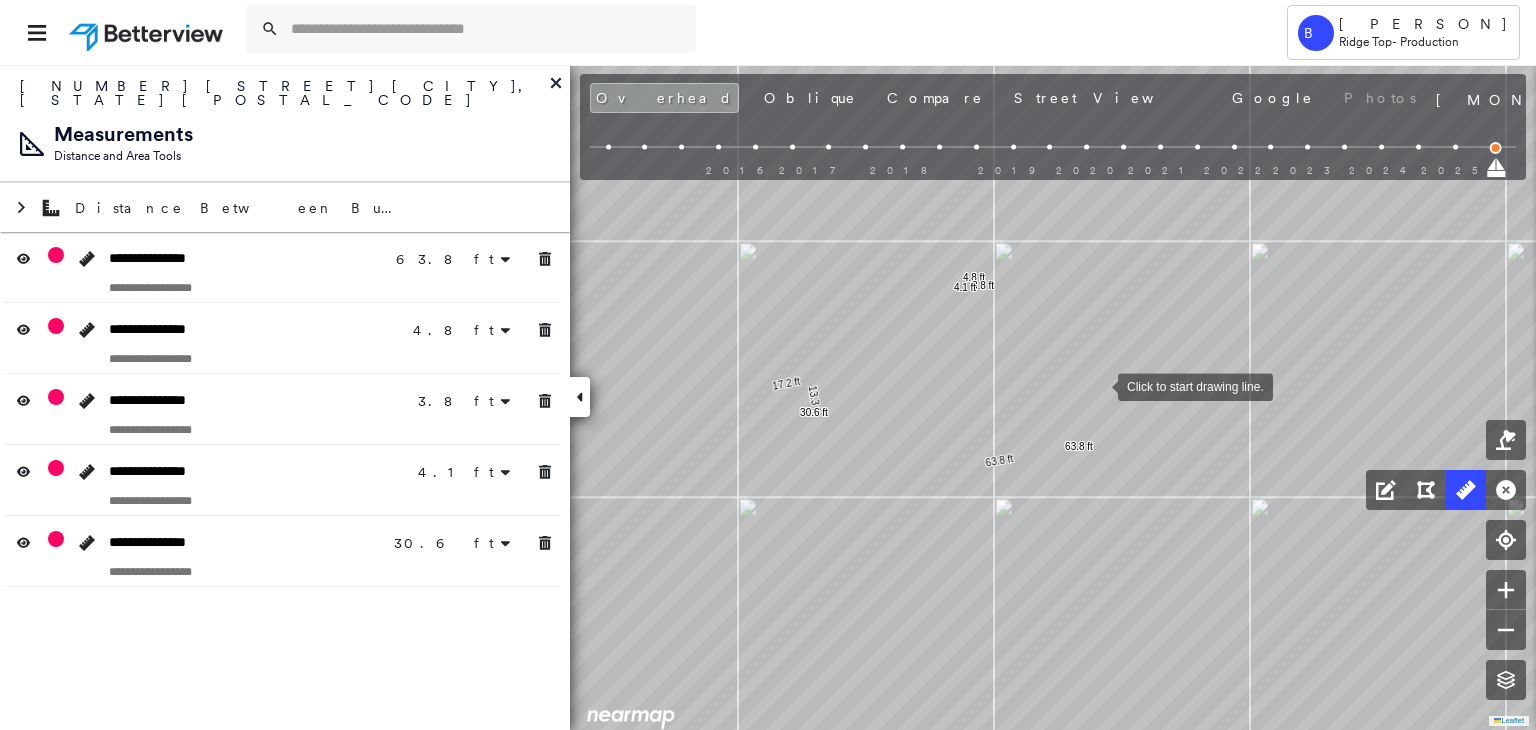 drag, startPoint x: 976, startPoint y: 380, endPoint x: 1097, endPoint y: 387, distance: 121.20231 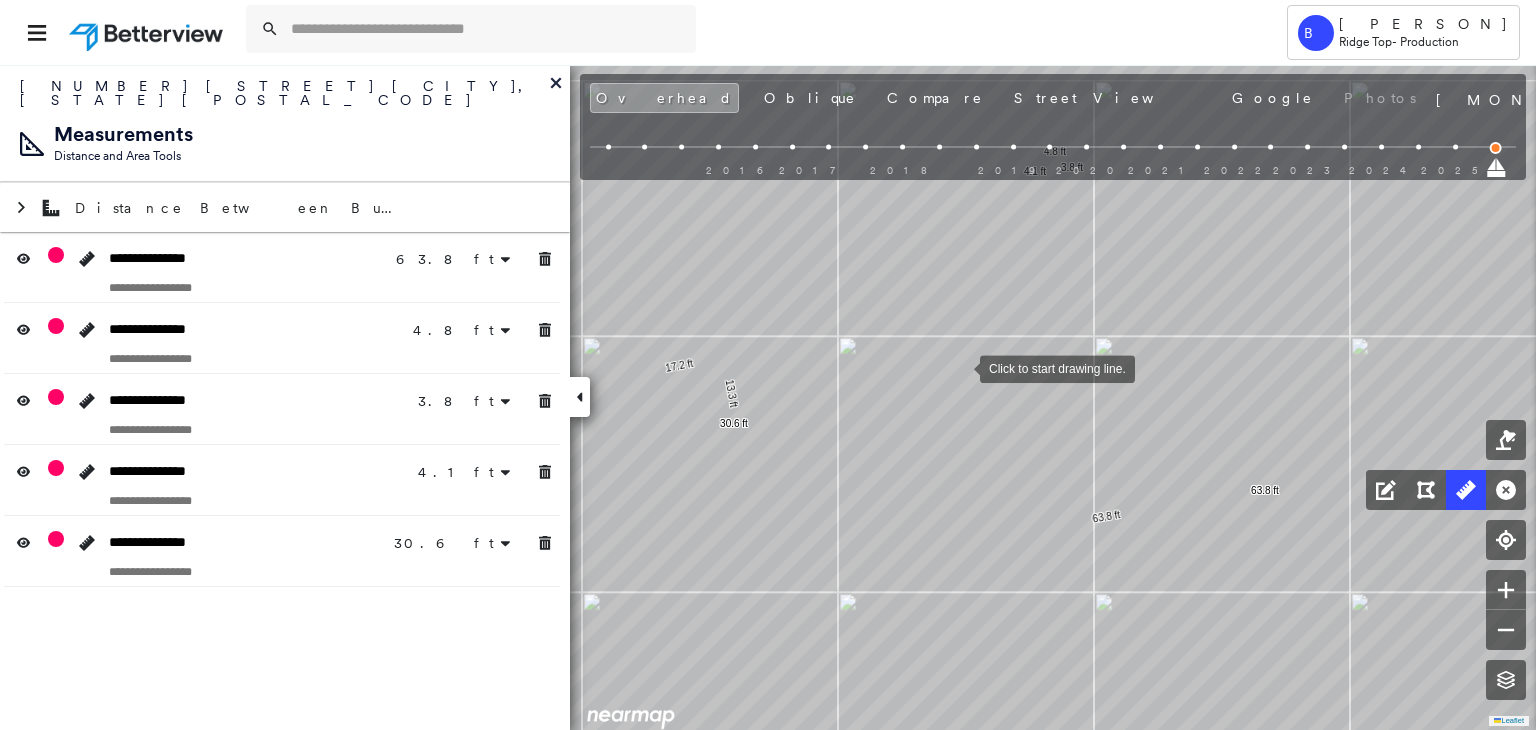 drag, startPoint x: 965, startPoint y: 330, endPoint x: 960, endPoint y: 366, distance: 36.345562 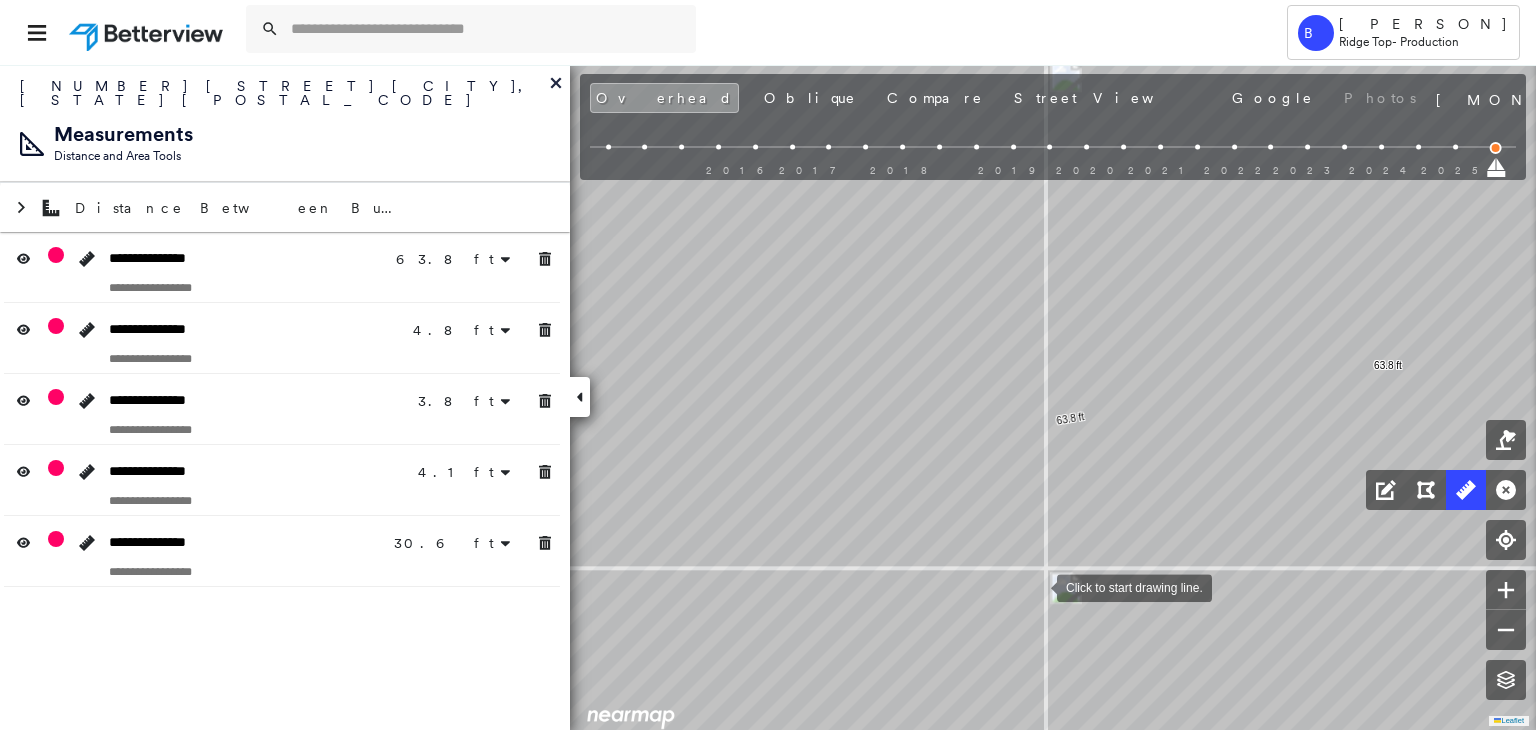drag, startPoint x: 1090, startPoint y: 601, endPoint x: 1038, endPoint y: 586, distance: 54.120235 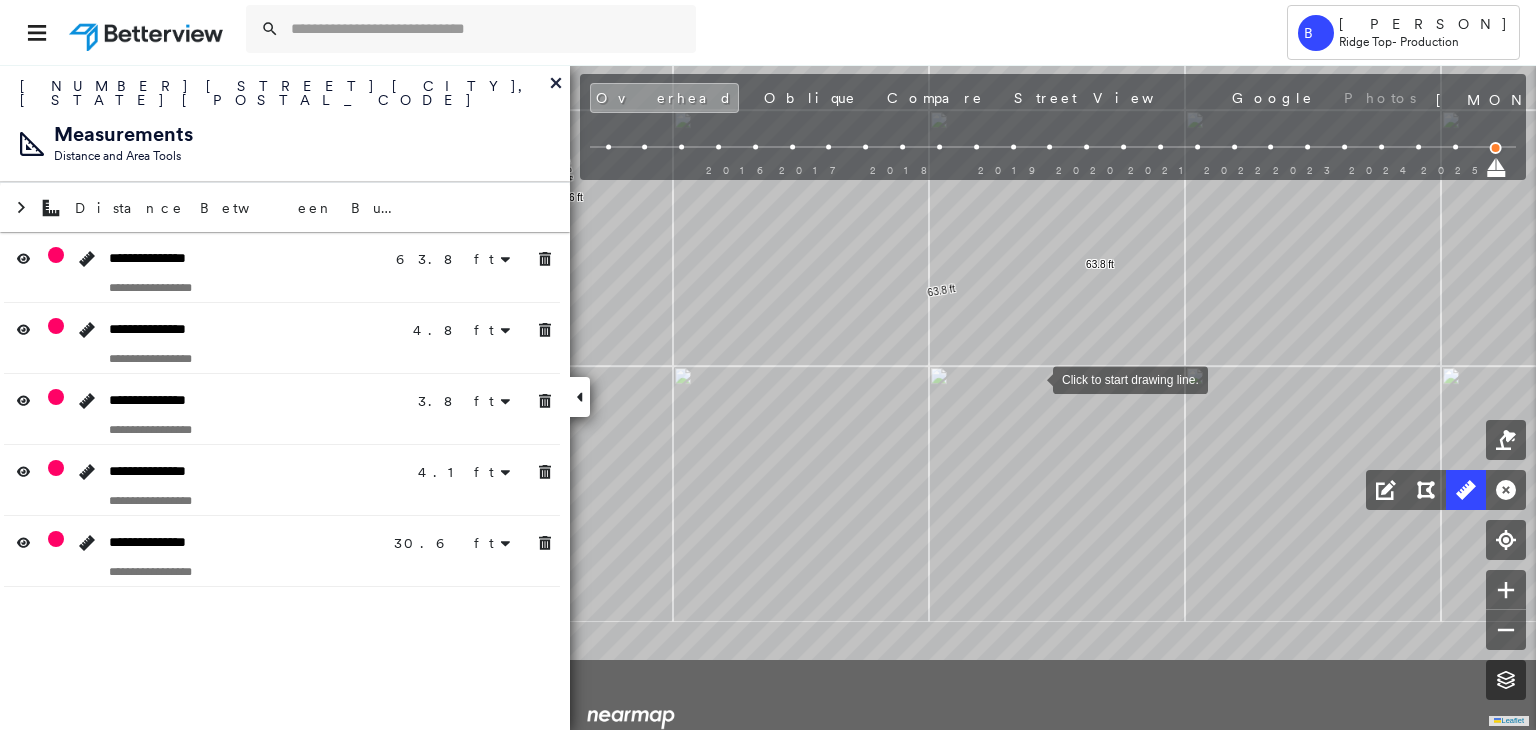 drag, startPoint x: 1104, startPoint y: 484, endPoint x: 1034, endPoint y: 378, distance: 127.02756 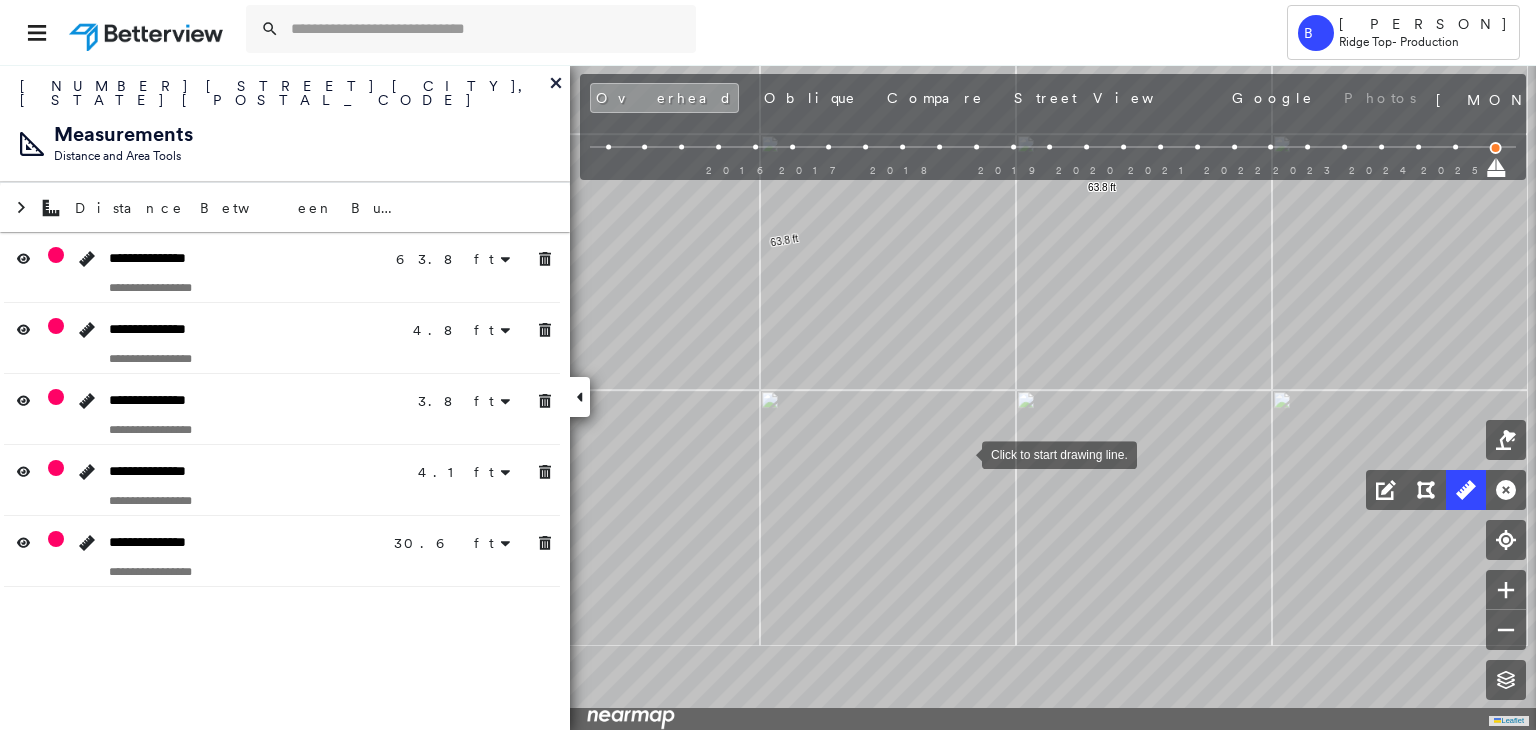 drag, startPoint x: 1037, startPoint y: 541, endPoint x: 963, endPoint y: 453, distance: 114.97826 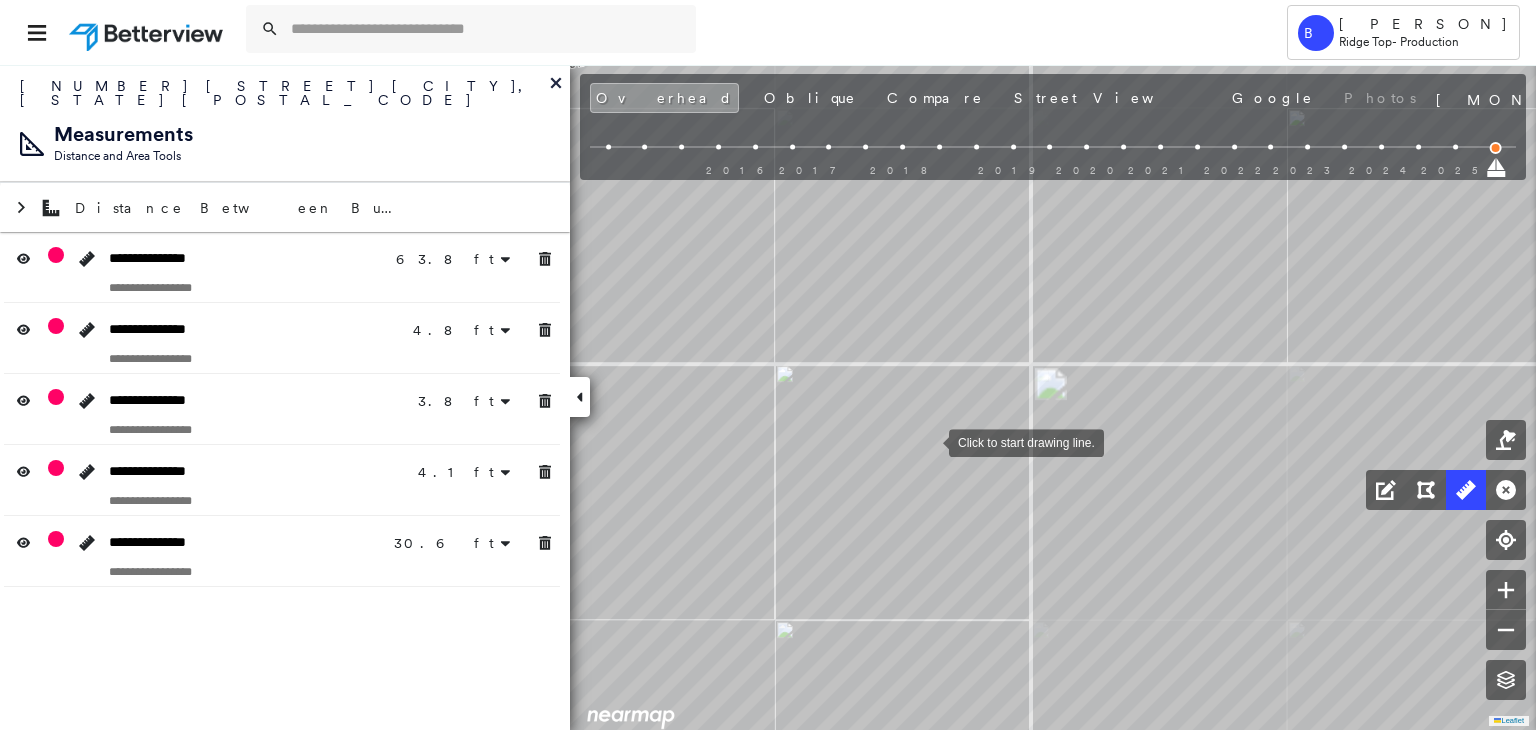 click at bounding box center [929, 441] 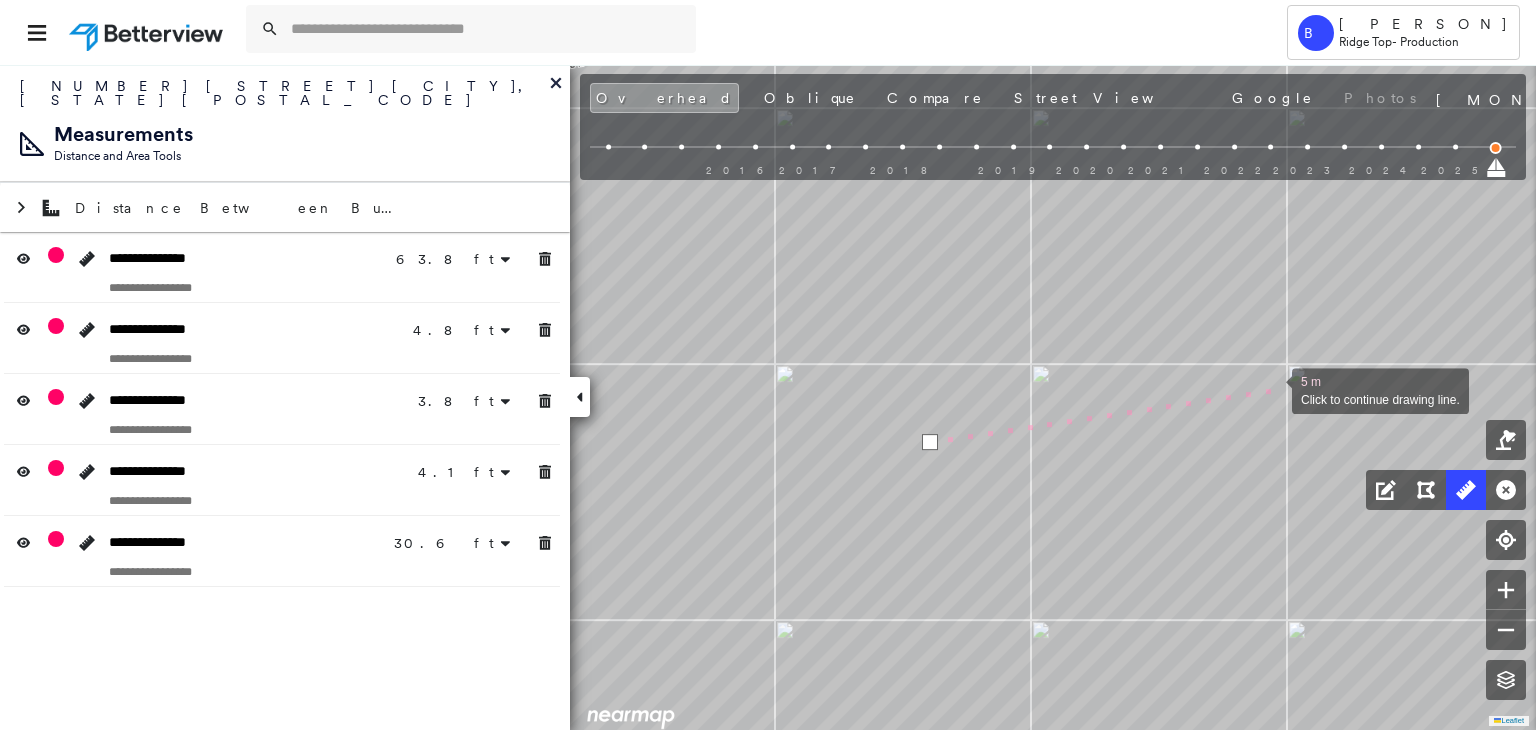 click at bounding box center (1272, 389) 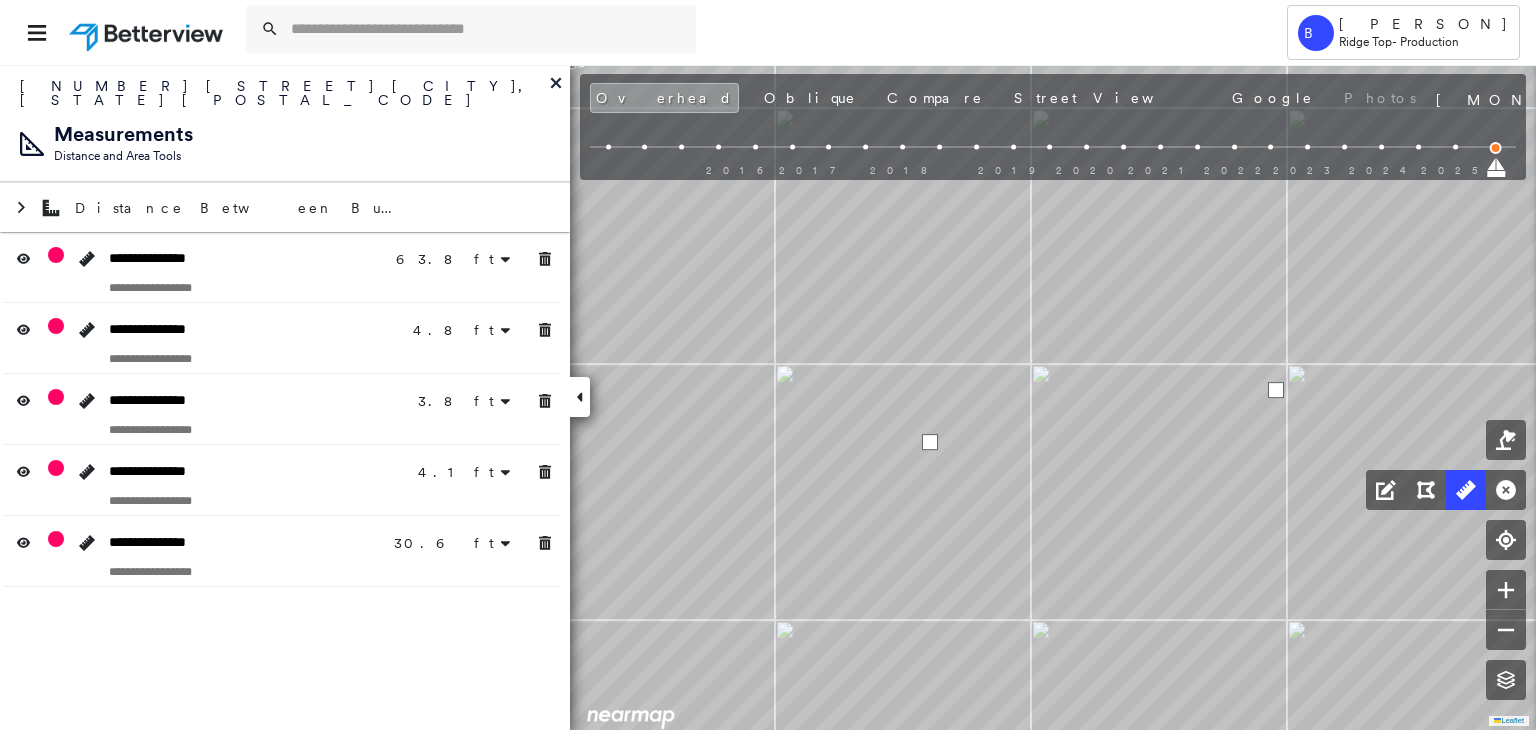 click at bounding box center [1276, 390] 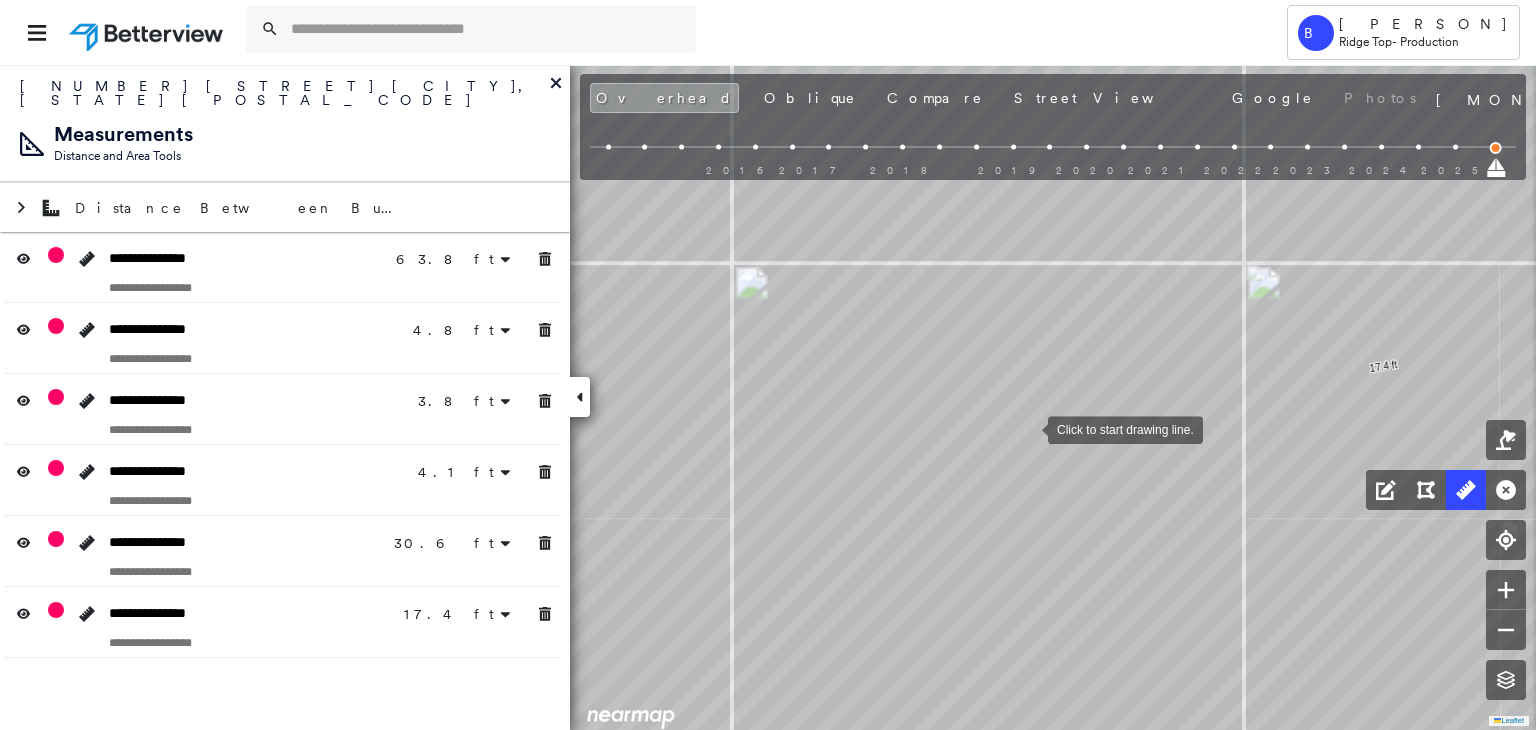 click at bounding box center [1028, 428] 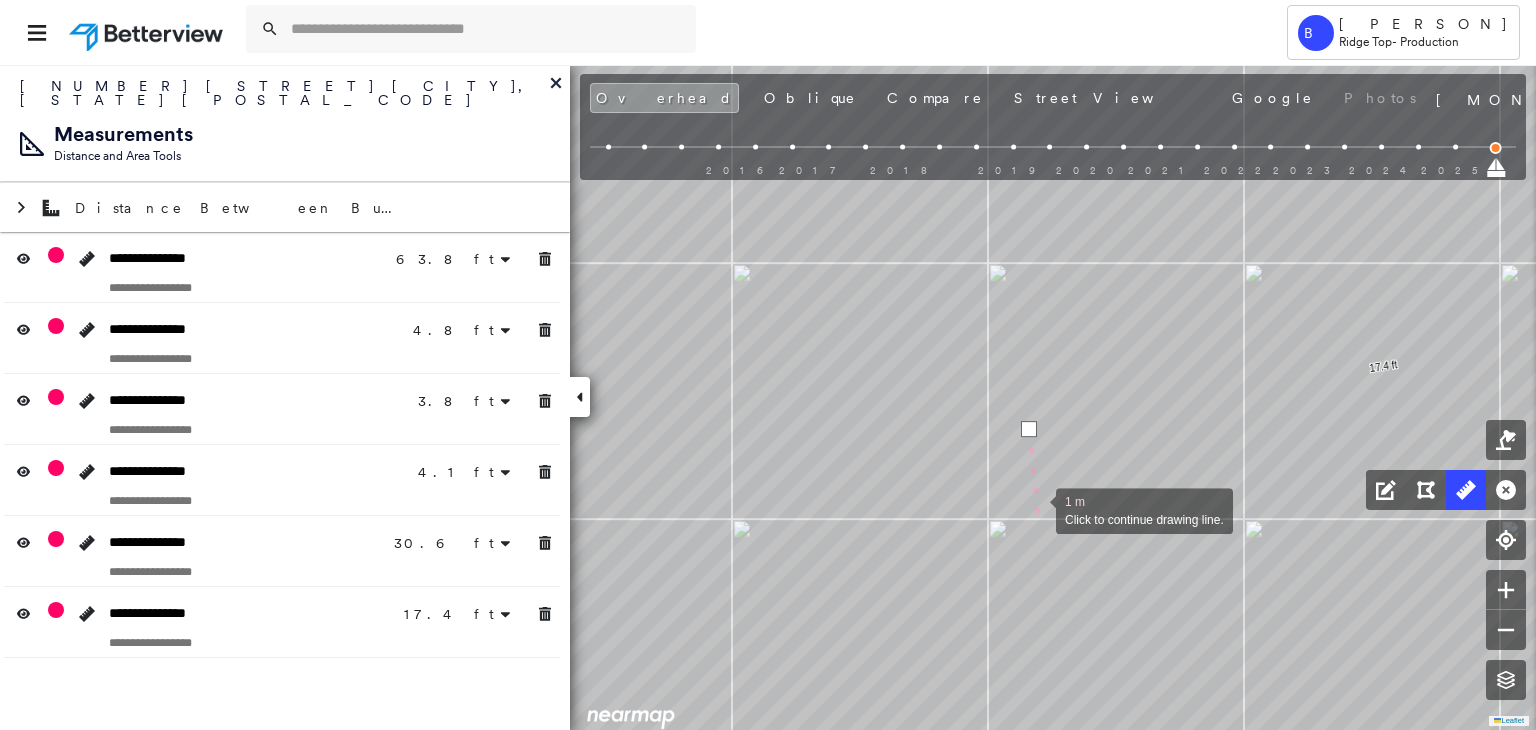 drag, startPoint x: 1036, startPoint y: 509, endPoint x: 1022, endPoint y: 507, distance: 14.142136 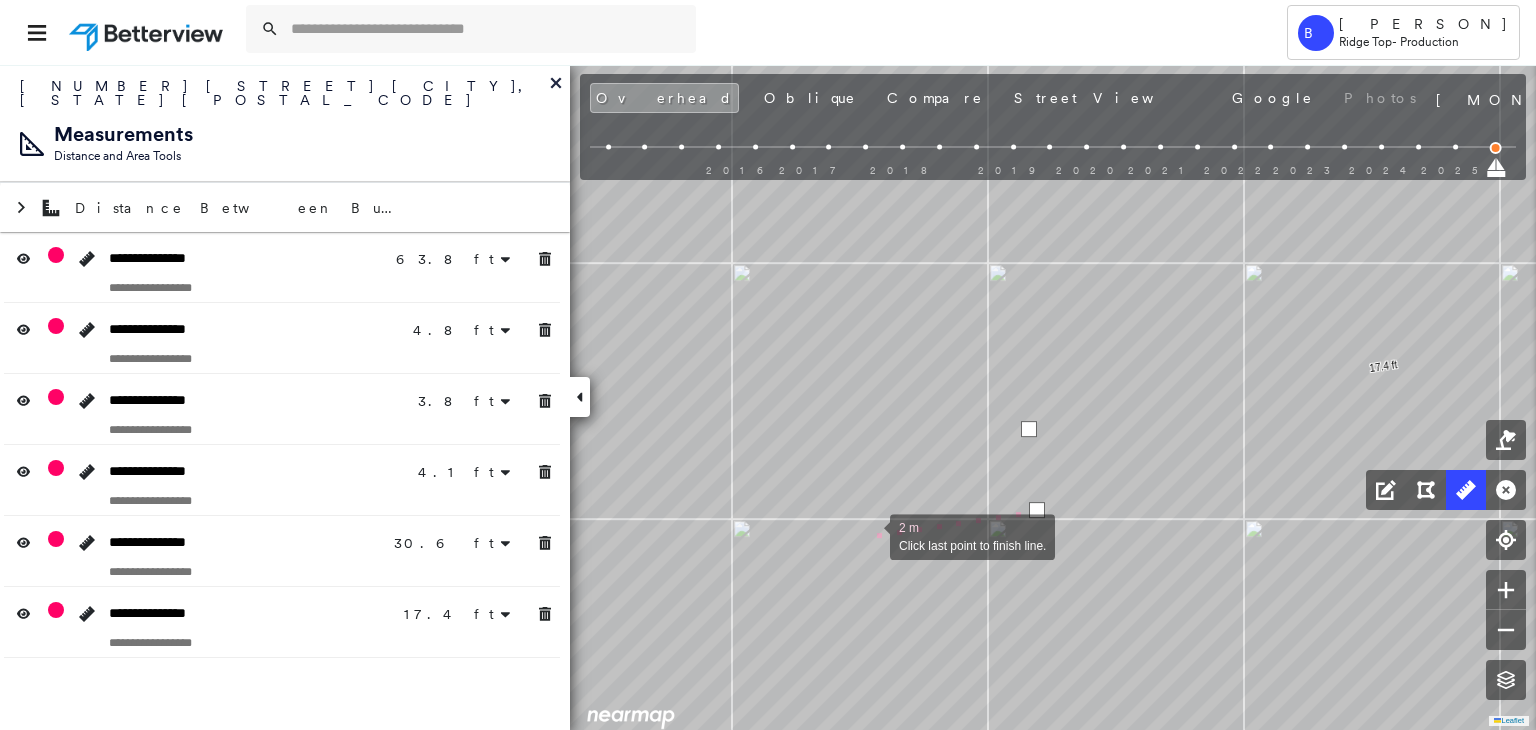 click at bounding box center (870, 535) 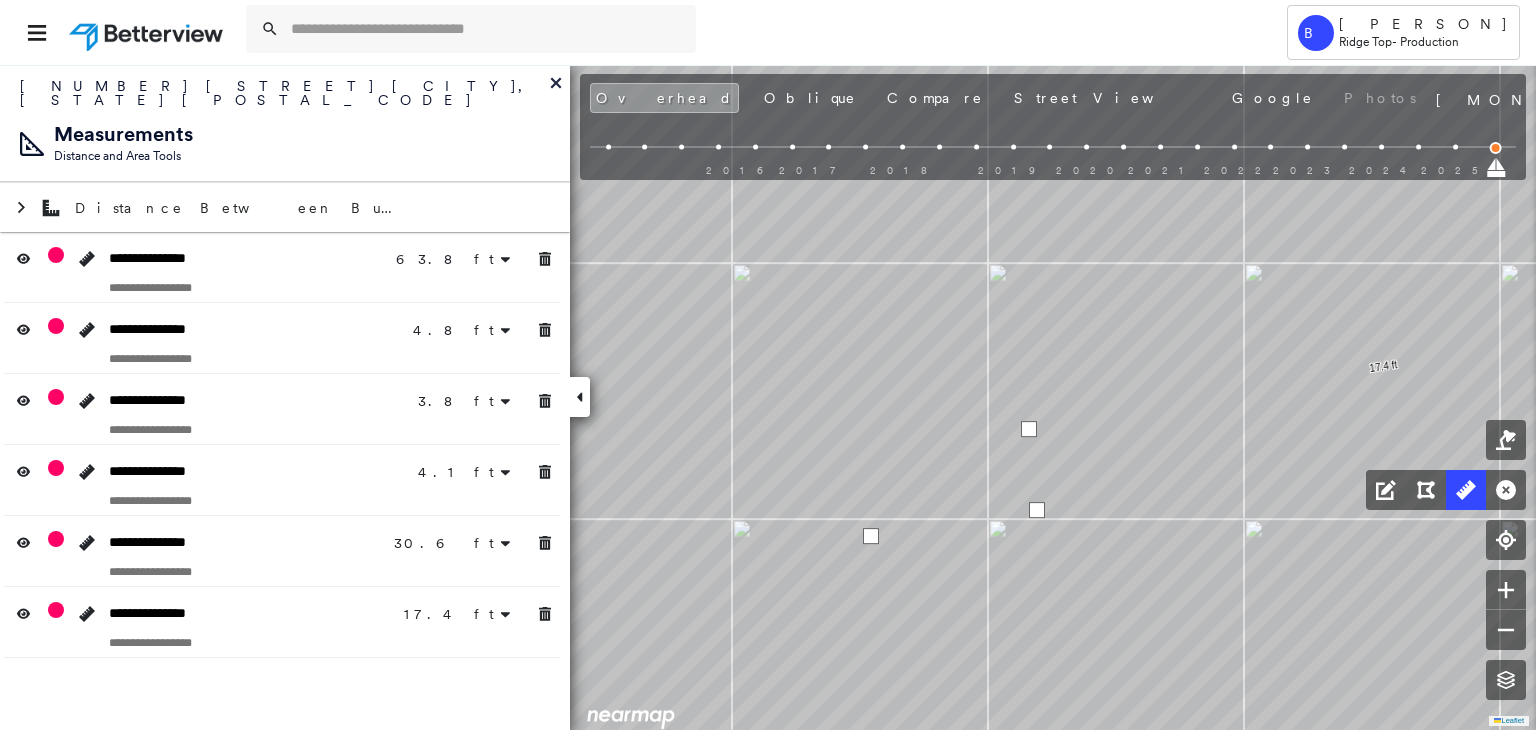 click at bounding box center (871, 536) 